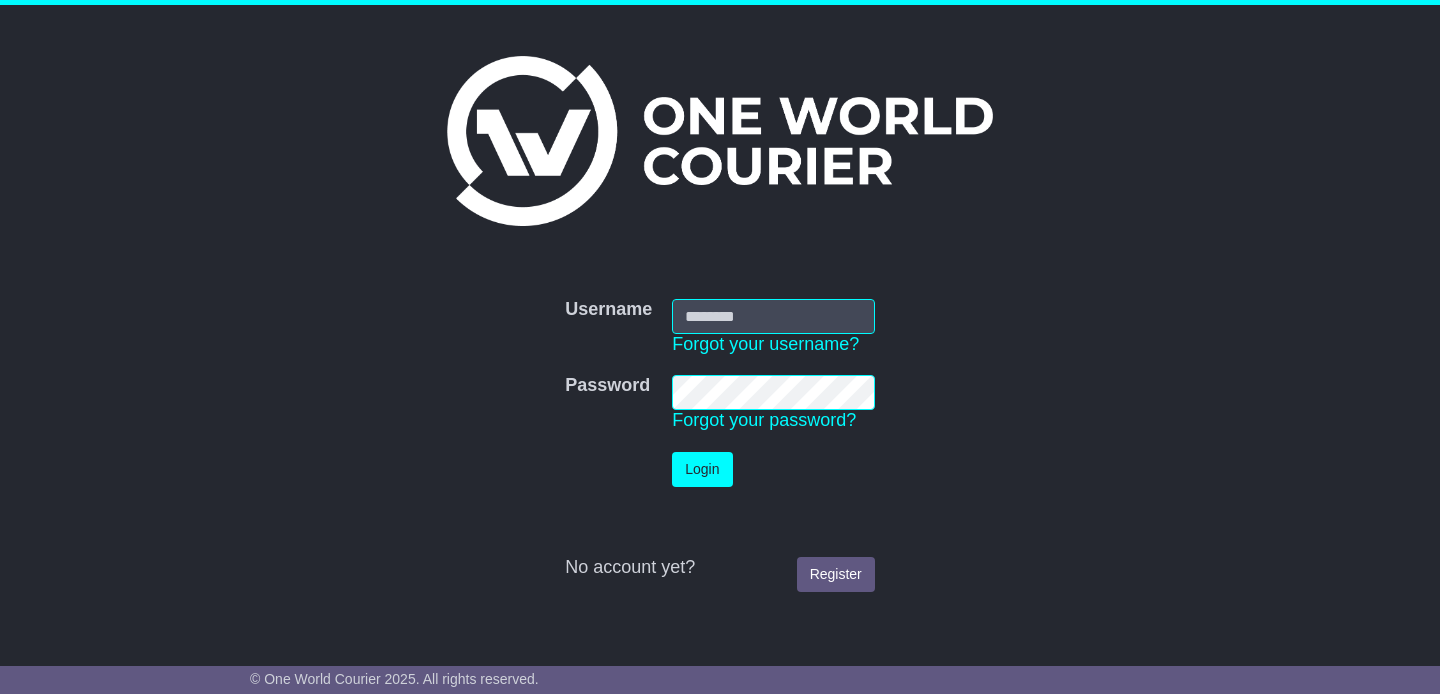 scroll, scrollTop: 0, scrollLeft: 0, axis: both 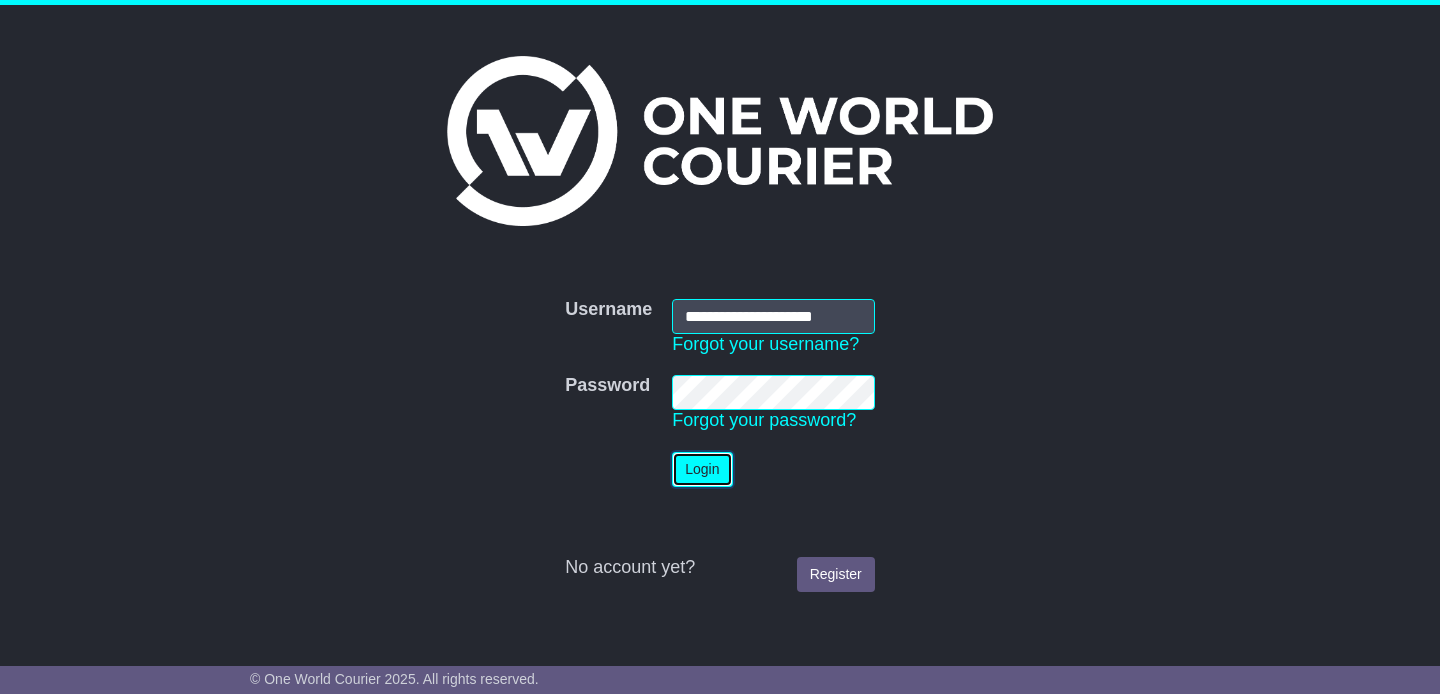 click on "Login" at bounding box center (702, 469) 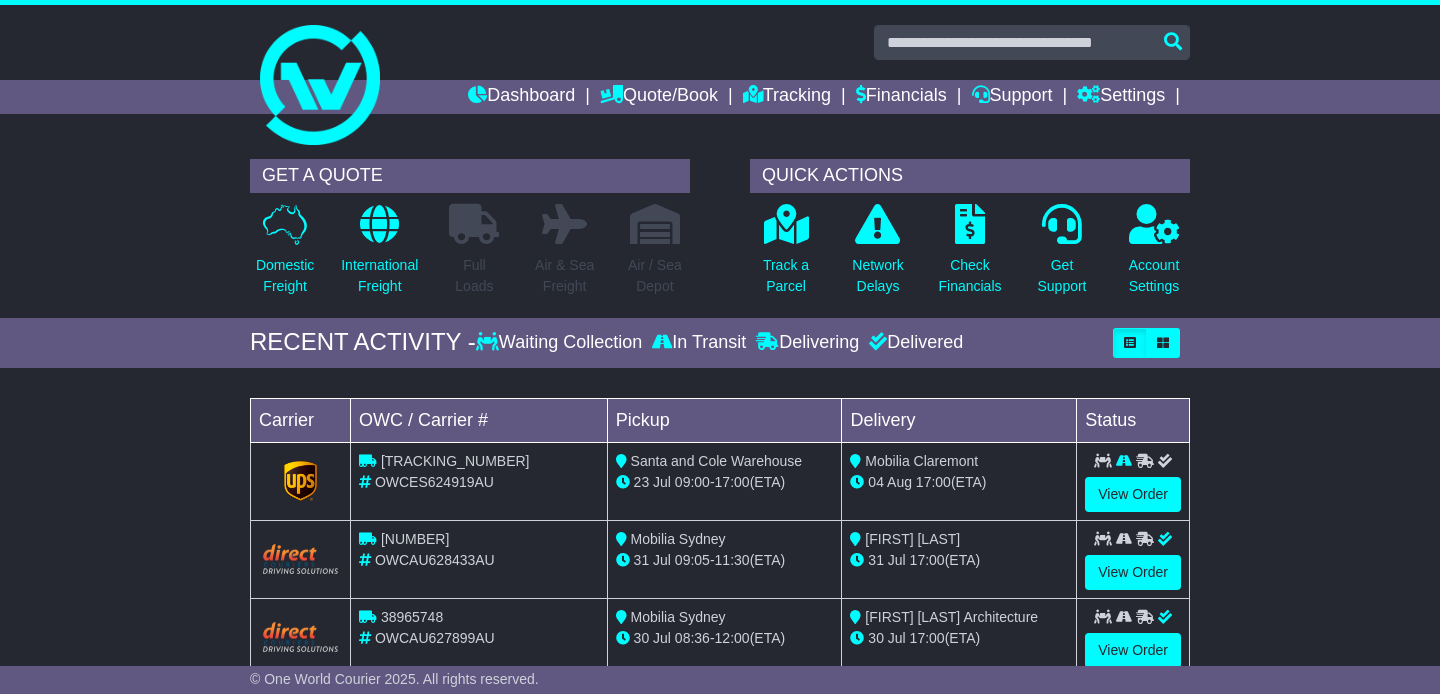 scroll, scrollTop: 0, scrollLeft: 0, axis: both 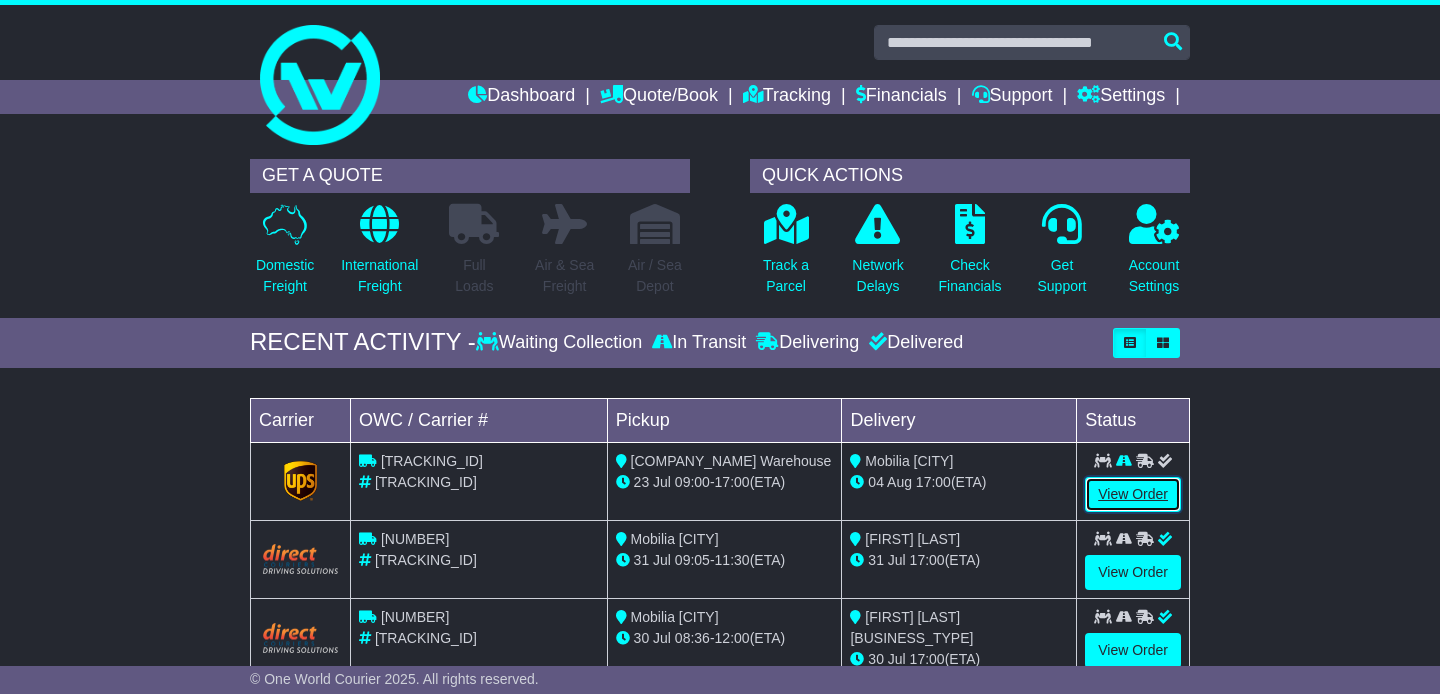 click on "View Order" at bounding box center (1133, 494) 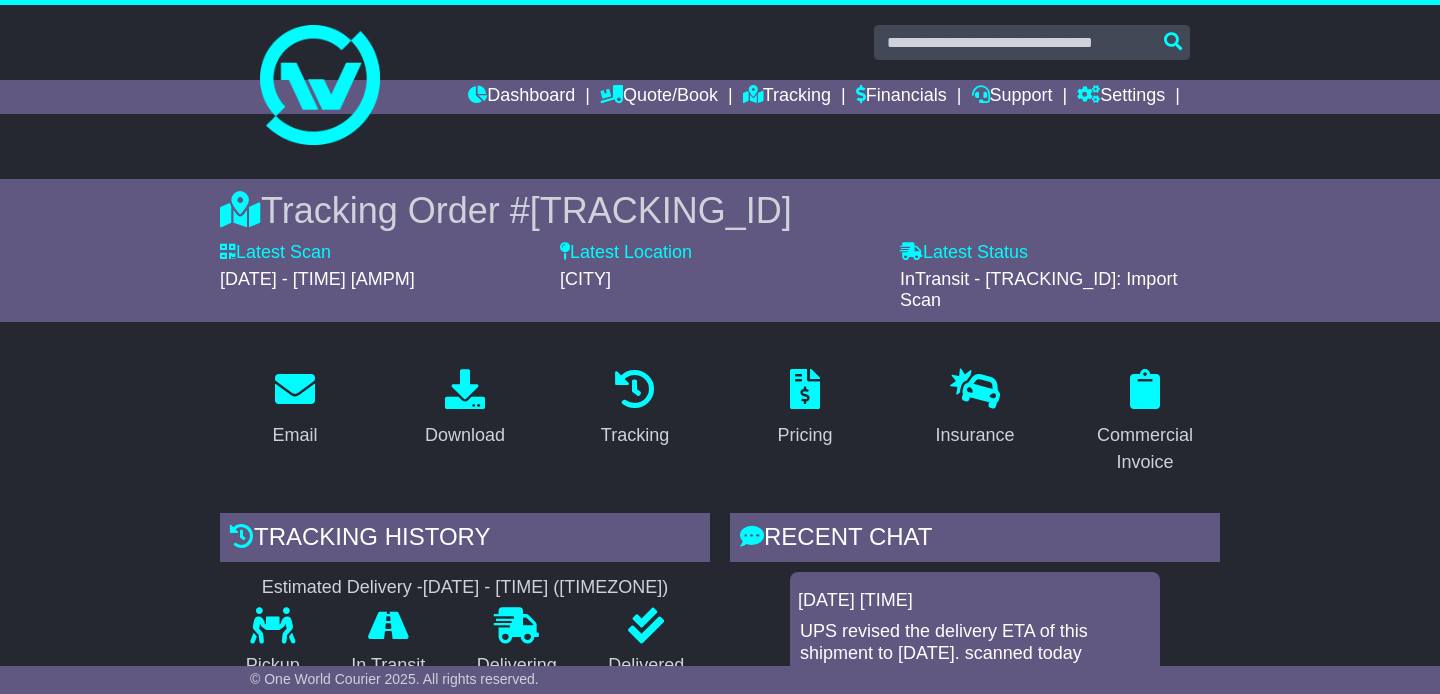 scroll, scrollTop: 0, scrollLeft: 0, axis: both 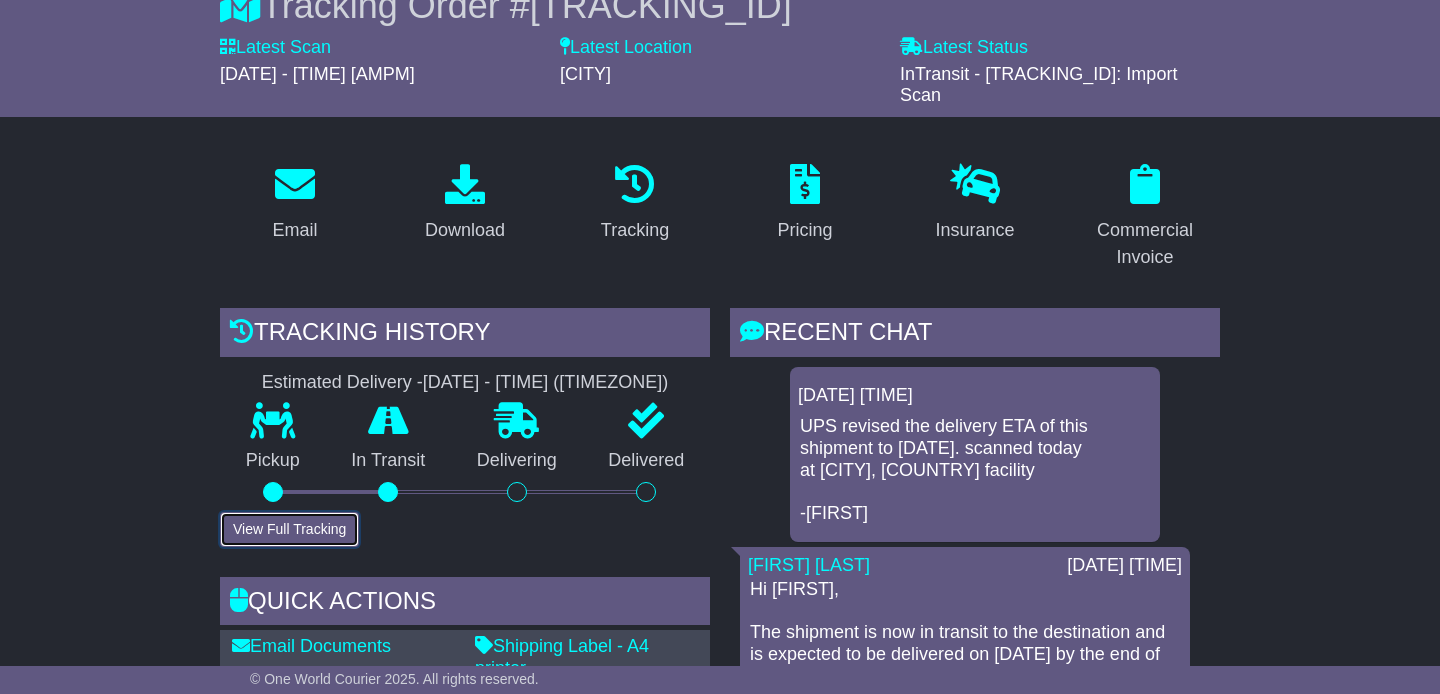 click on "View Full Tracking" at bounding box center [289, 529] 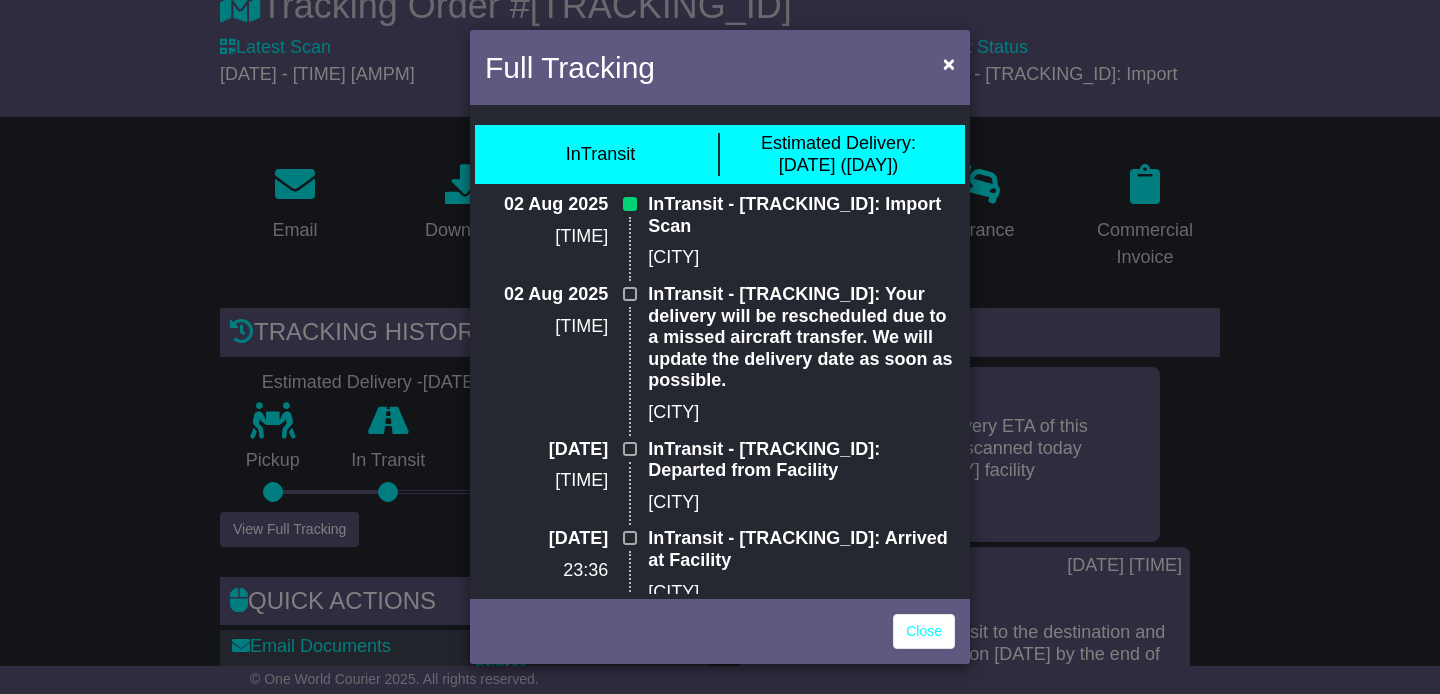 click on "InTransit - 1Z30A5738691975281: Import Scan" at bounding box center [801, 215] 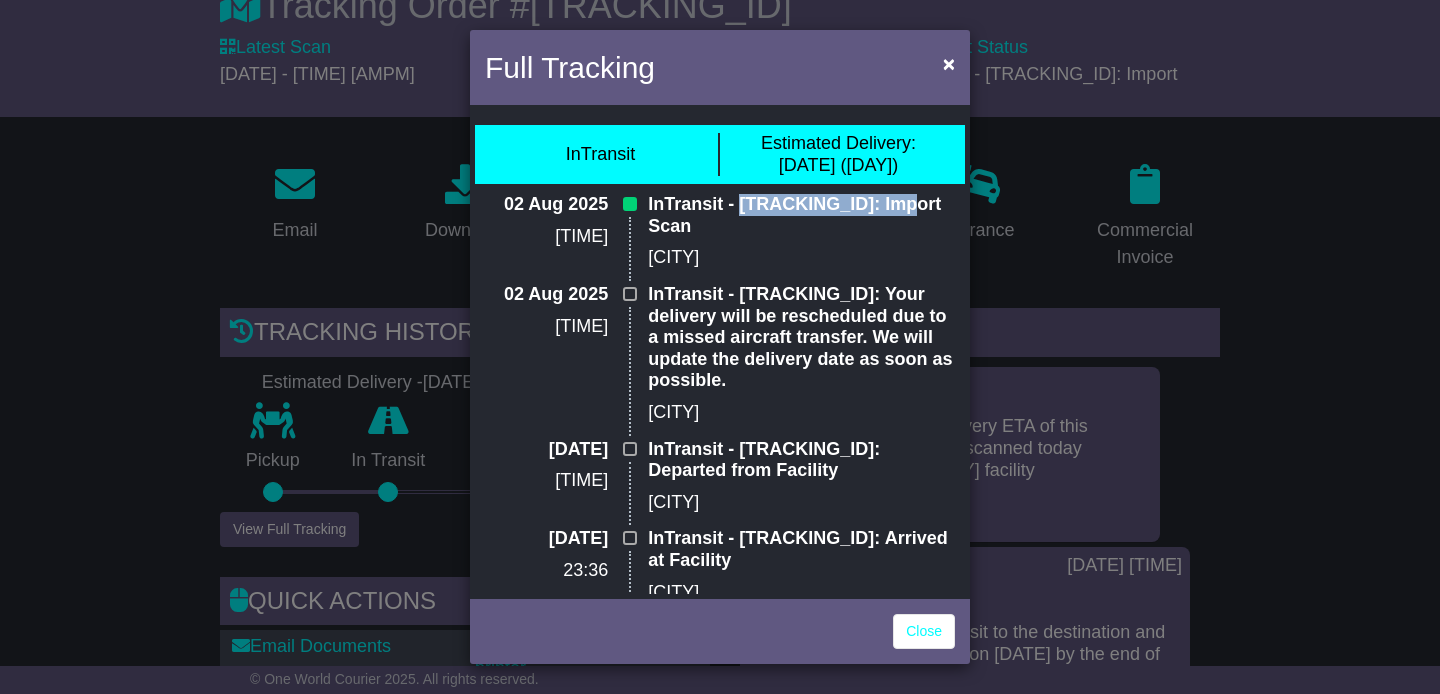 click on "InTransit - 1Z30A5738691975281: Import Scan" at bounding box center (801, 215) 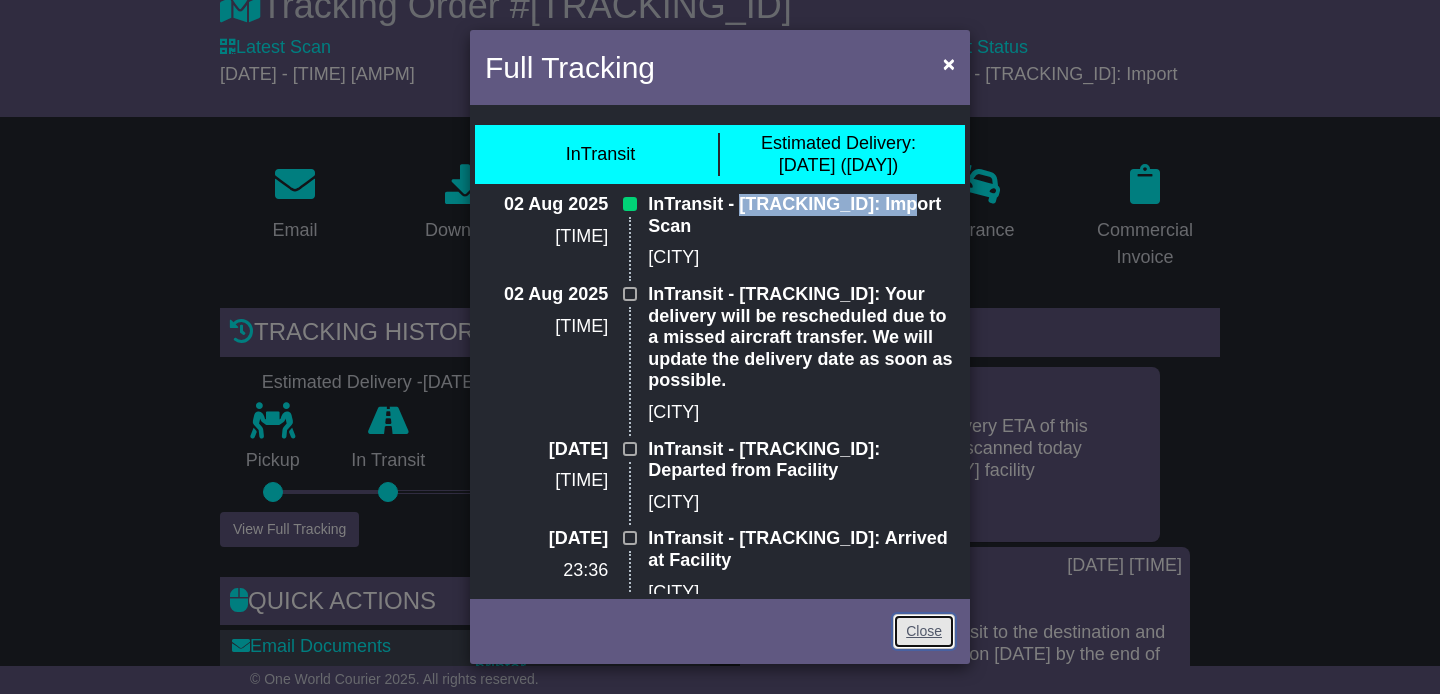 click on "Close" at bounding box center (924, 631) 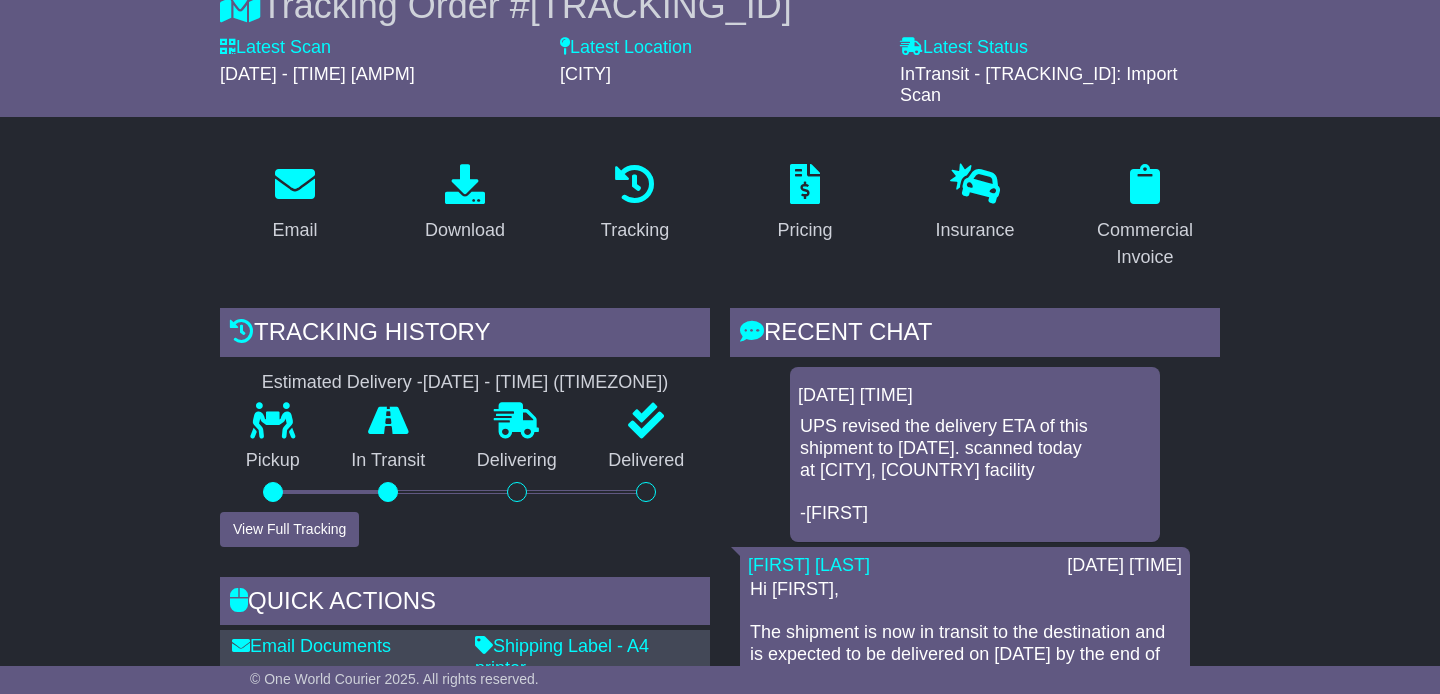 click on "Email
Download
Tracking
Pricing
Insurance" at bounding box center (720, 1275) 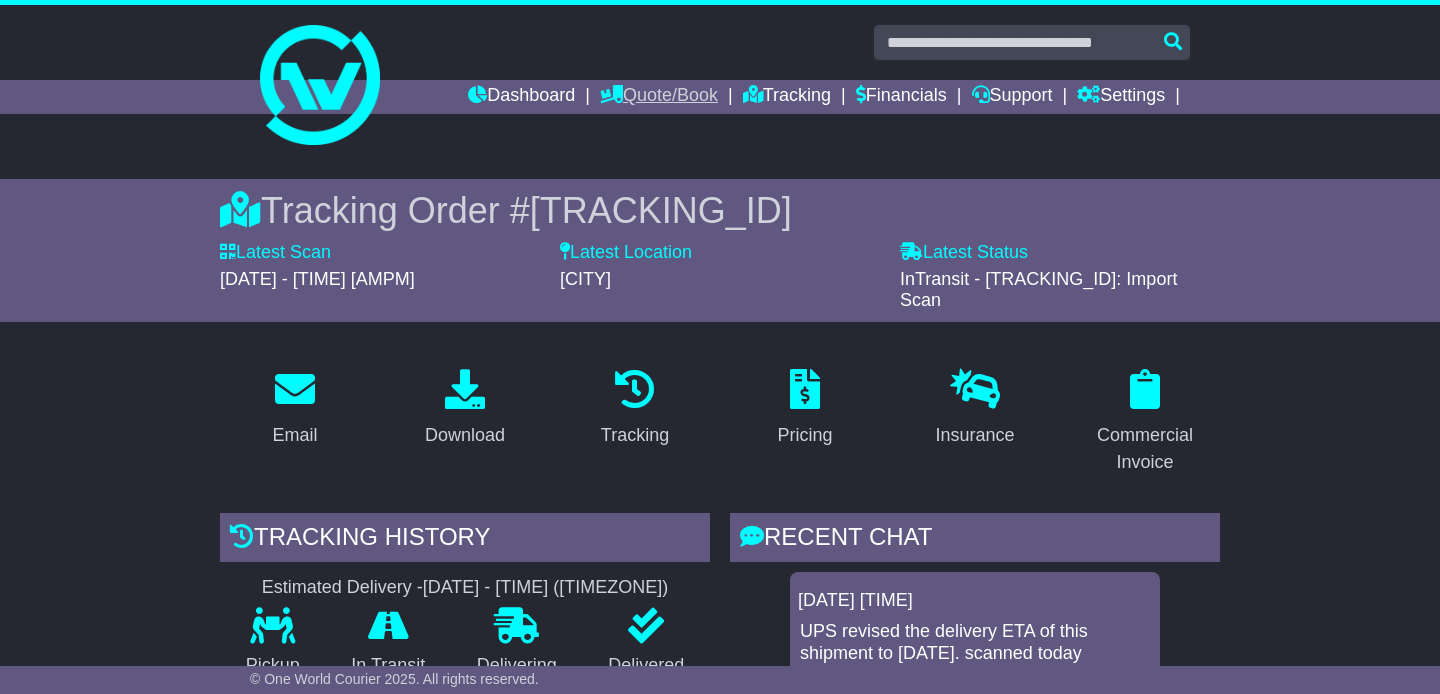 click on "Quote/Book" at bounding box center [659, 97] 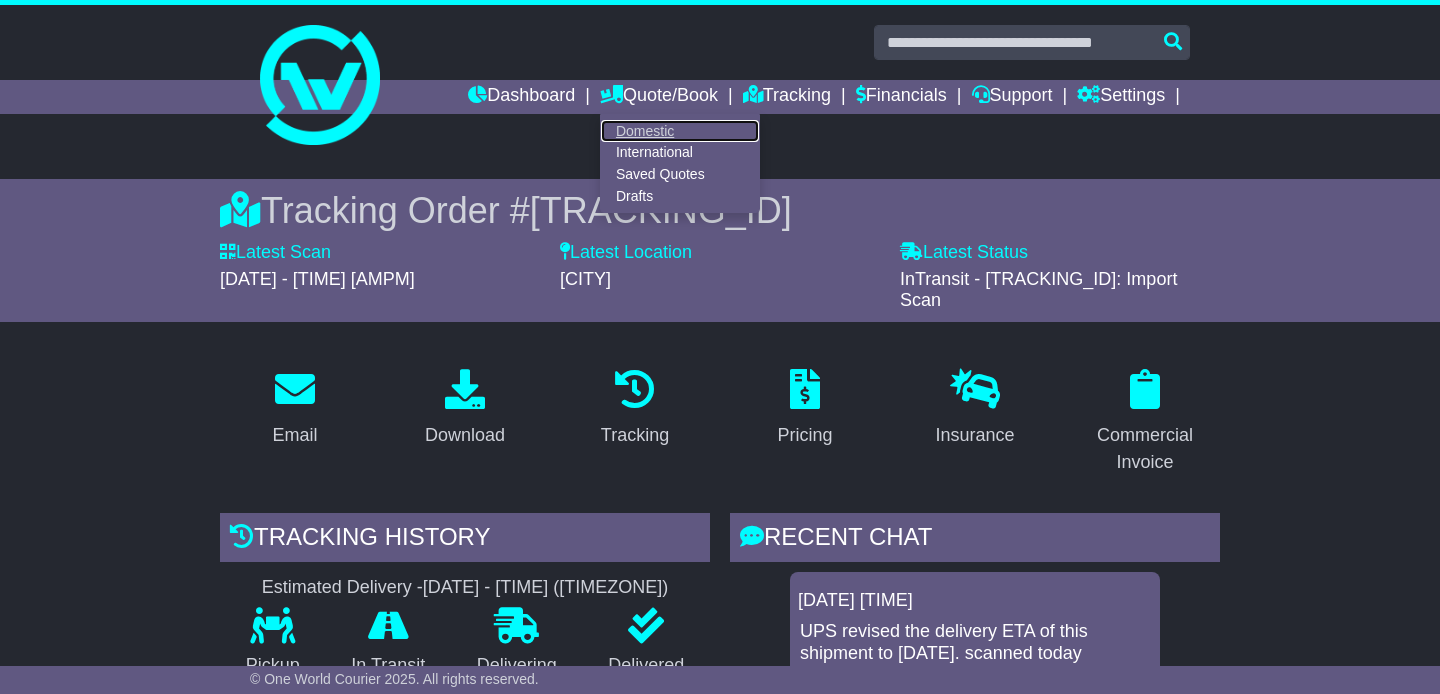 click on "Domestic" at bounding box center [680, 131] 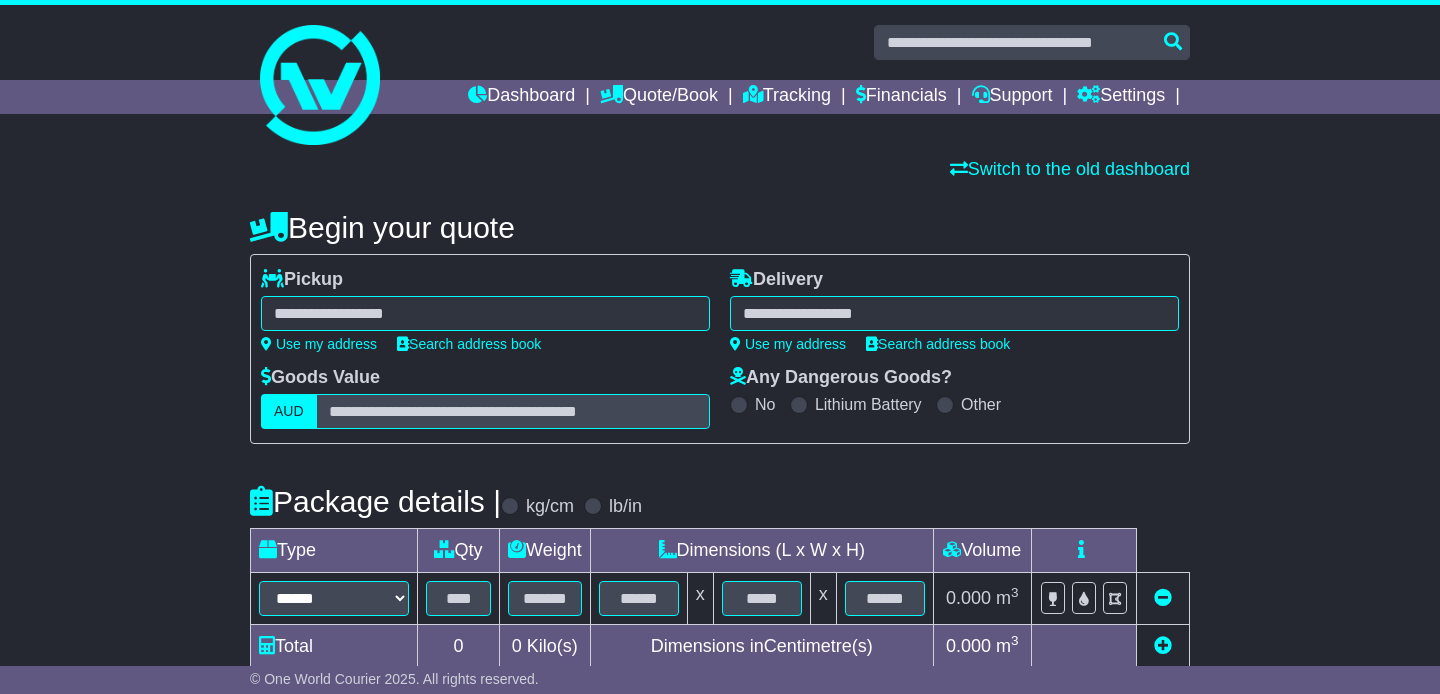 scroll, scrollTop: 0, scrollLeft: 0, axis: both 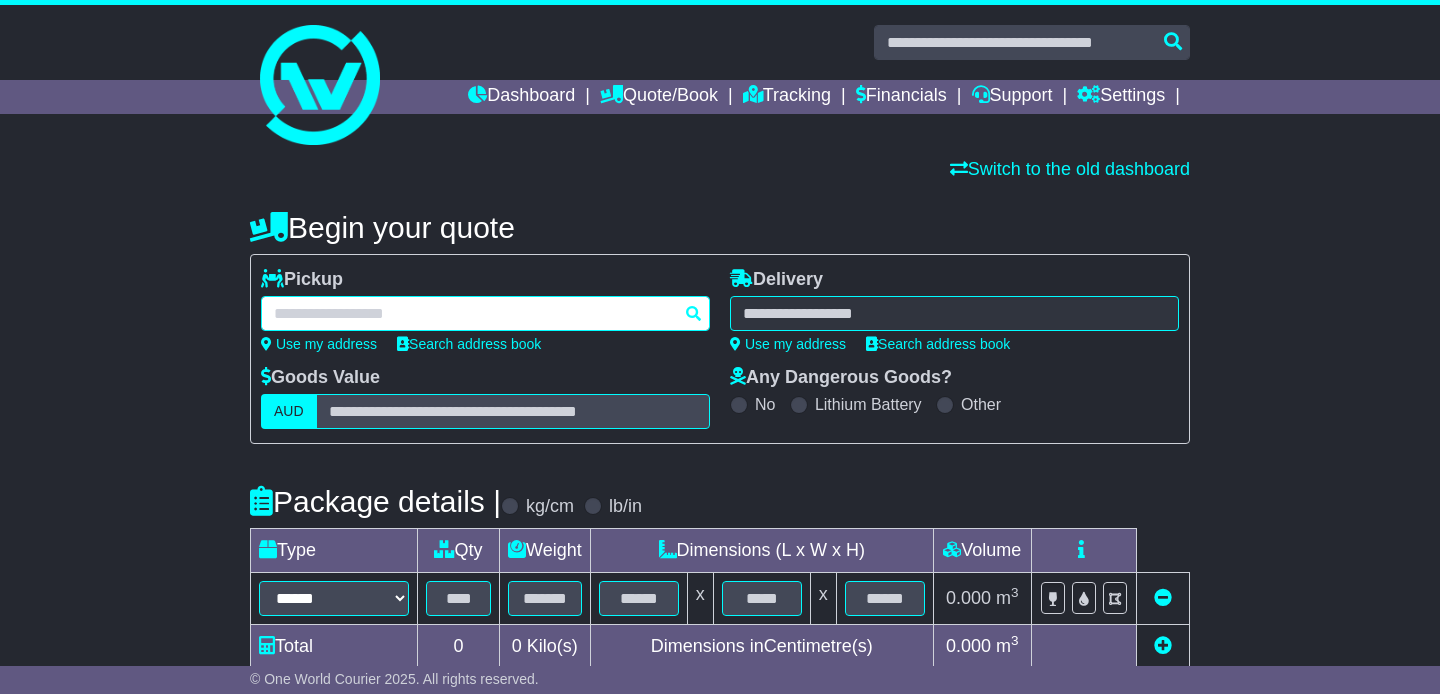 click at bounding box center [485, 313] 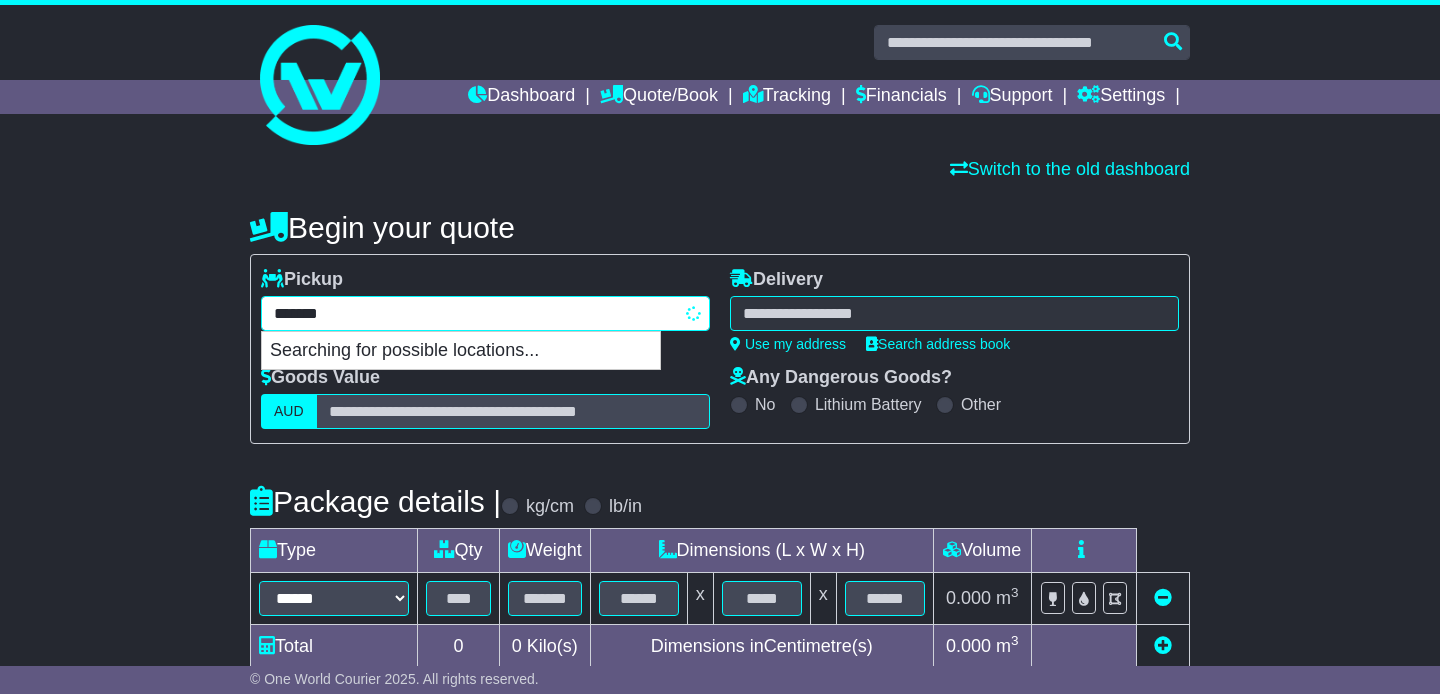 type on "******" 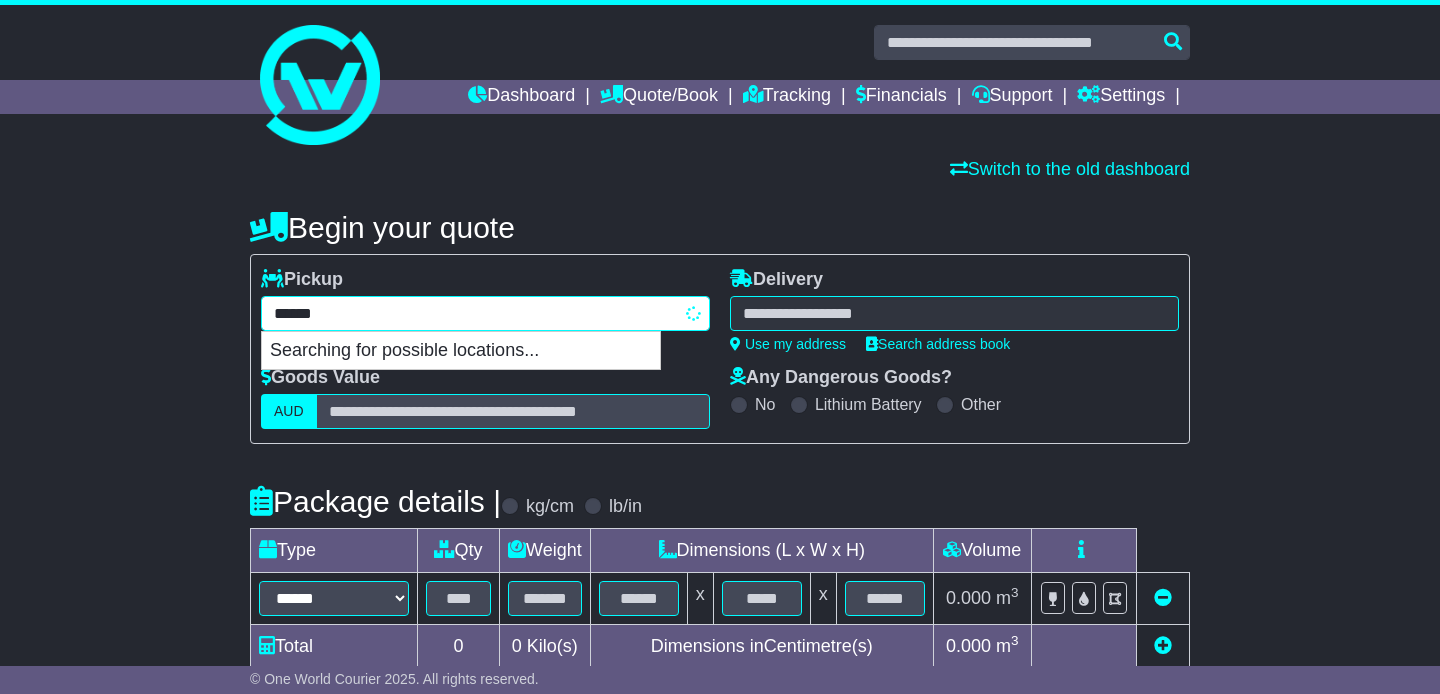 type on "**********" 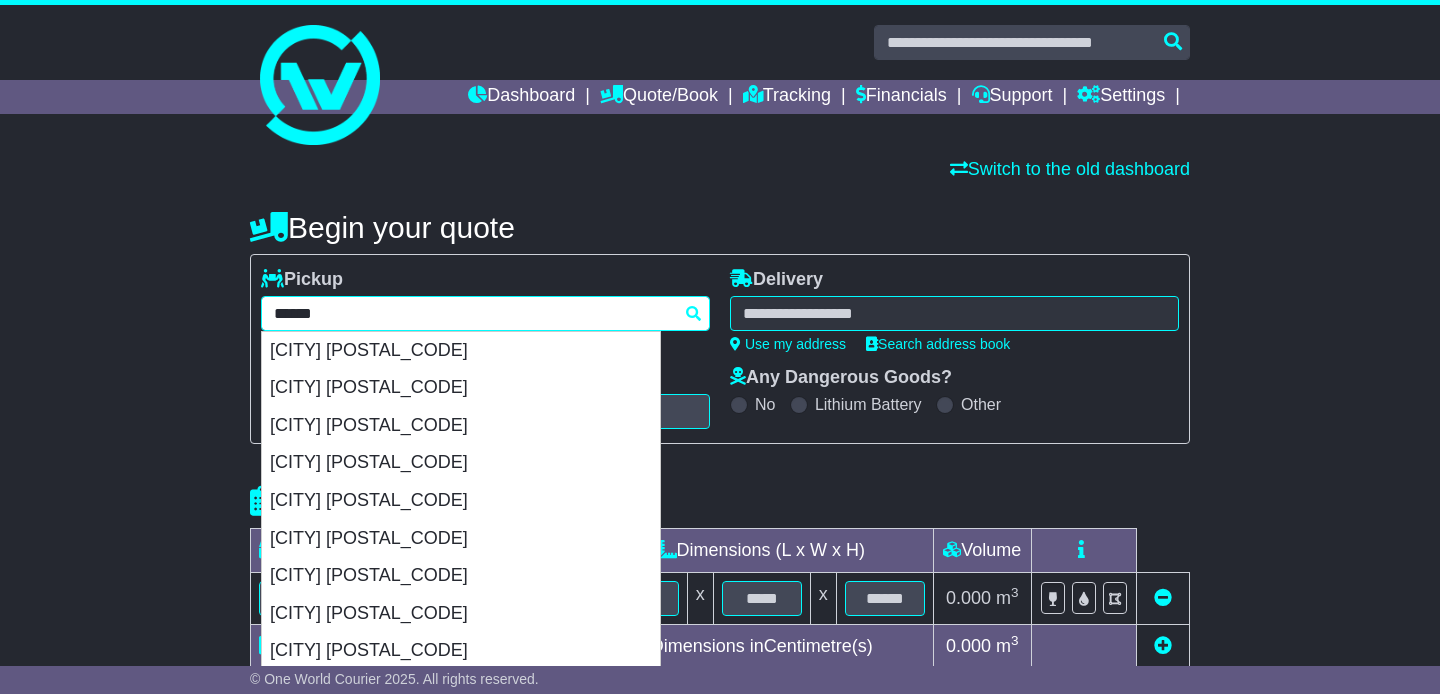 type 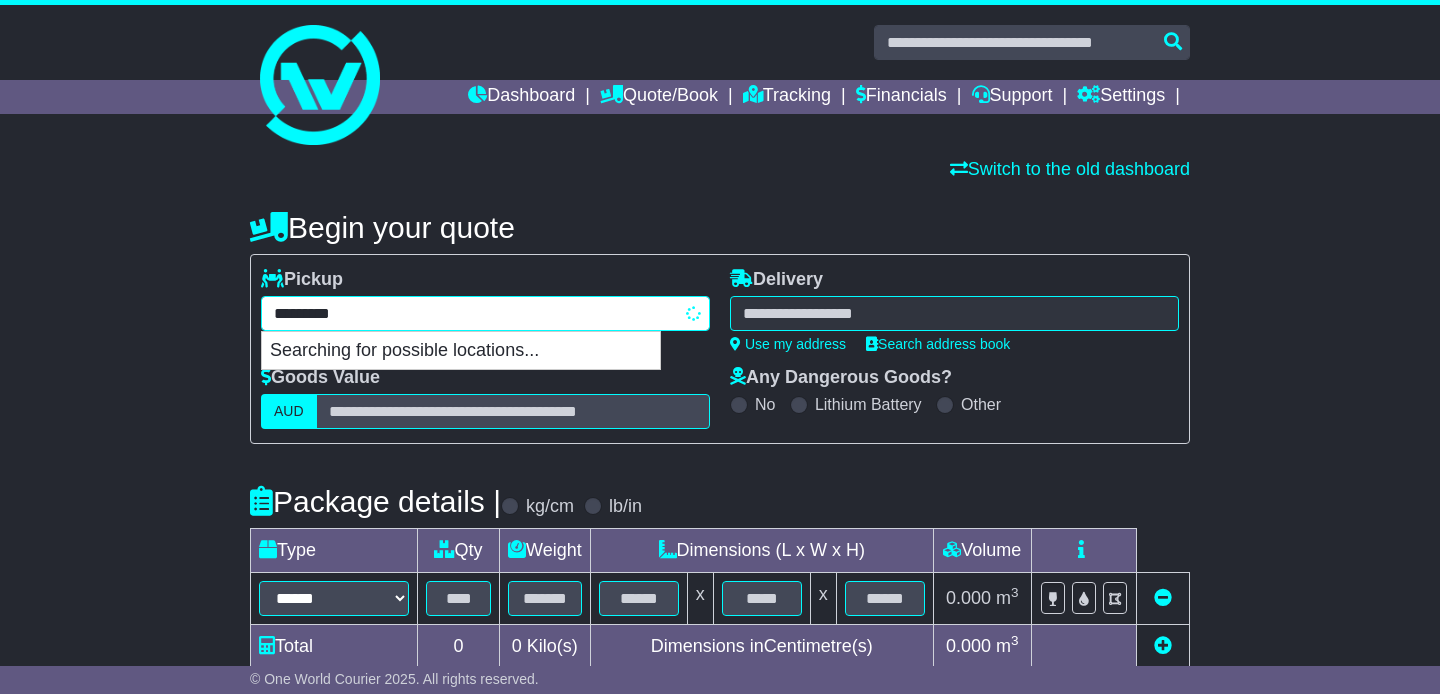 type on "**********" 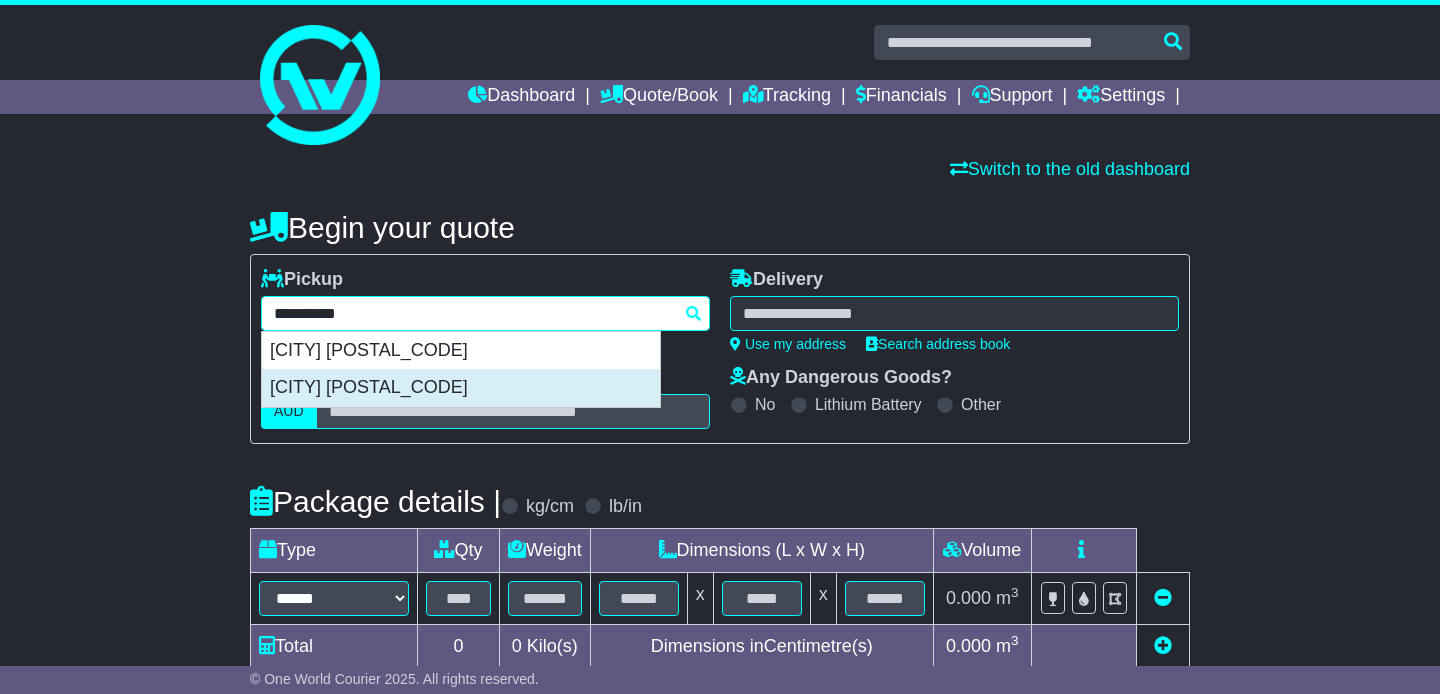 click on "ALEXANDRIA 2015" at bounding box center (461, 388) 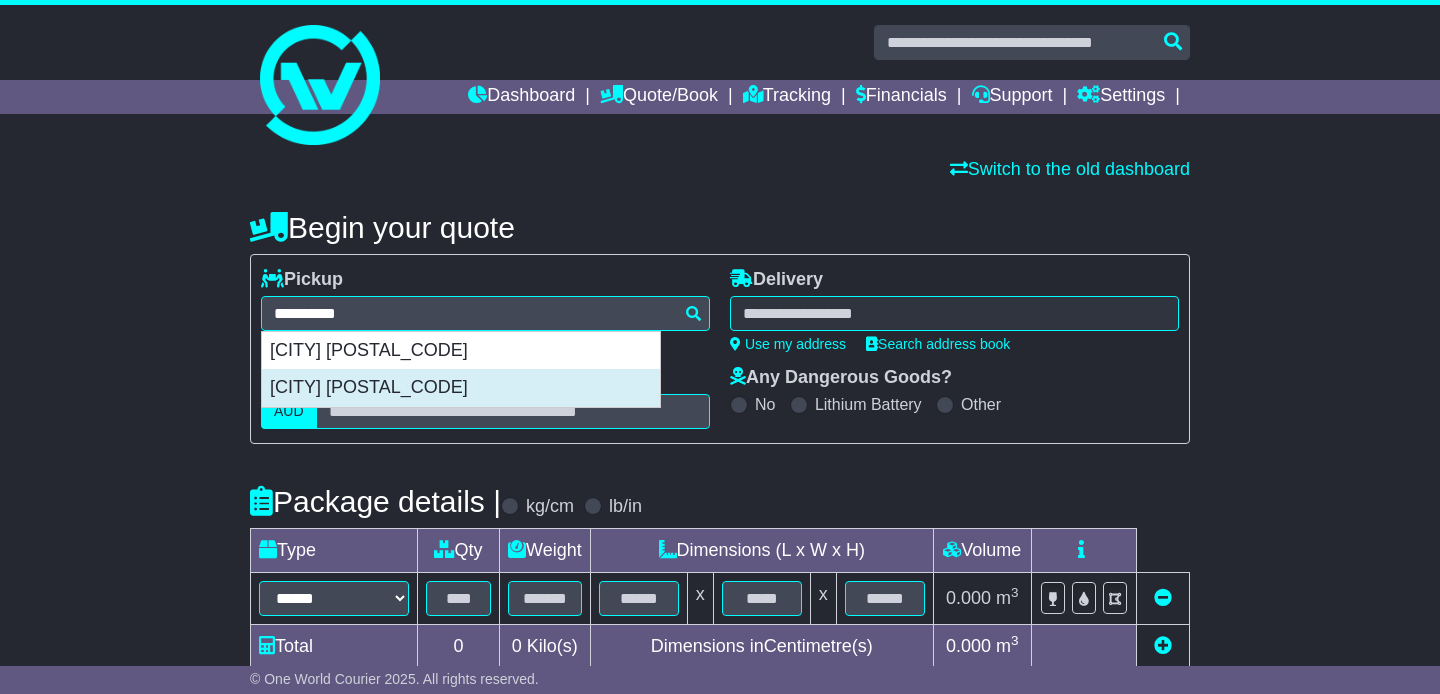 type on "**********" 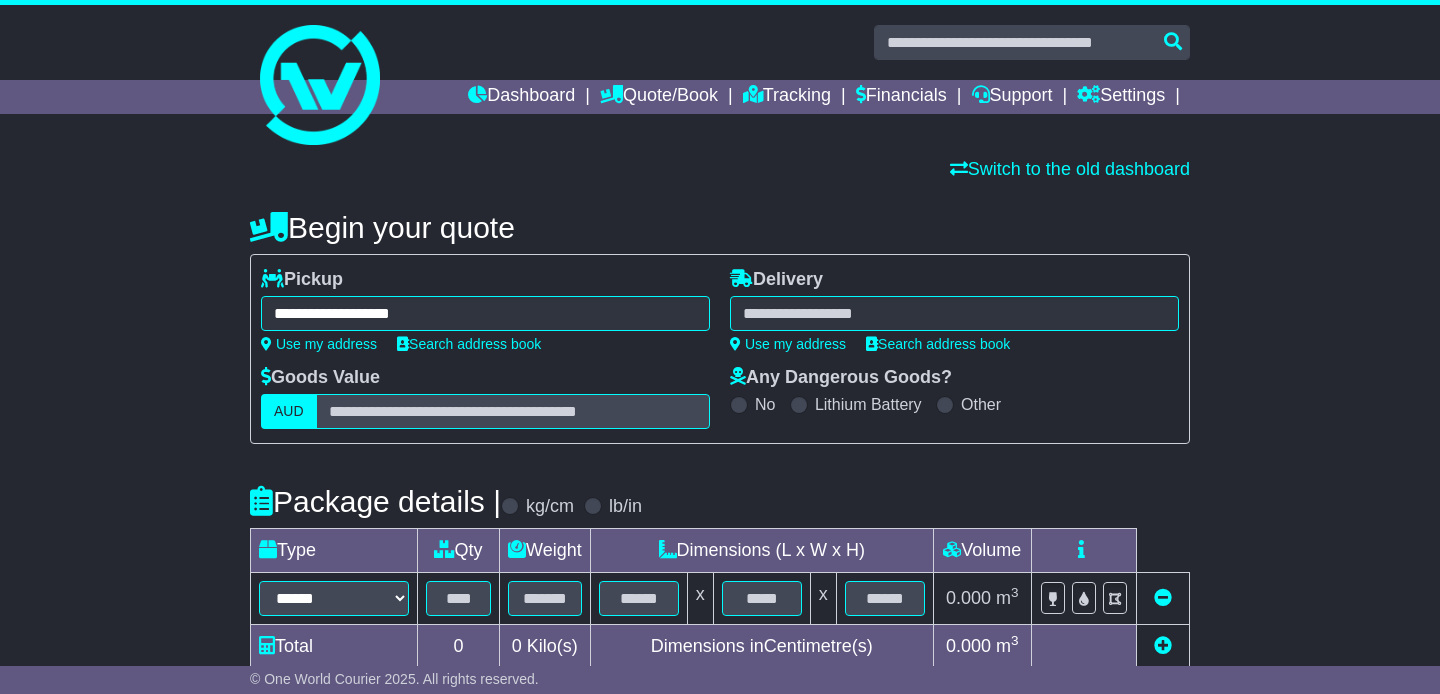 click at bounding box center (954, 313) 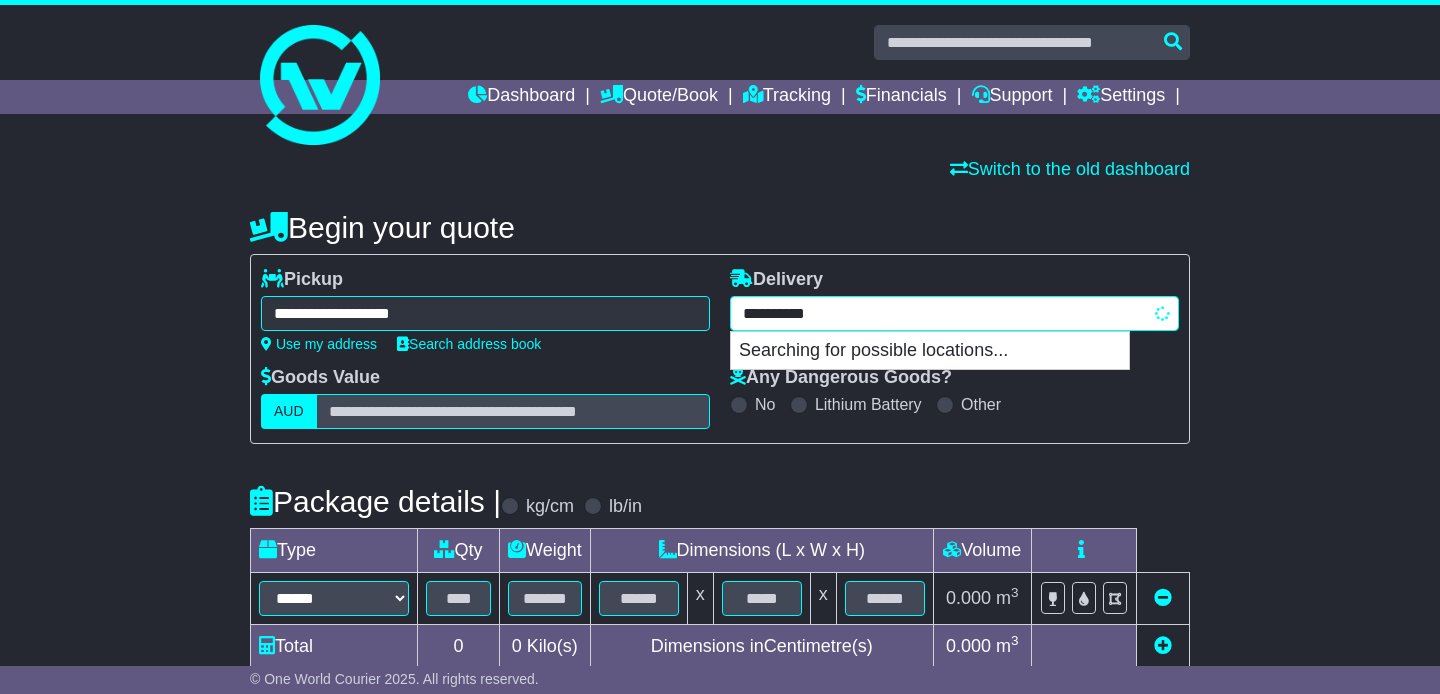 type on "**********" 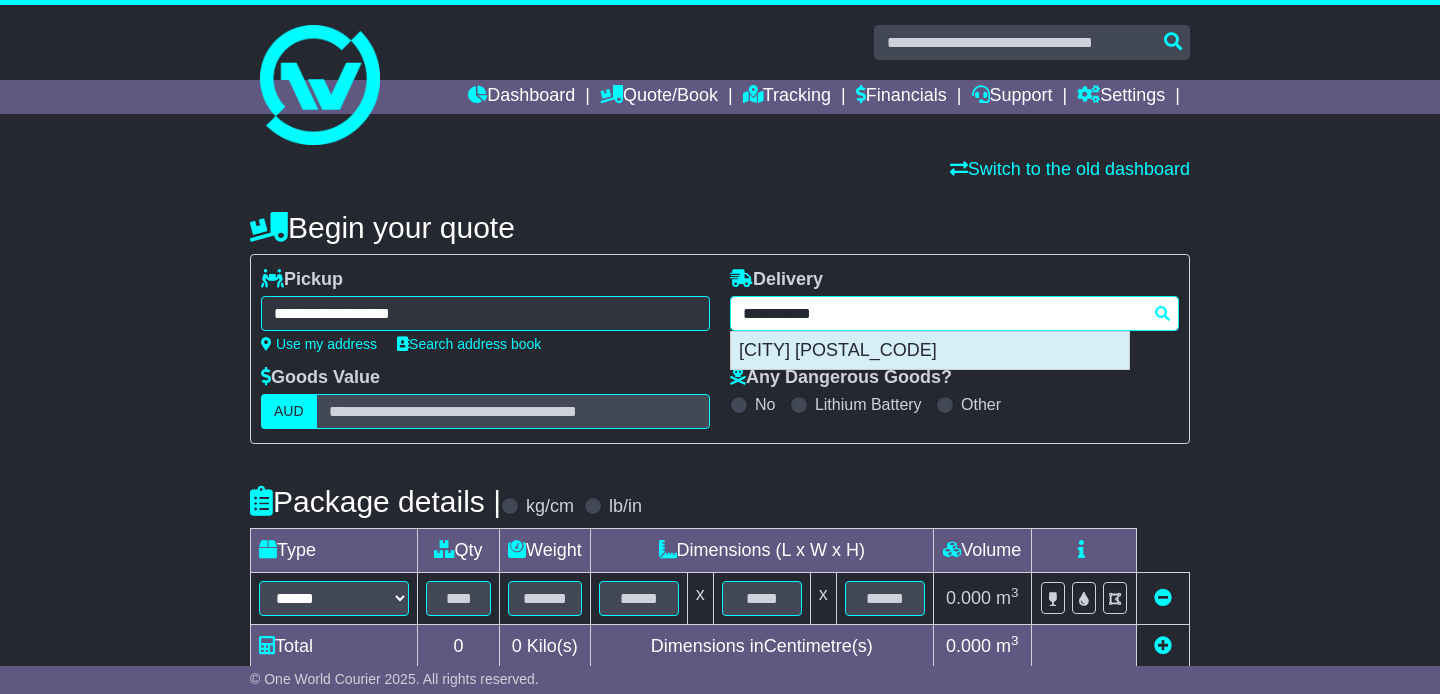 click on "SURRY HILLS 2010" at bounding box center (930, 351) 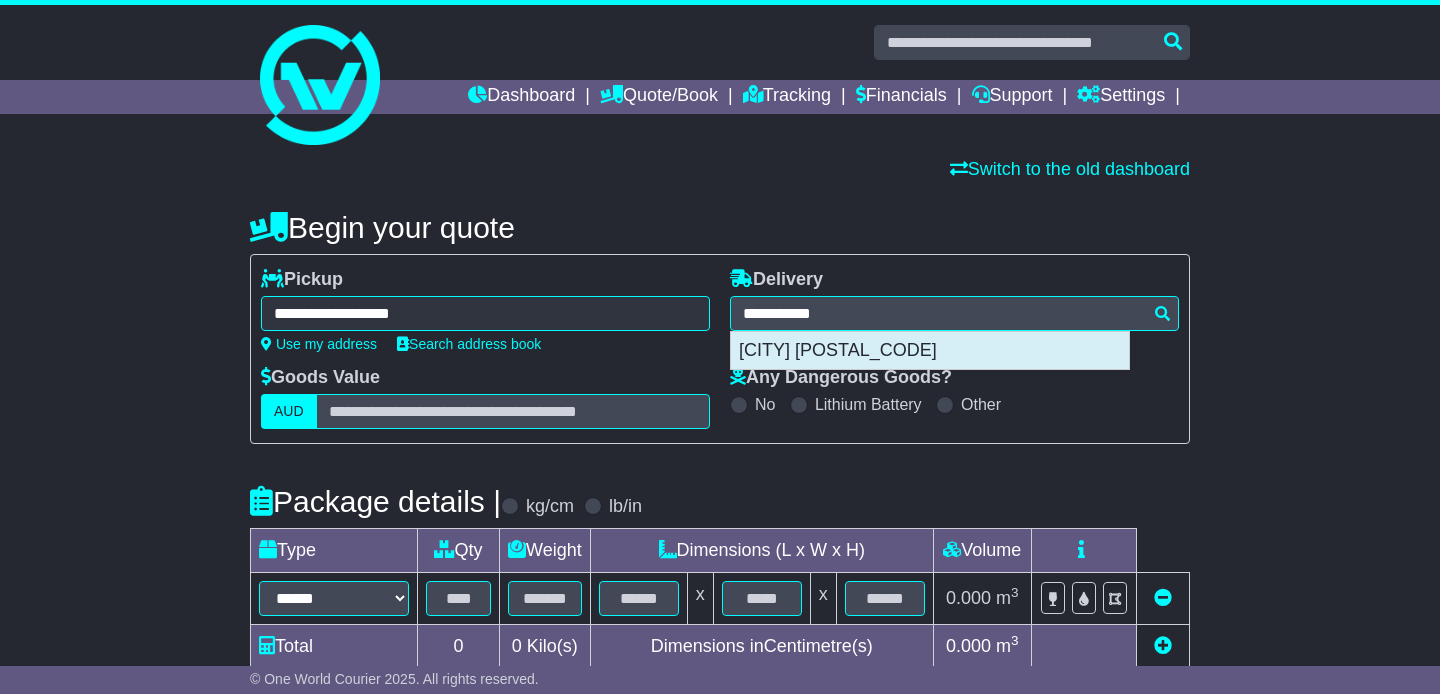 type on "**********" 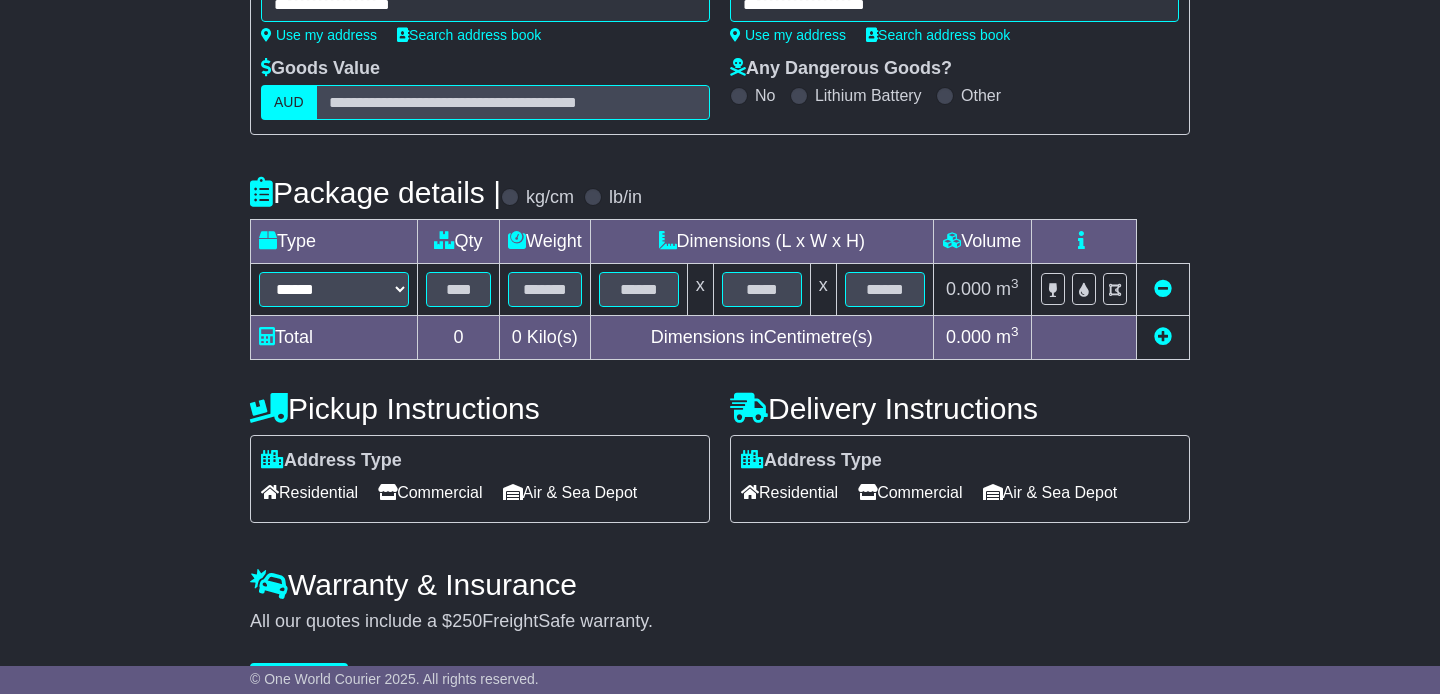 scroll, scrollTop: 323, scrollLeft: 0, axis: vertical 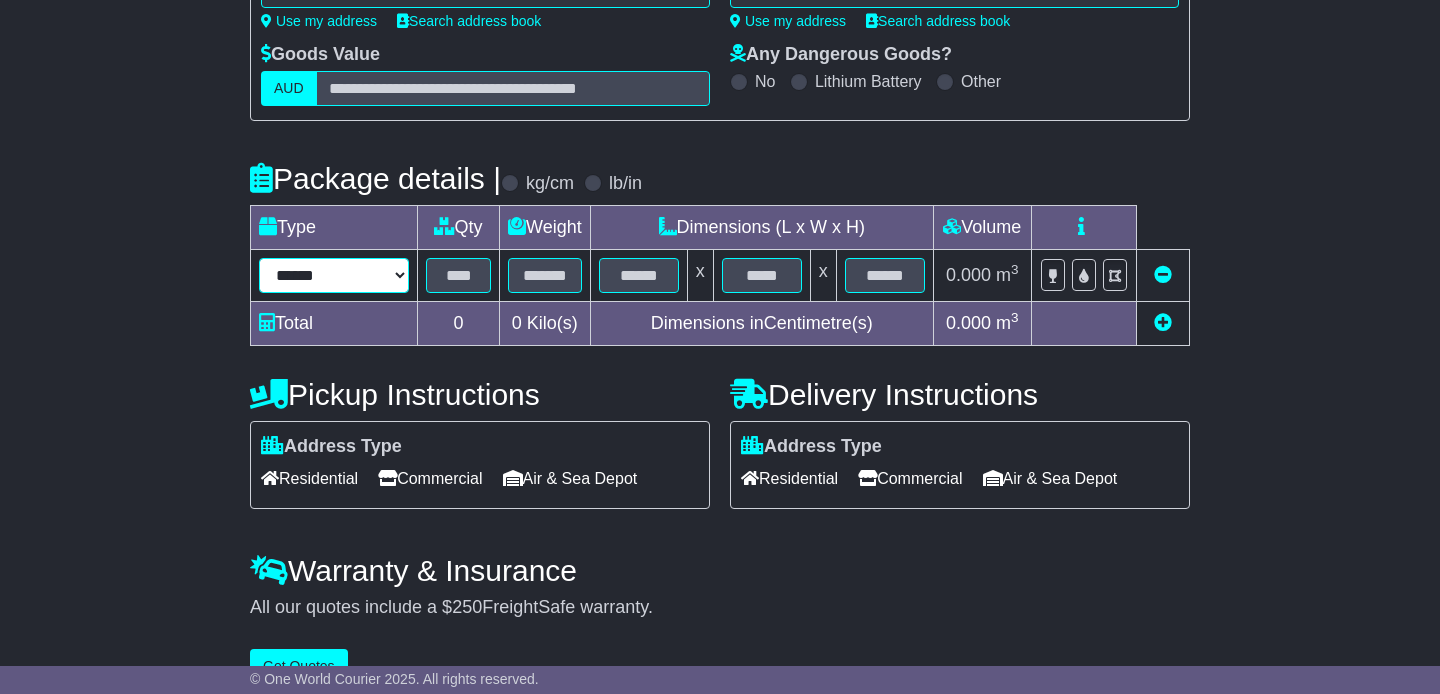 click on "****** ****** *** ******** ***** **** **** ****** *** *******" at bounding box center (334, 275) 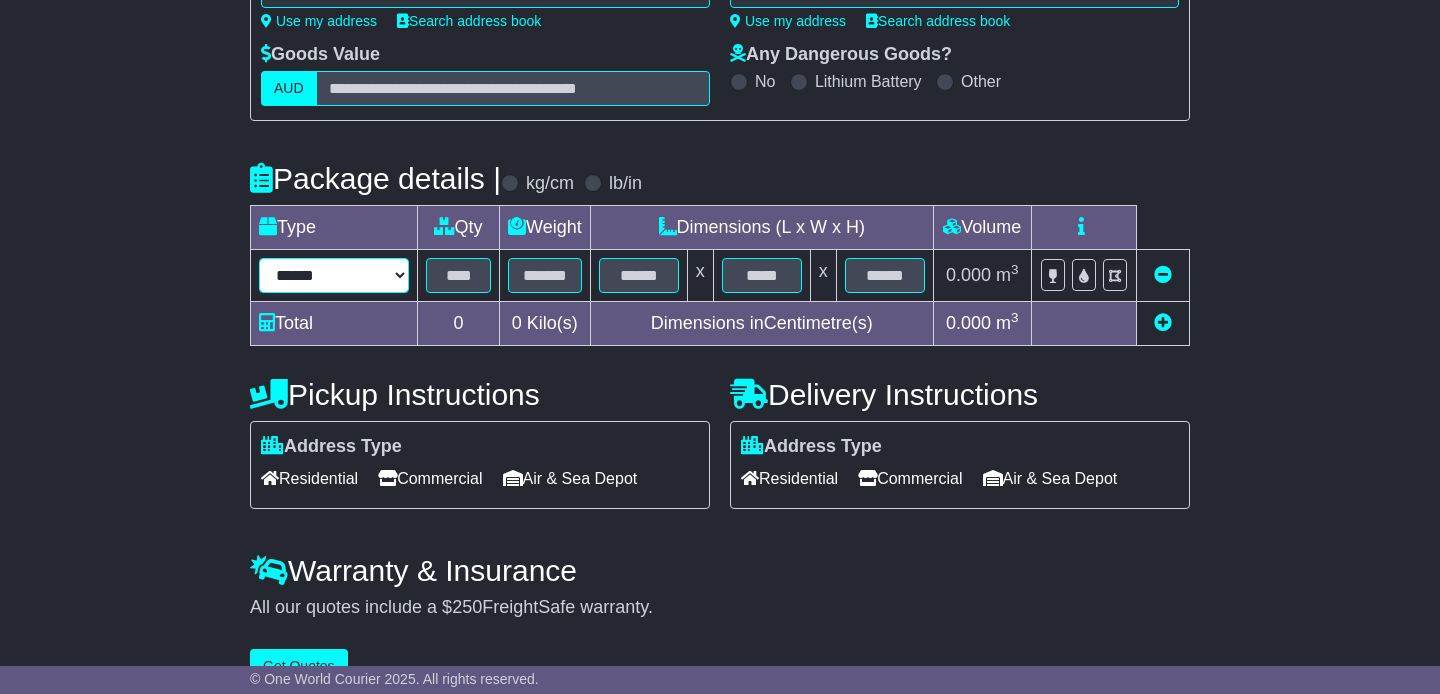 select on "*****" 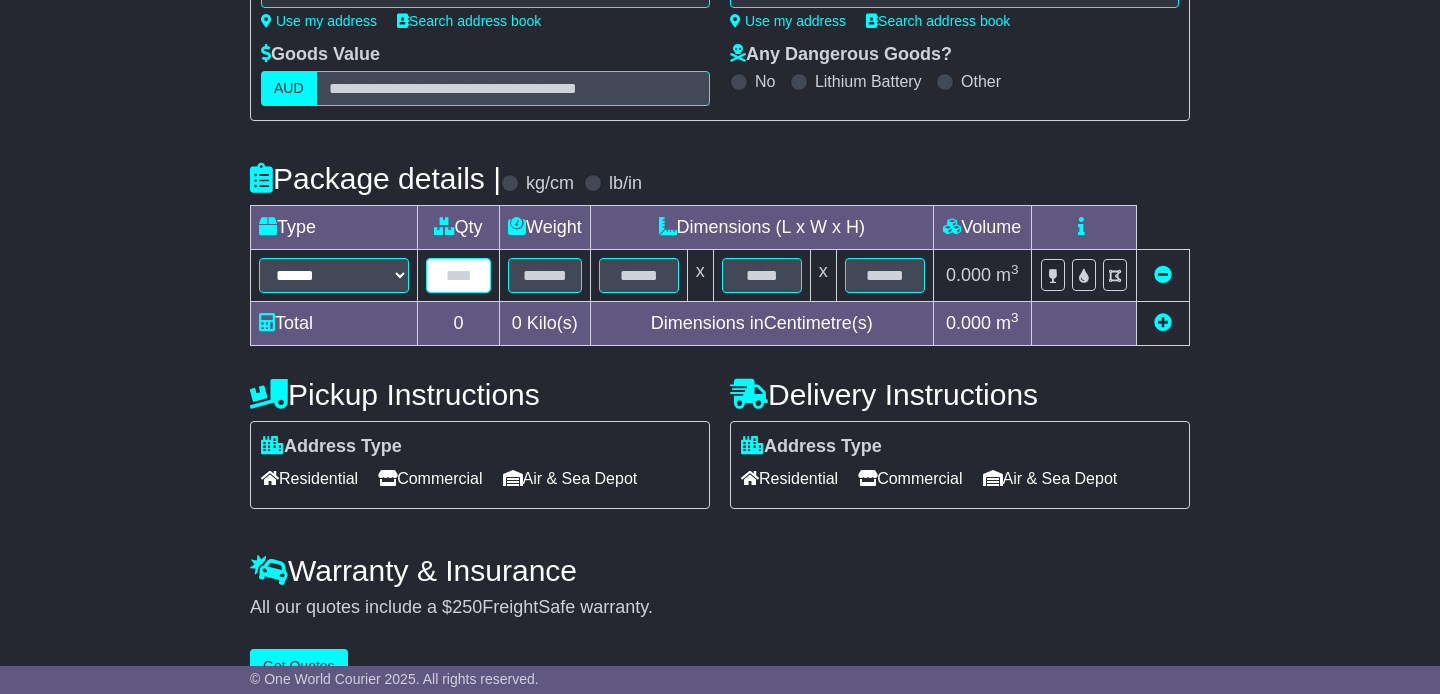 click at bounding box center (458, 275) 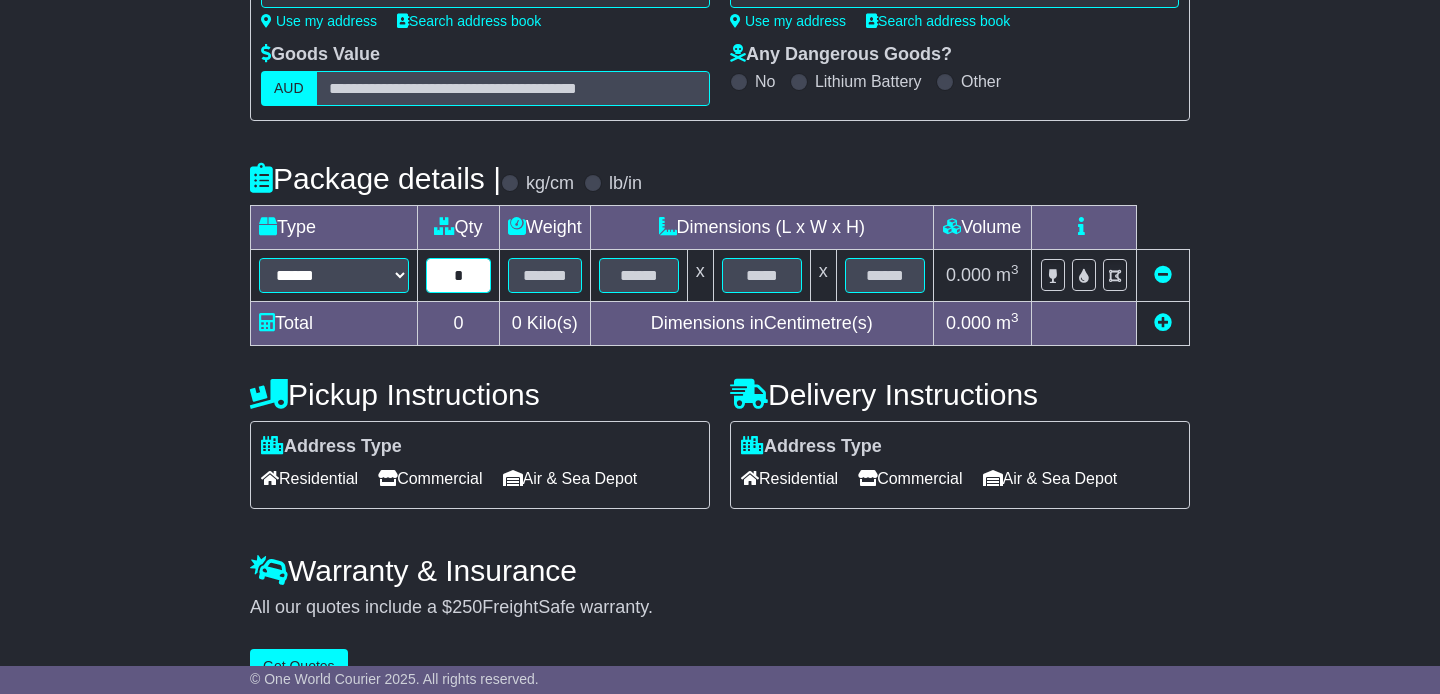 type on "*" 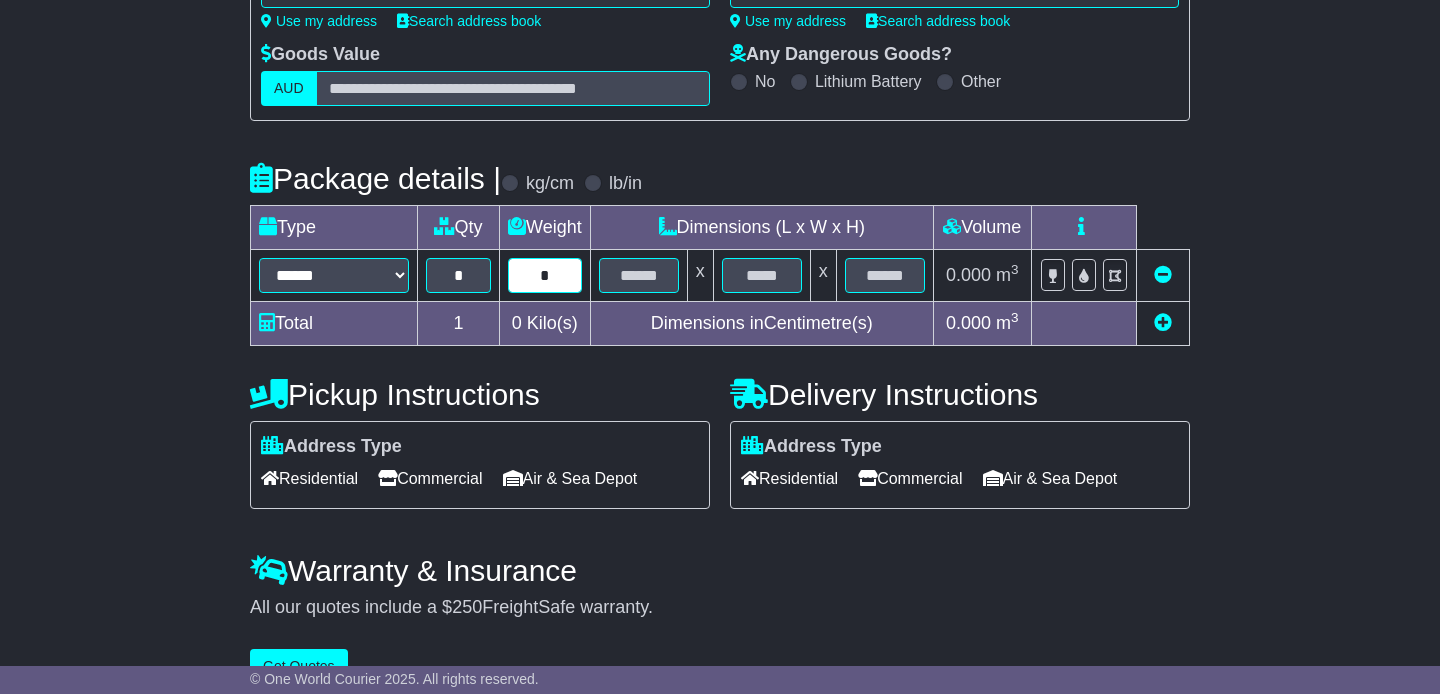 type on "*" 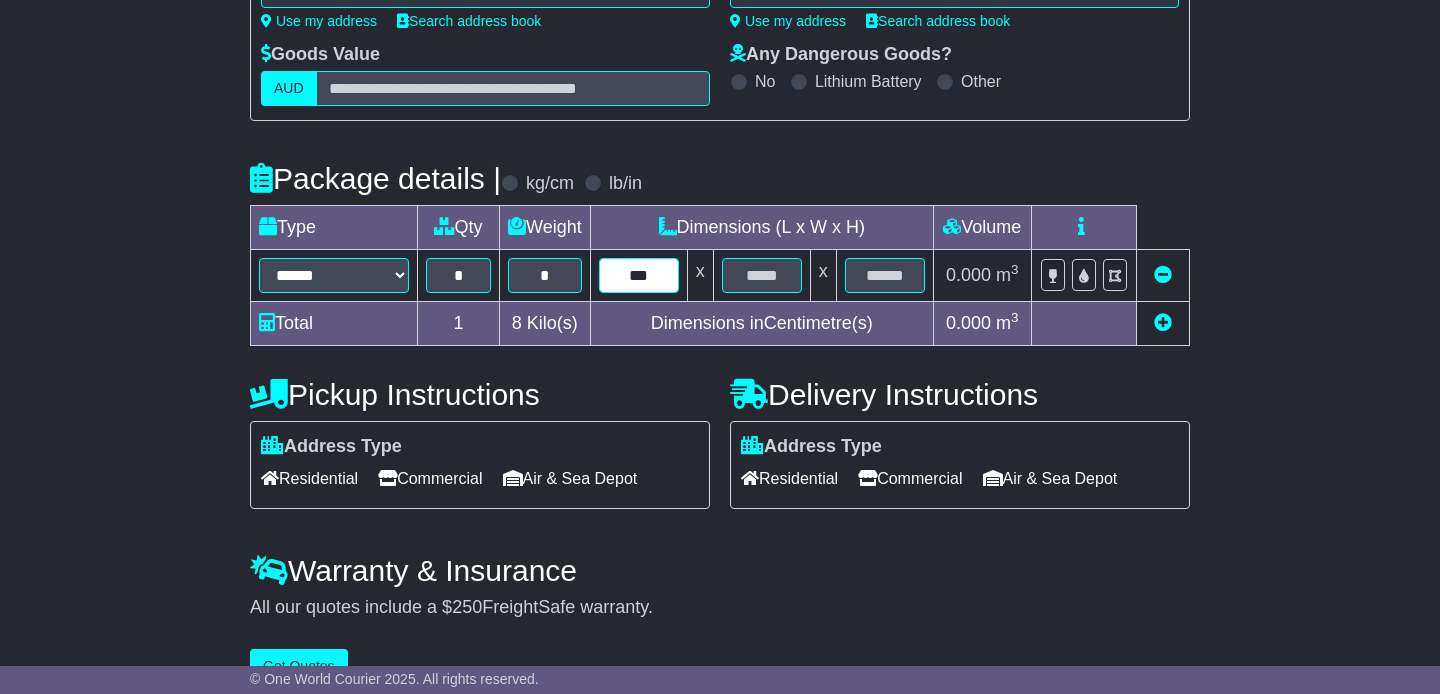 type on "**" 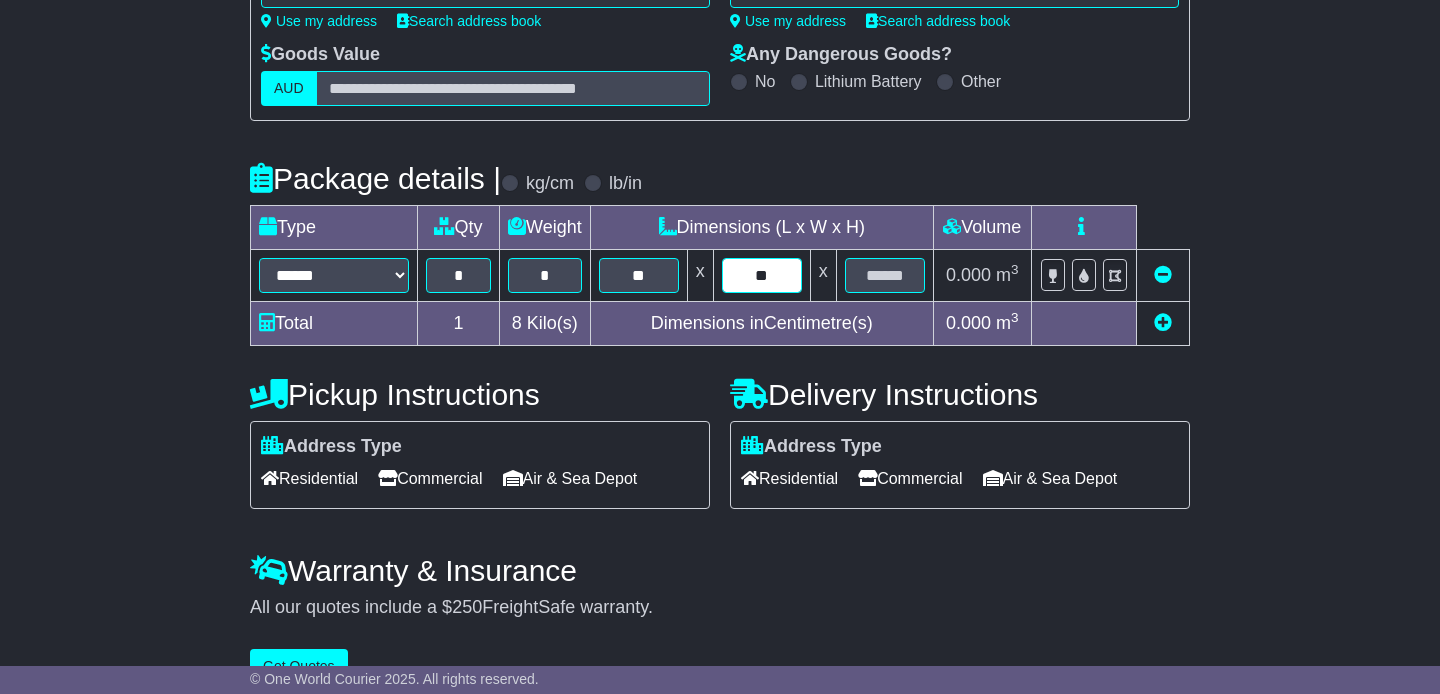 type on "**" 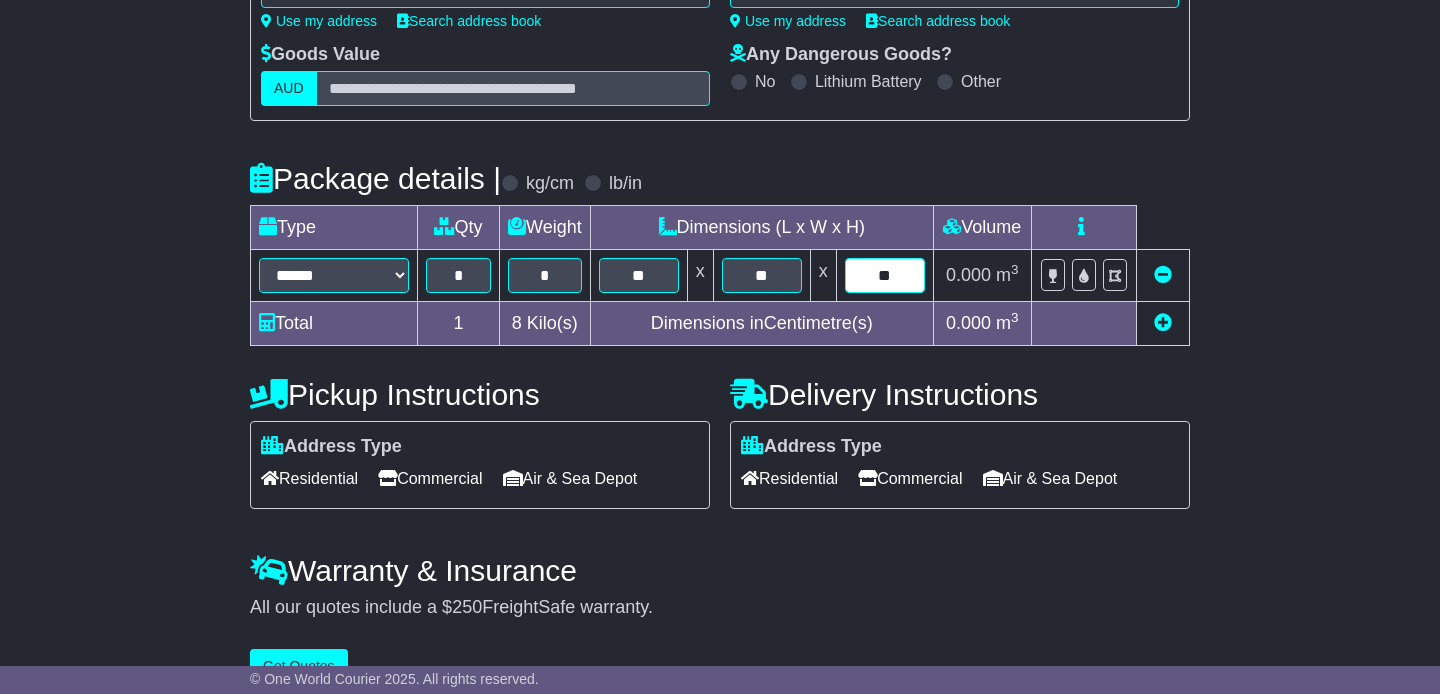 type on "**" 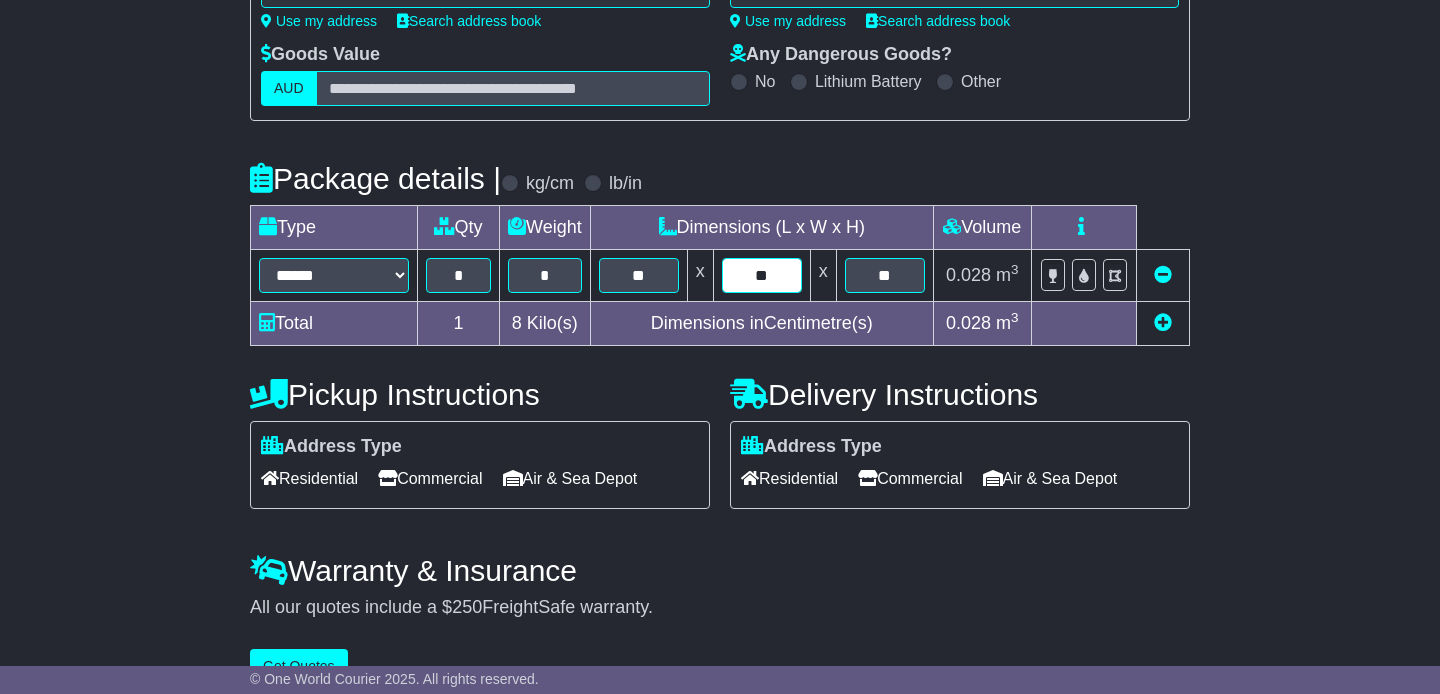 drag, startPoint x: 743, startPoint y: 277, endPoint x: 530, endPoint y: 277, distance: 213 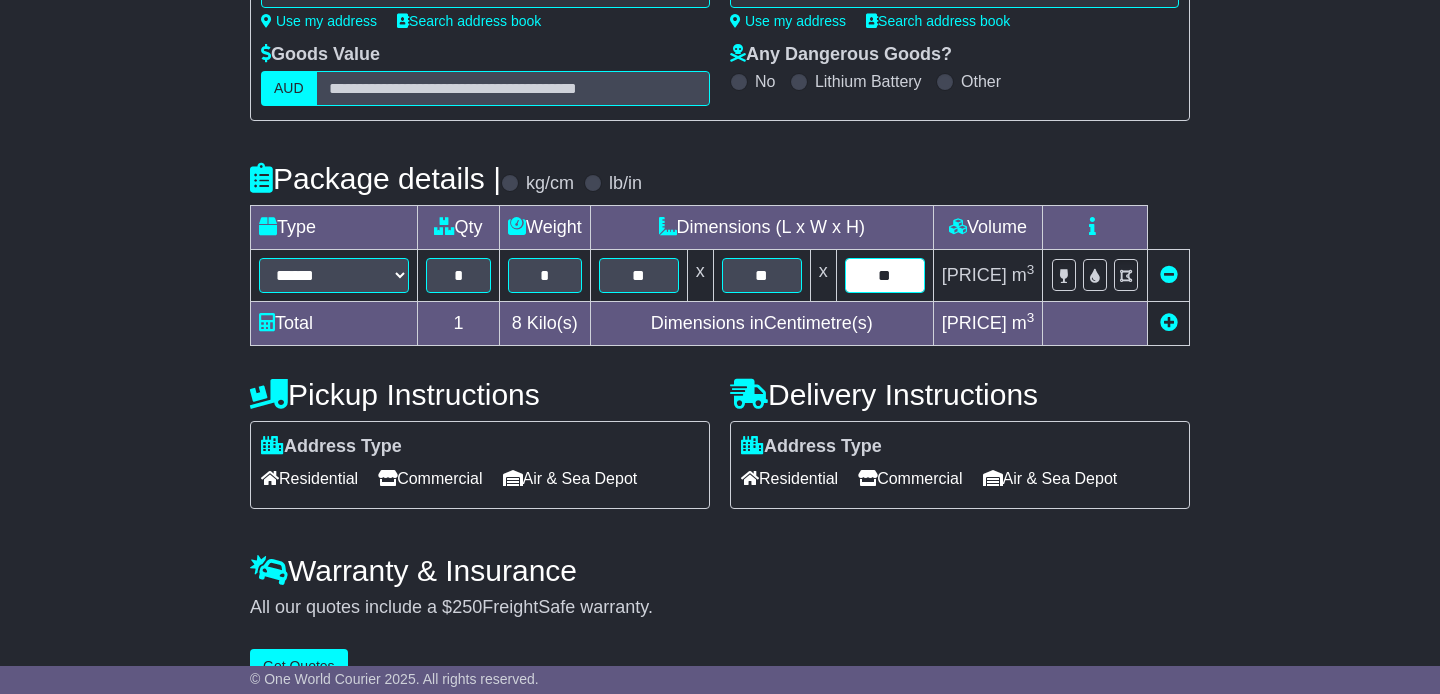 type on "**" 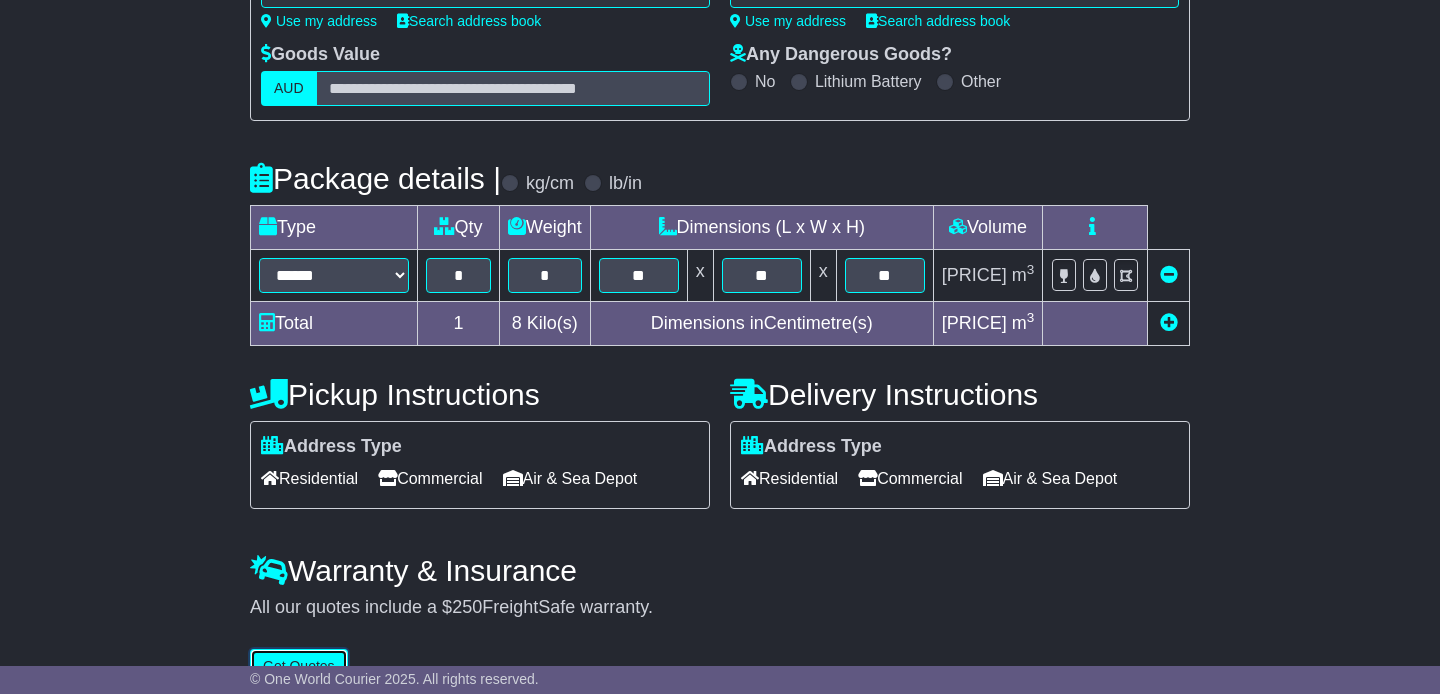 type 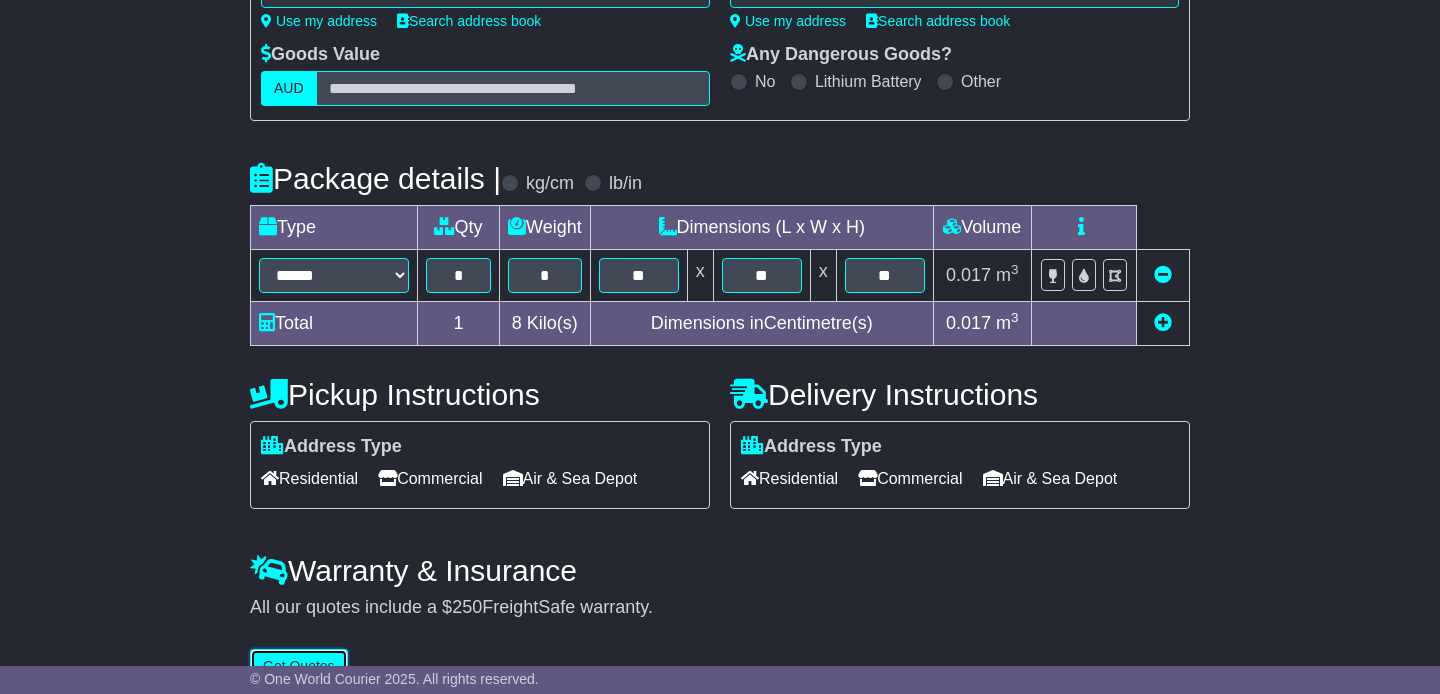 scroll, scrollTop: 363, scrollLeft: 0, axis: vertical 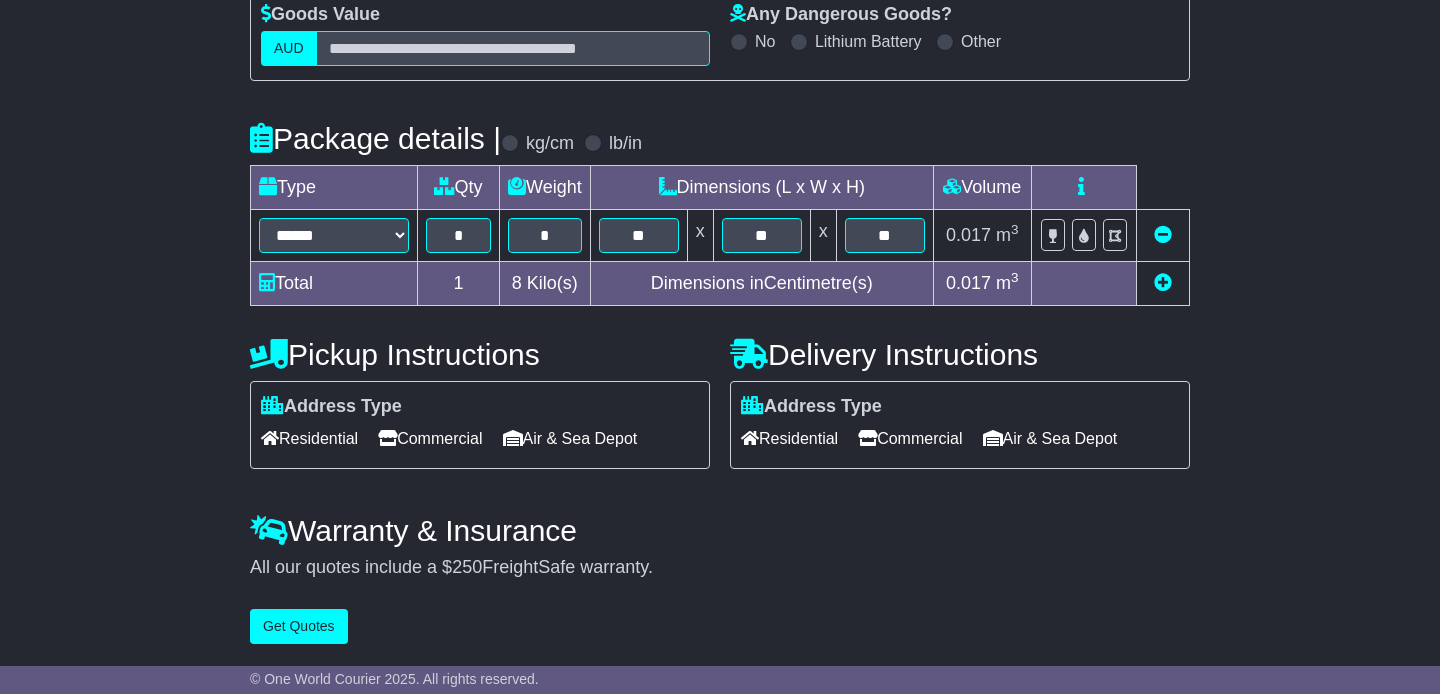 click on "Commercial" at bounding box center (430, 438) 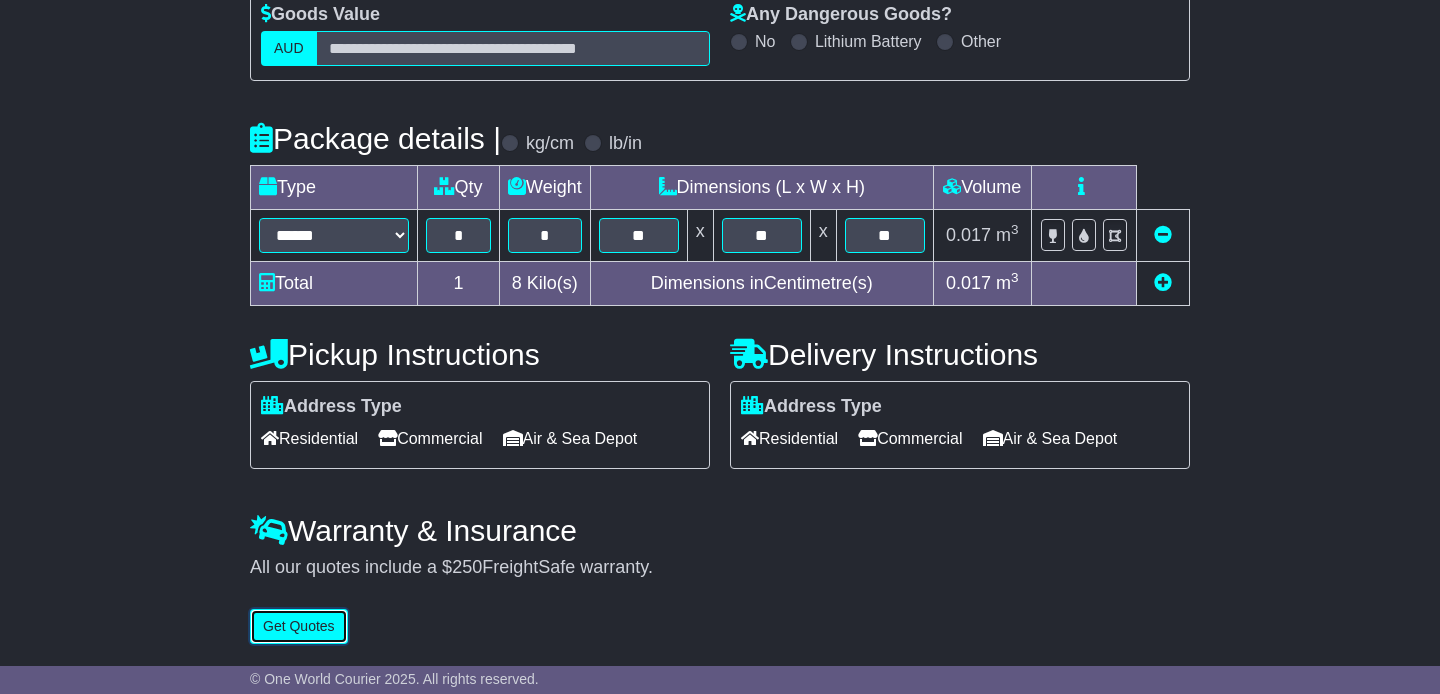 click on "Get Quotes" at bounding box center (299, 626) 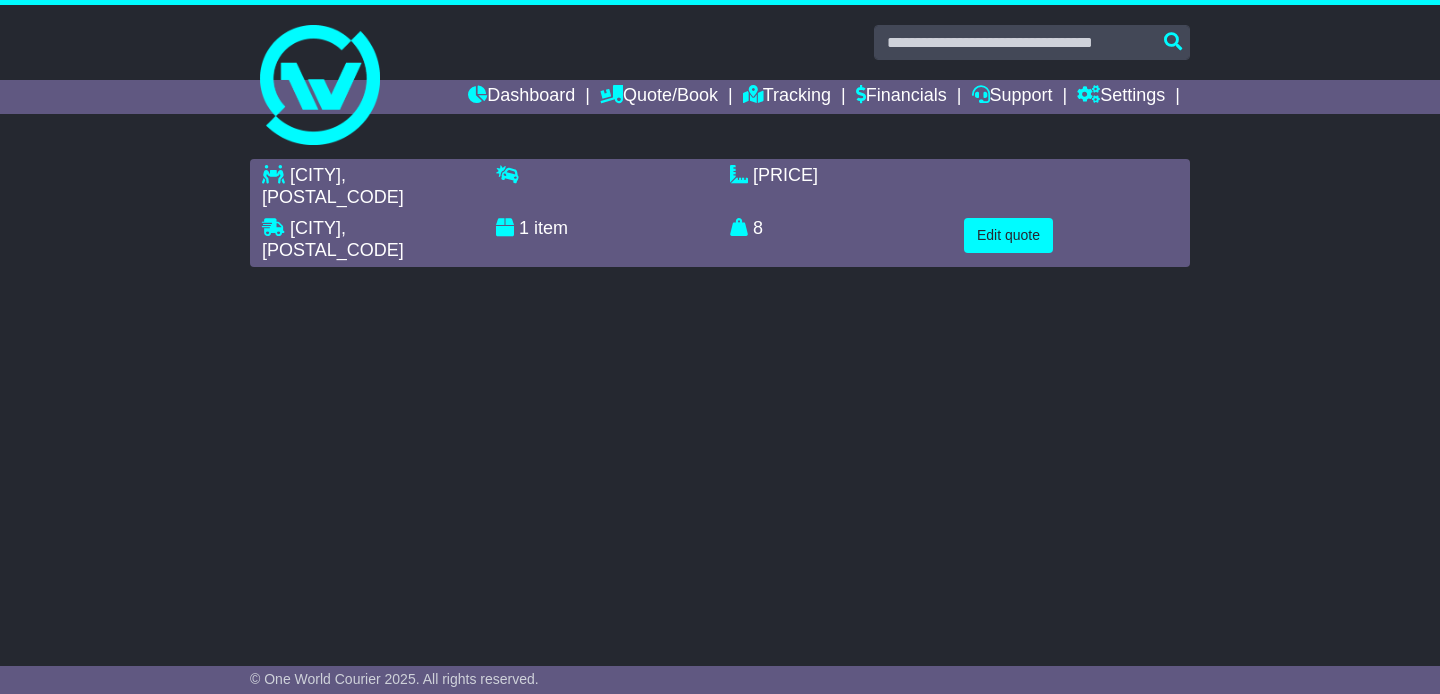 scroll, scrollTop: 0, scrollLeft: 0, axis: both 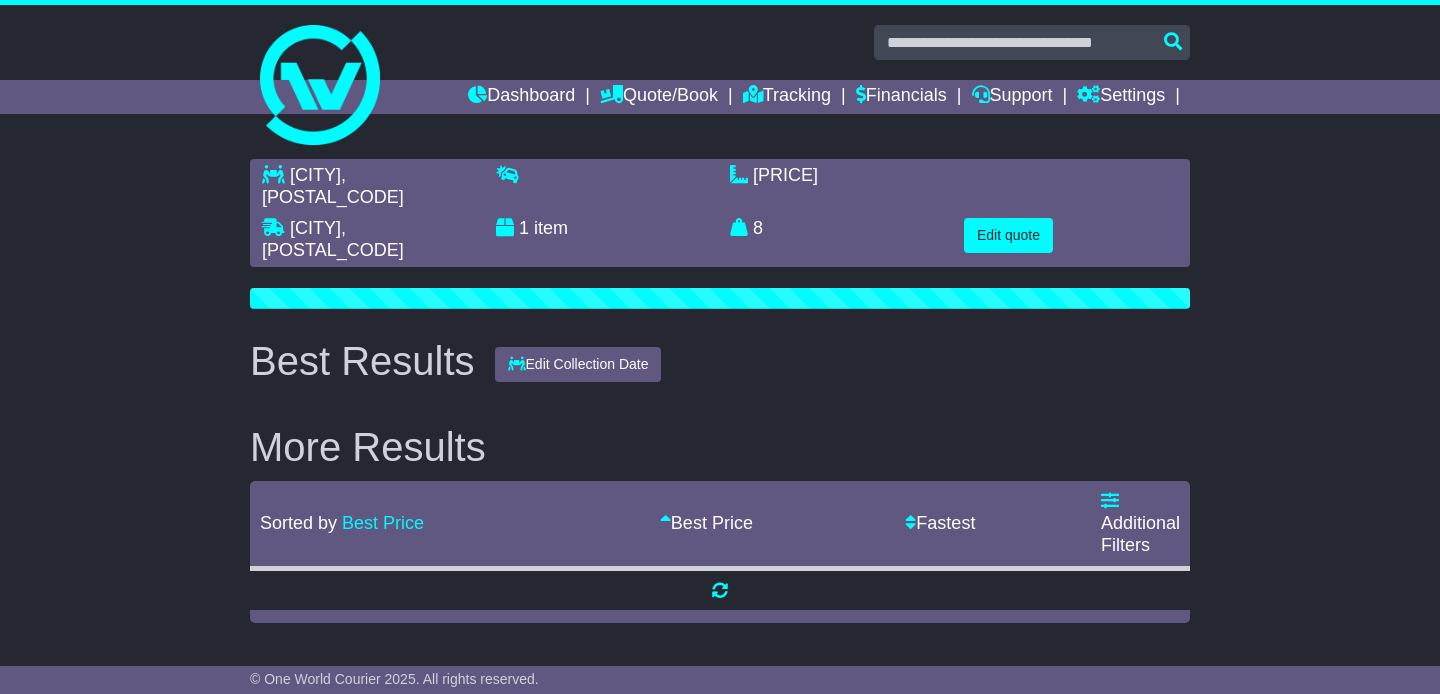 click on "ALEXANDRIA , 2015
SURRY HILLS , 2010
1   item
0.016523
m 3
in 3
8  kg(s)  lb(s) Edit quote" at bounding box center (720, 391) 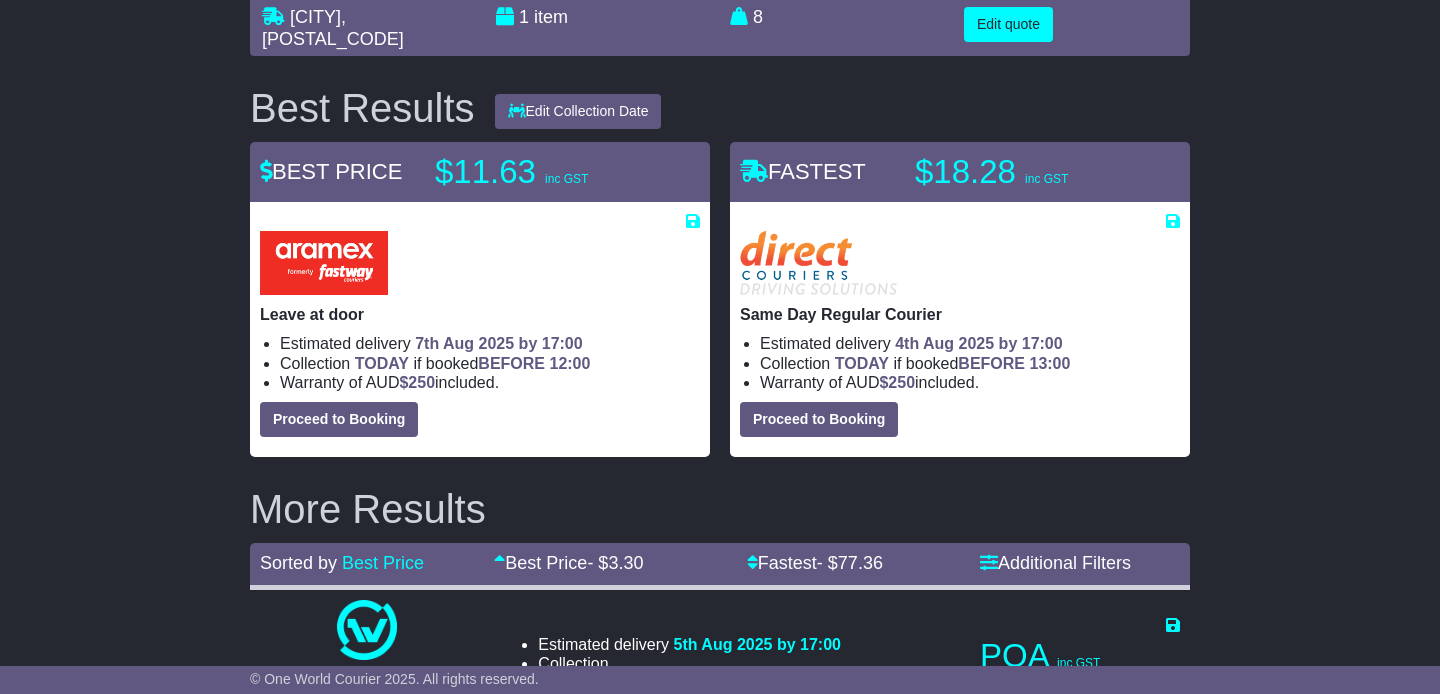 scroll, scrollTop: 212, scrollLeft: 0, axis: vertical 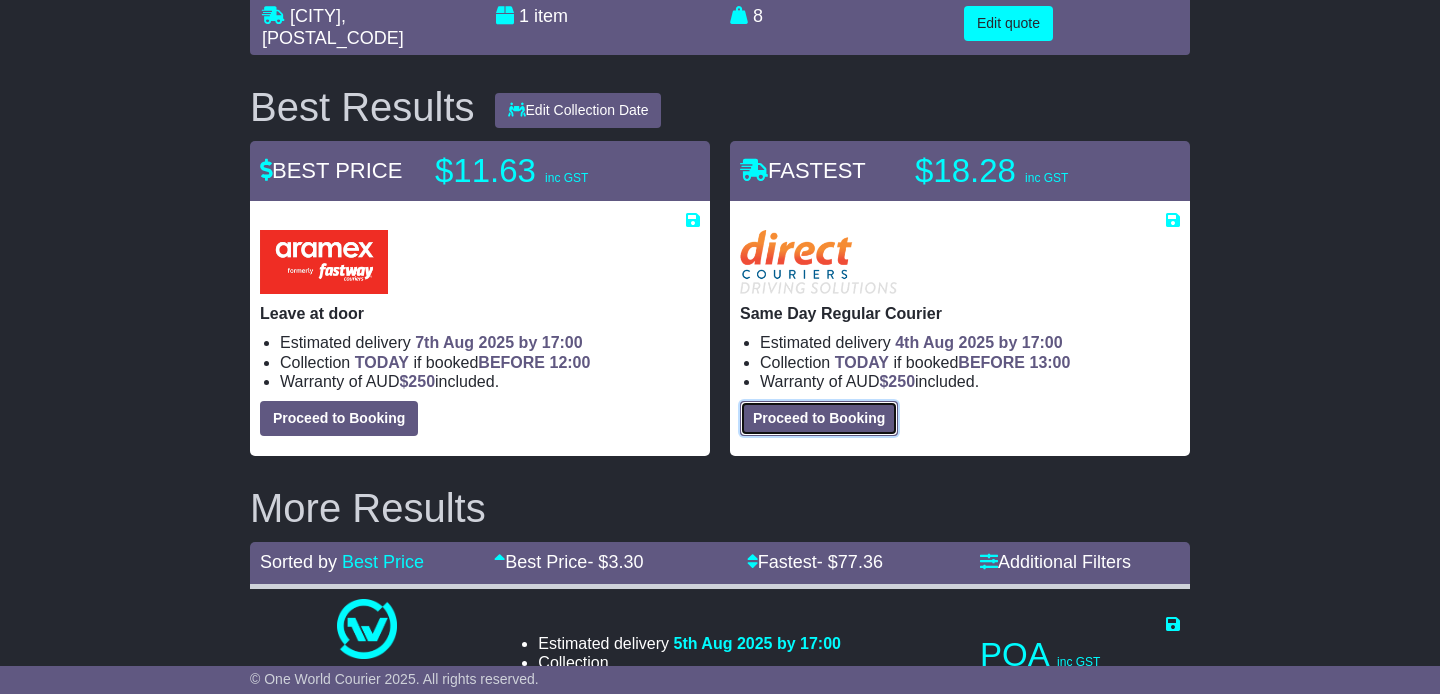 click on "Proceed to Booking" at bounding box center [819, 418] 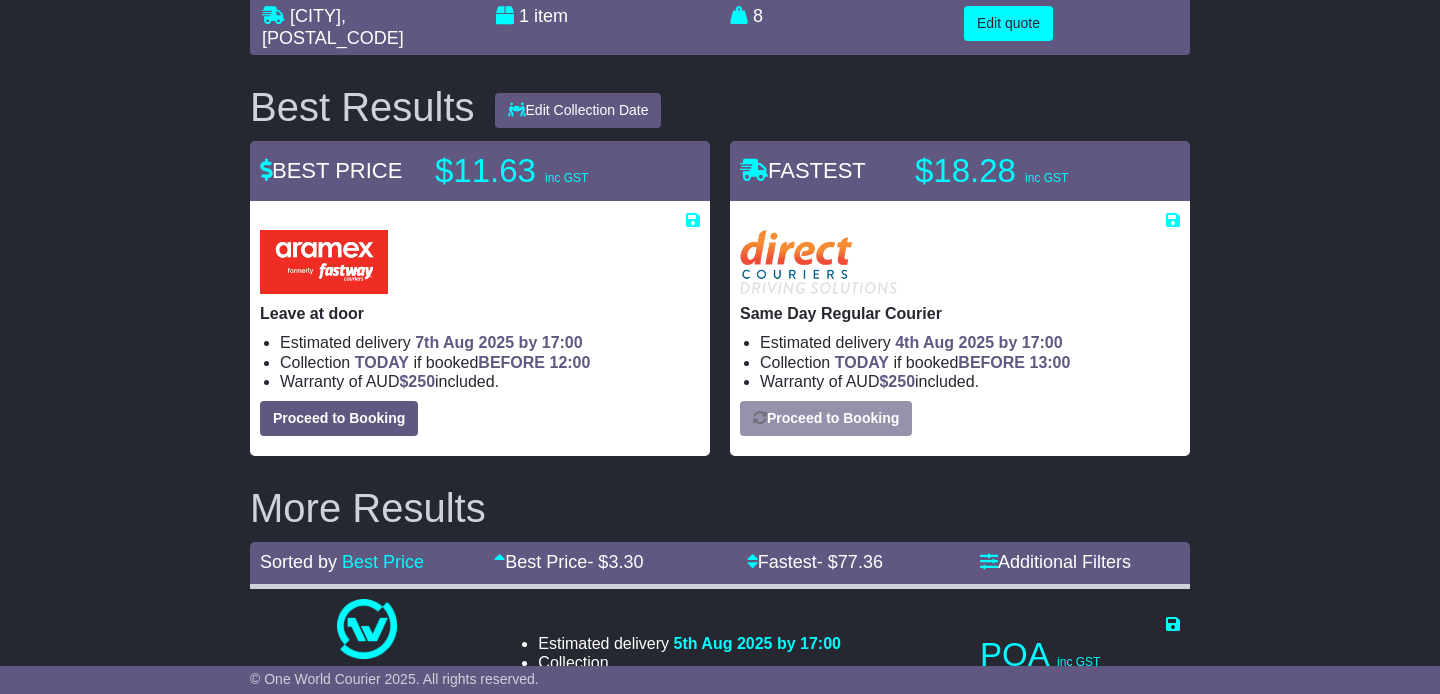 select on "*****" 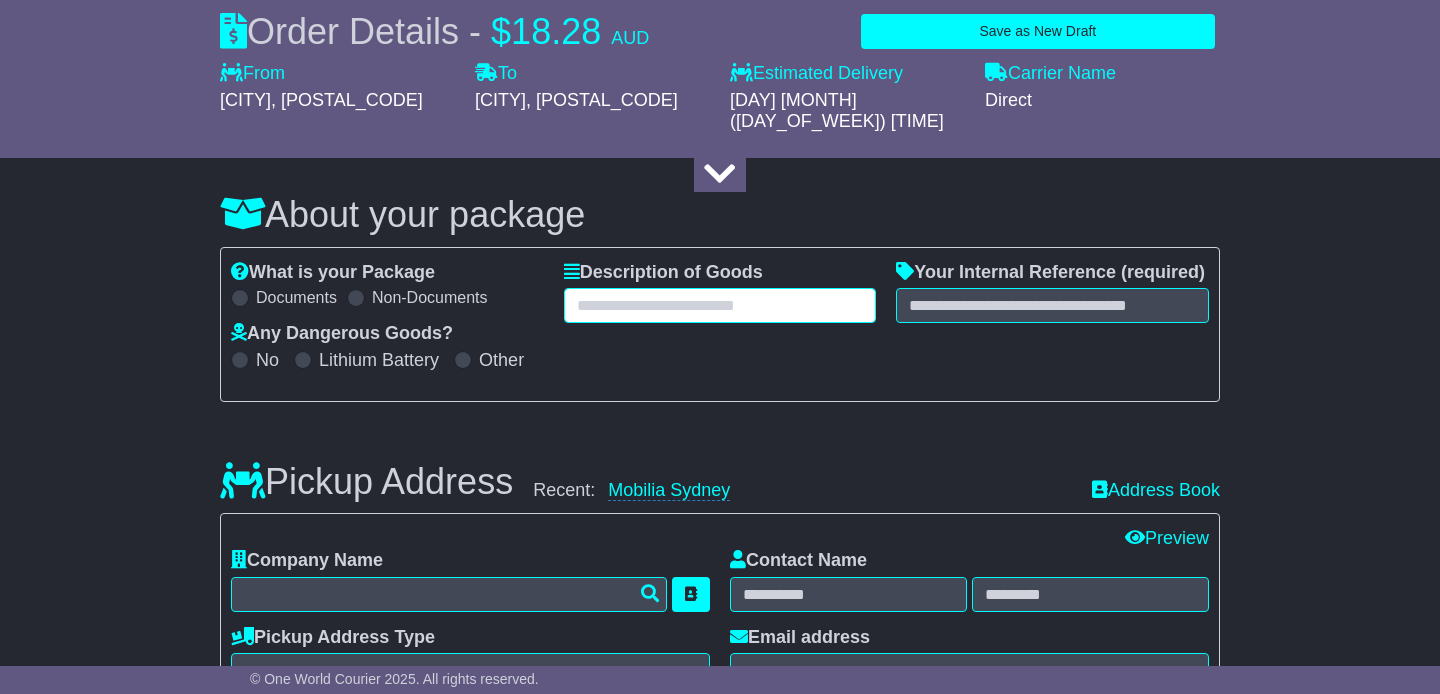 click at bounding box center [720, 305] 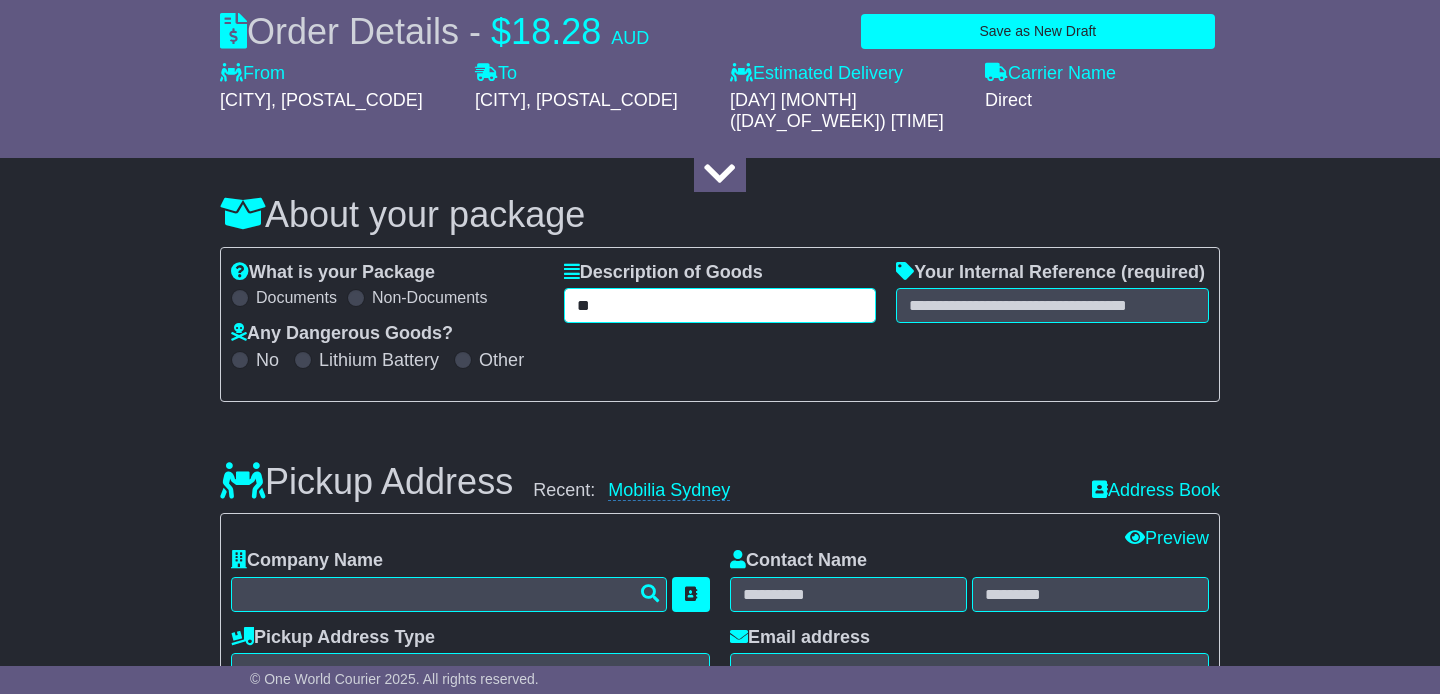 type on "*" 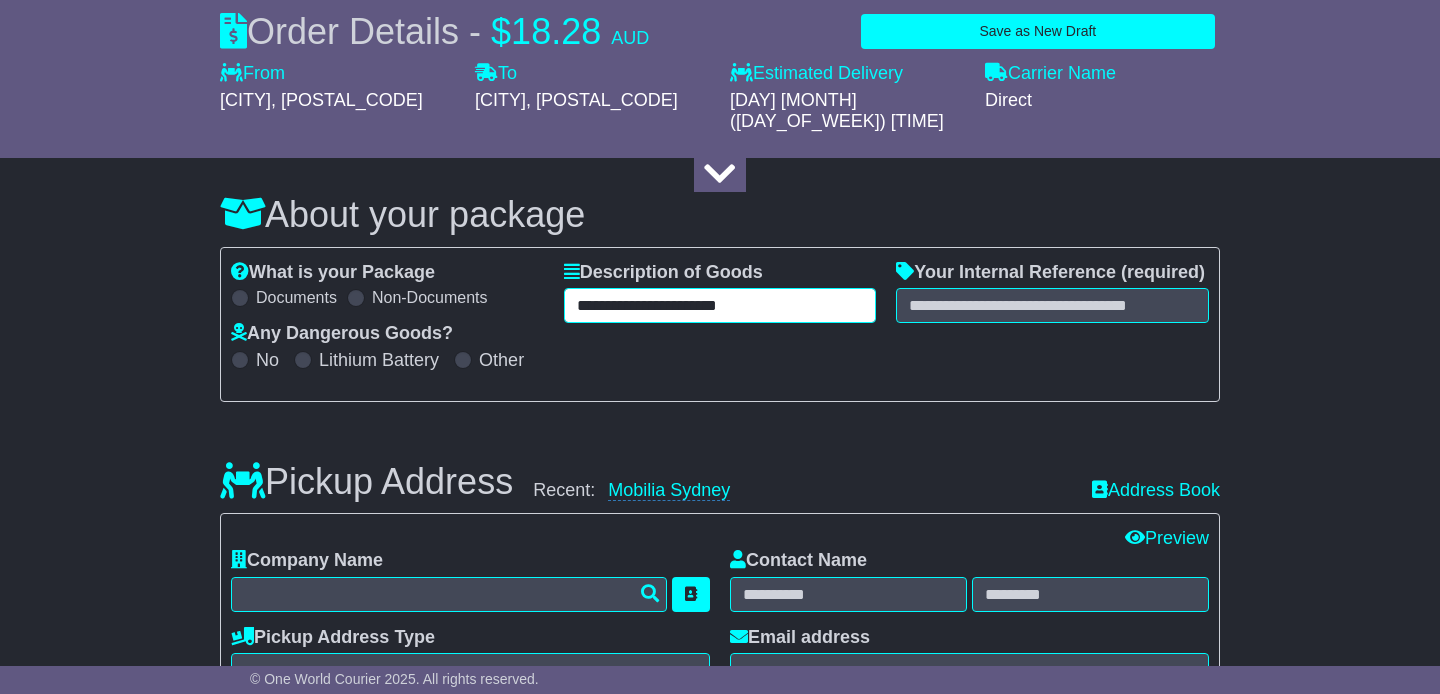 type on "**********" 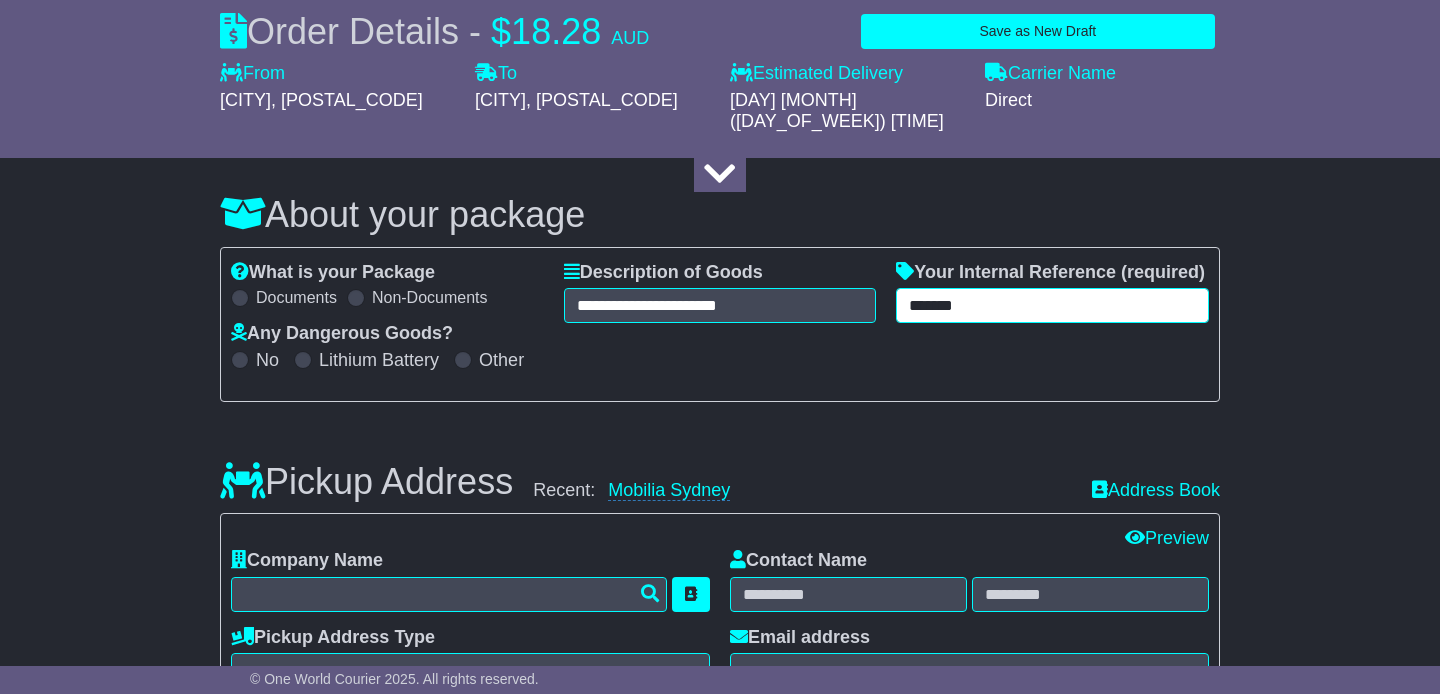 type on "*******" 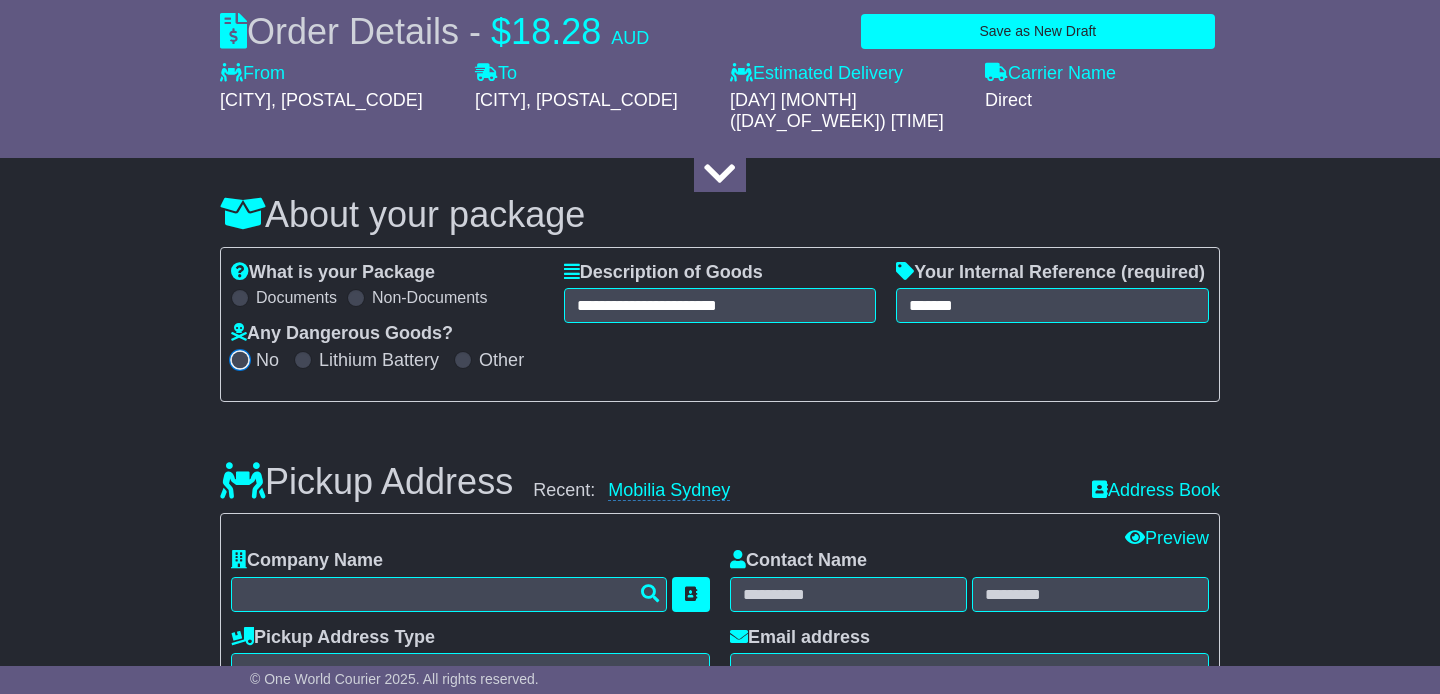 scroll, scrollTop: 441, scrollLeft: 0, axis: vertical 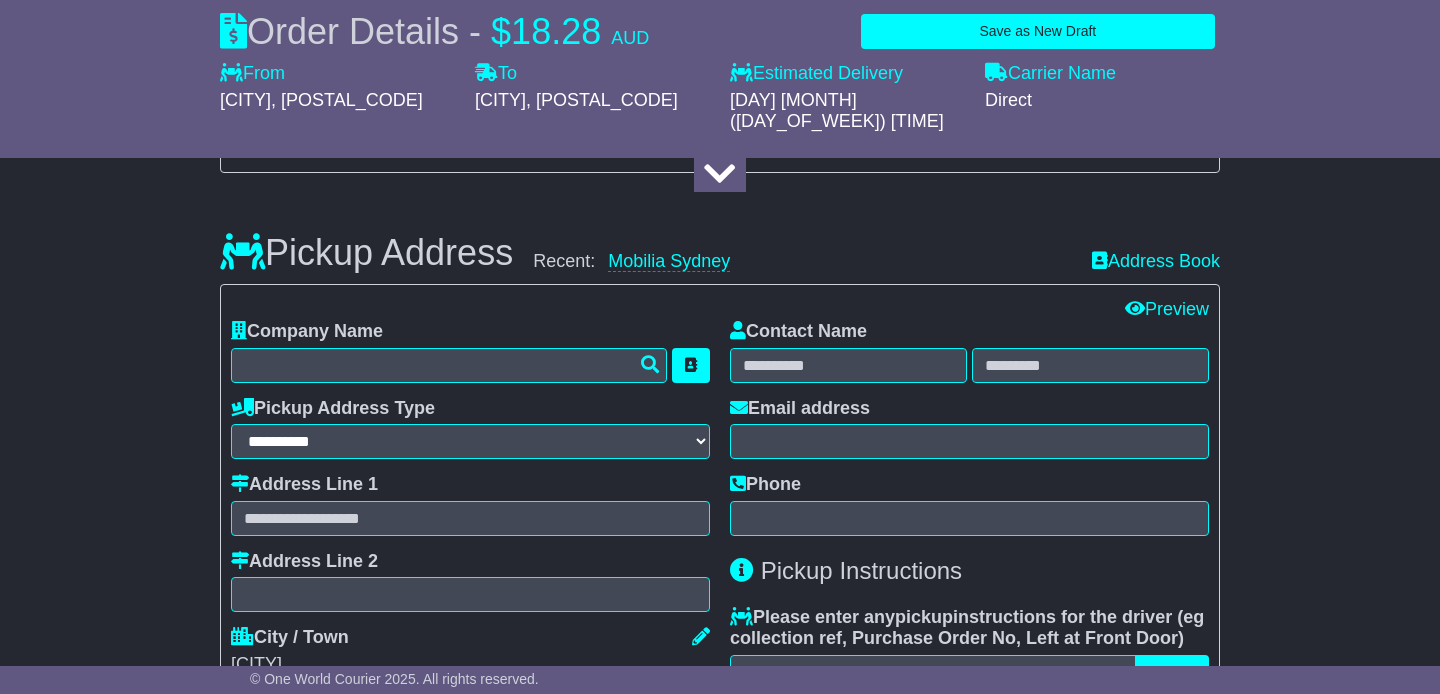 click on "**********" at bounding box center [470, 561] 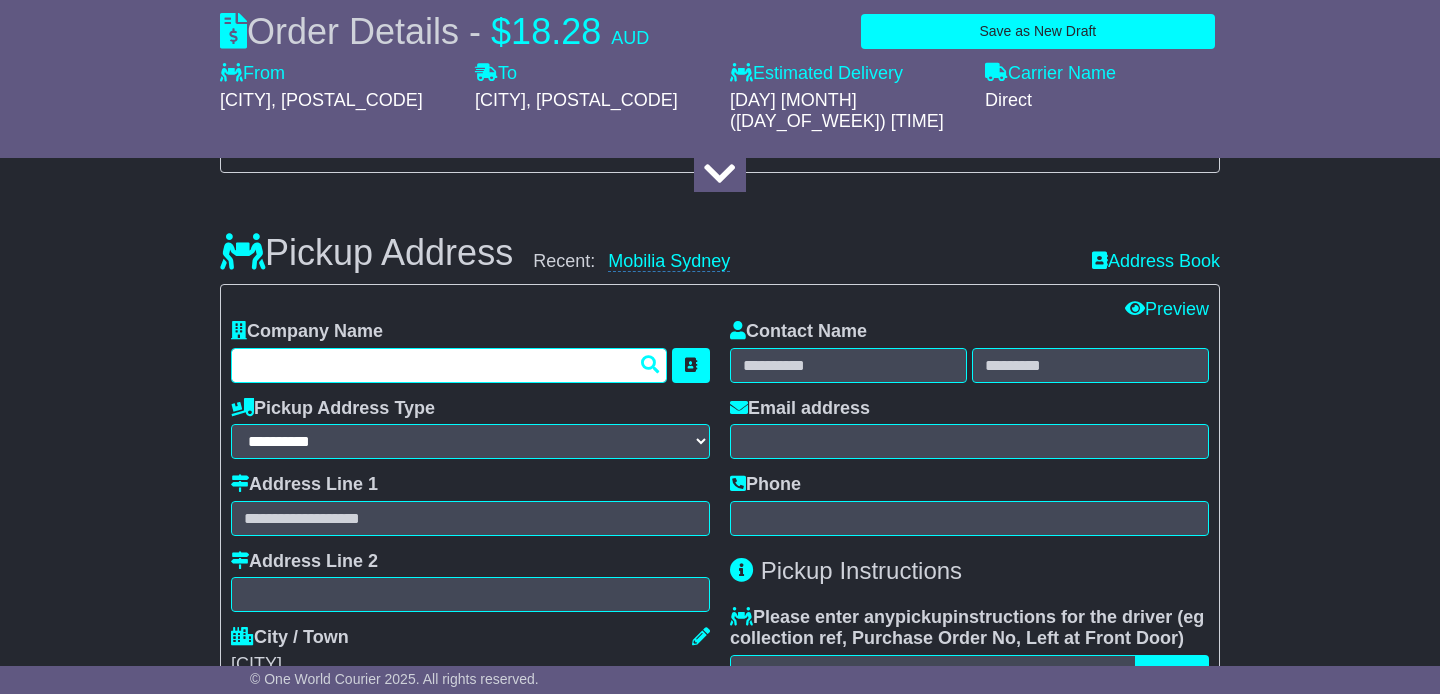 click at bounding box center [449, 365] 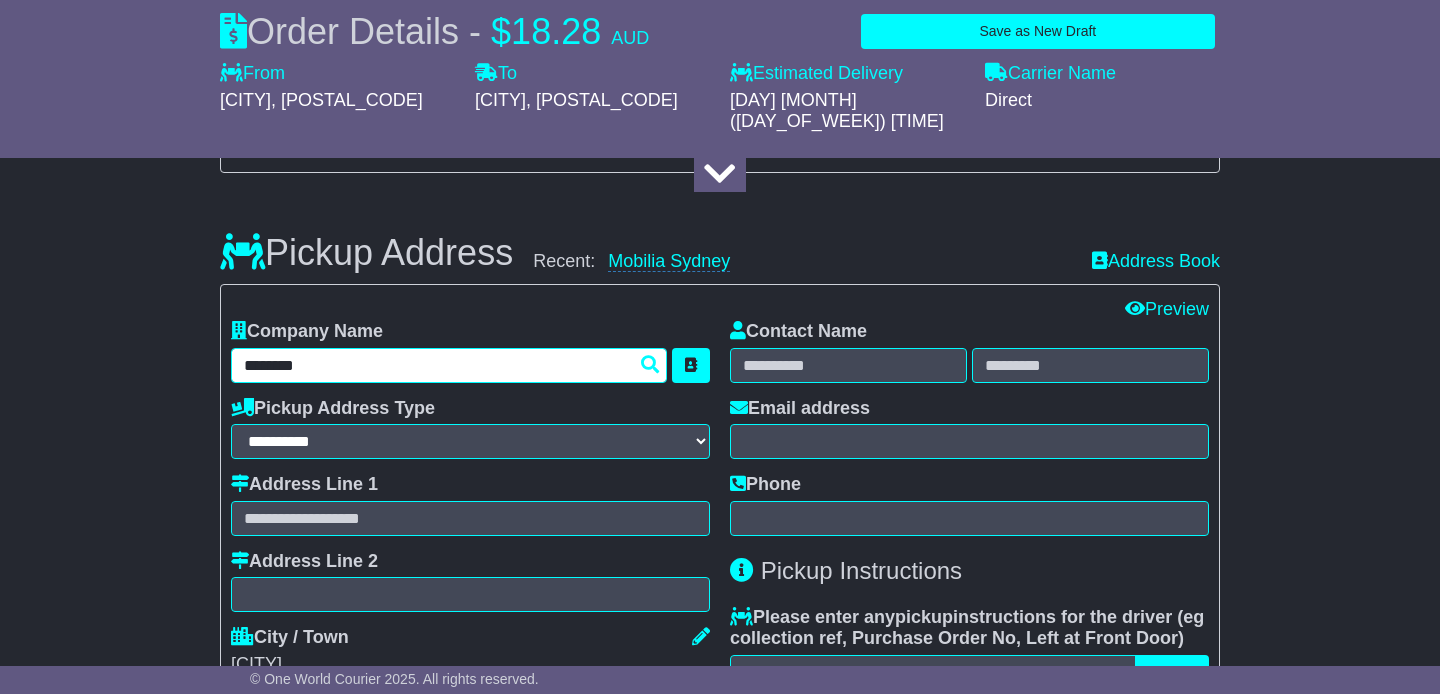 drag, startPoint x: 379, startPoint y: 342, endPoint x: 12, endPoint y: 348, distance: 367.04904 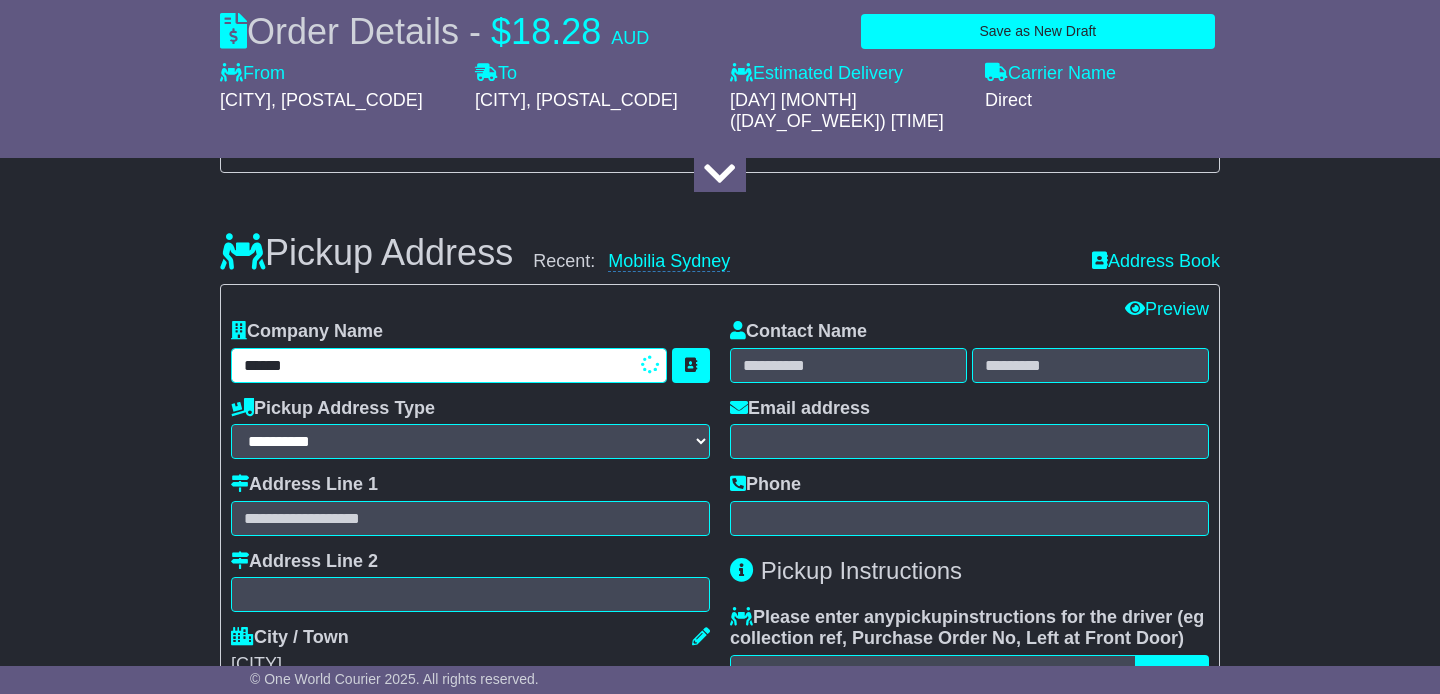 type on "*******" 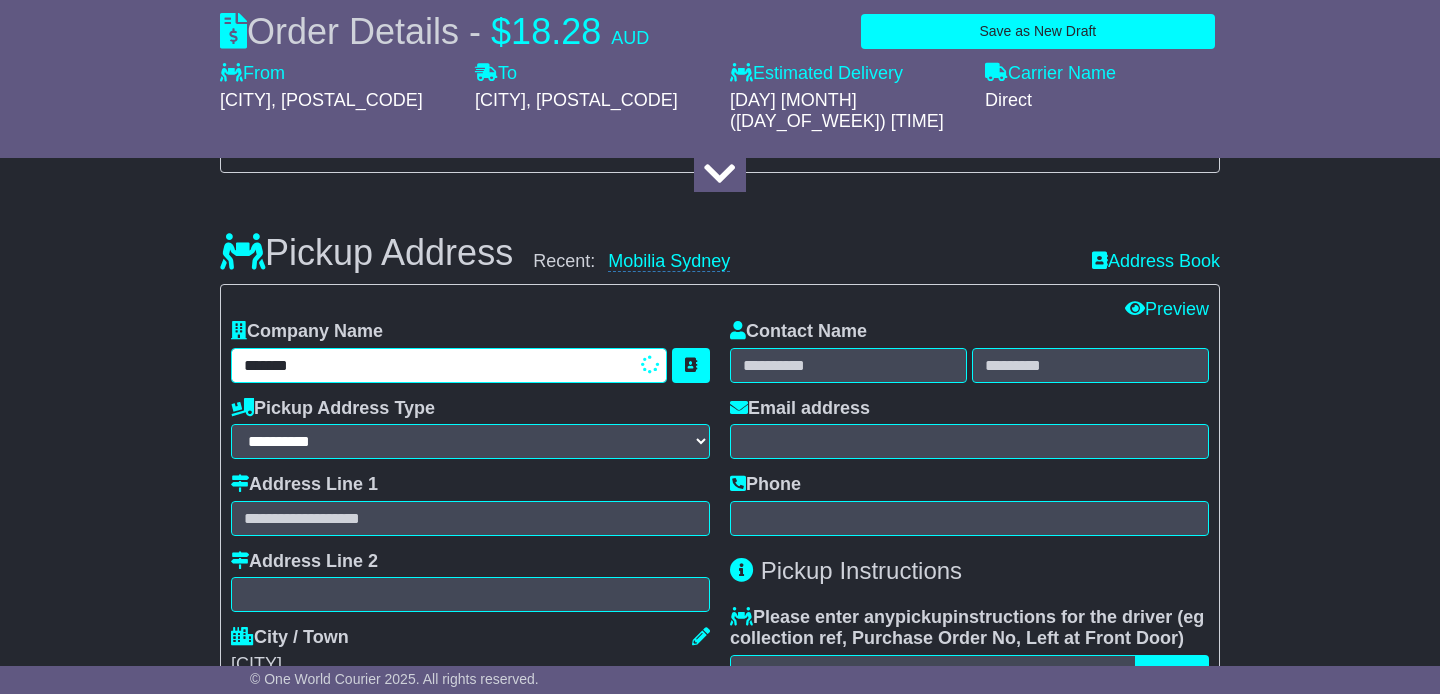 type on "**********" 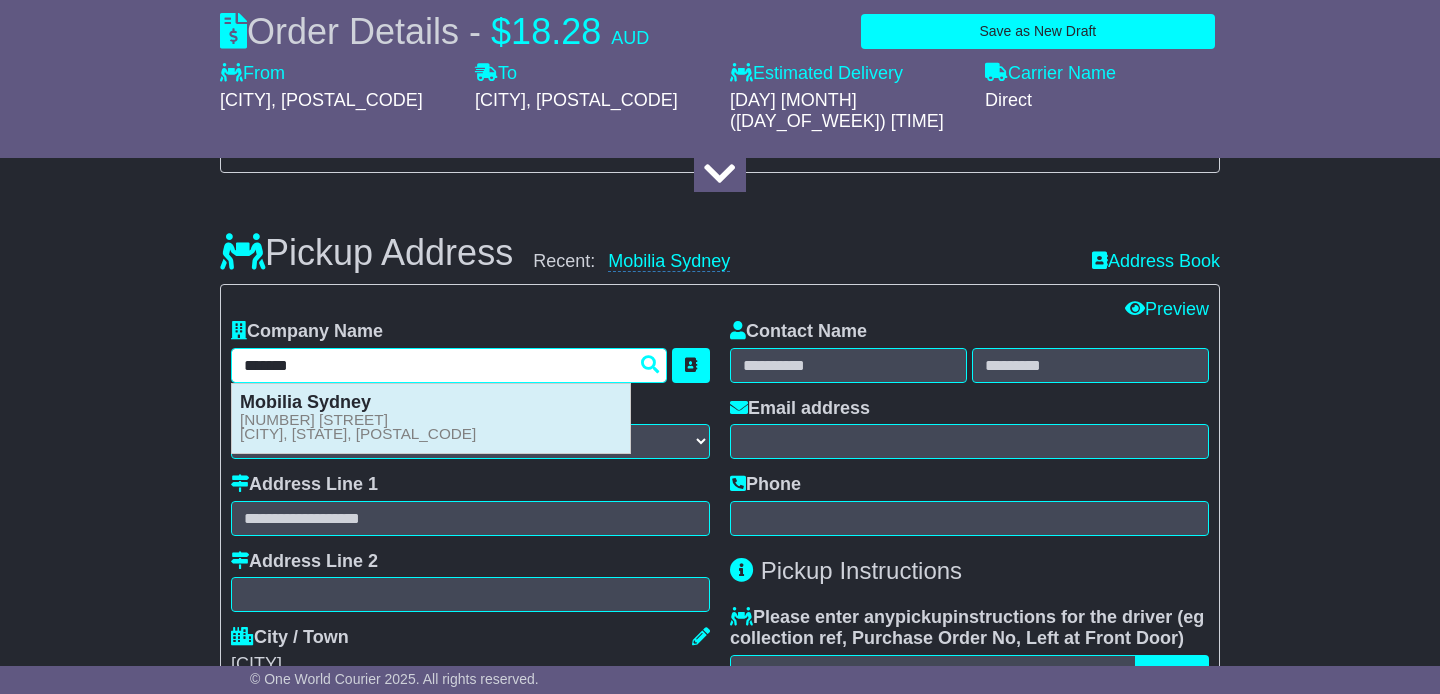 click on "25 Bourke Rd   ALEXANDRIA, NSW, 2015" at bounding box center [358, 427] 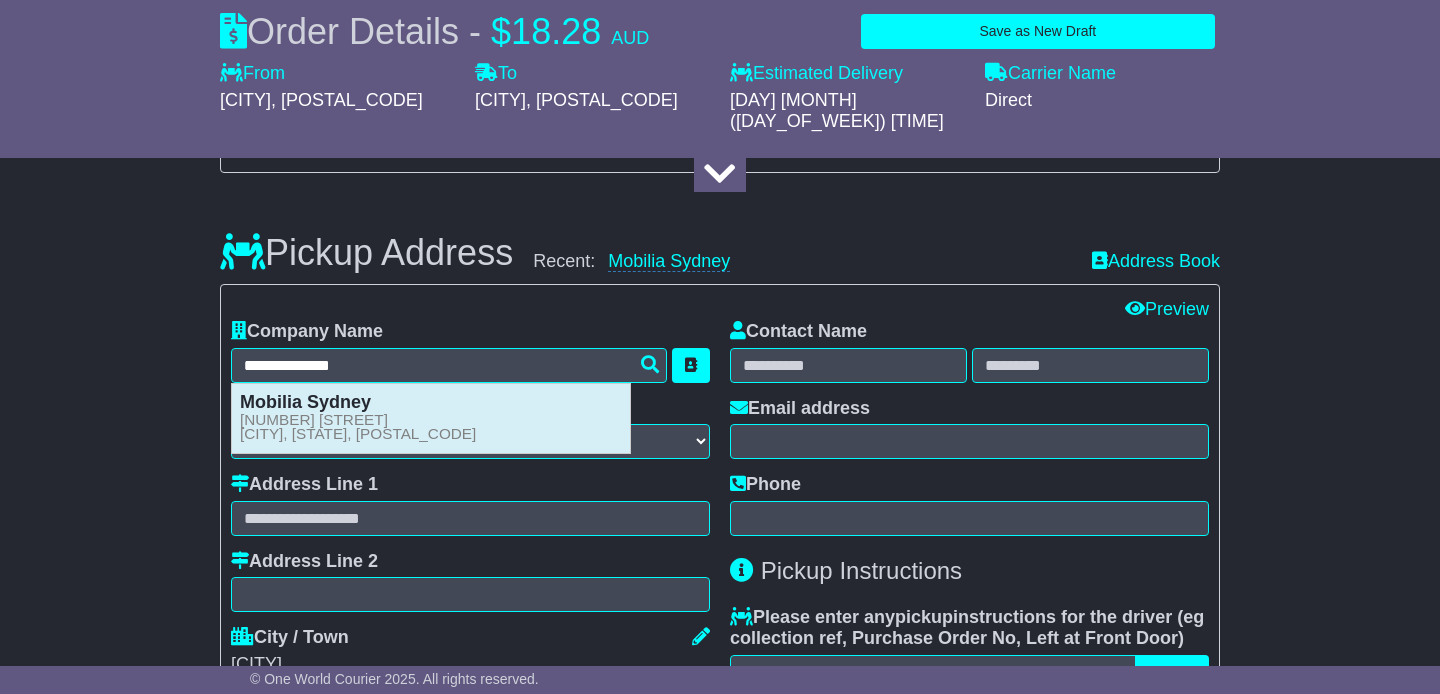 type 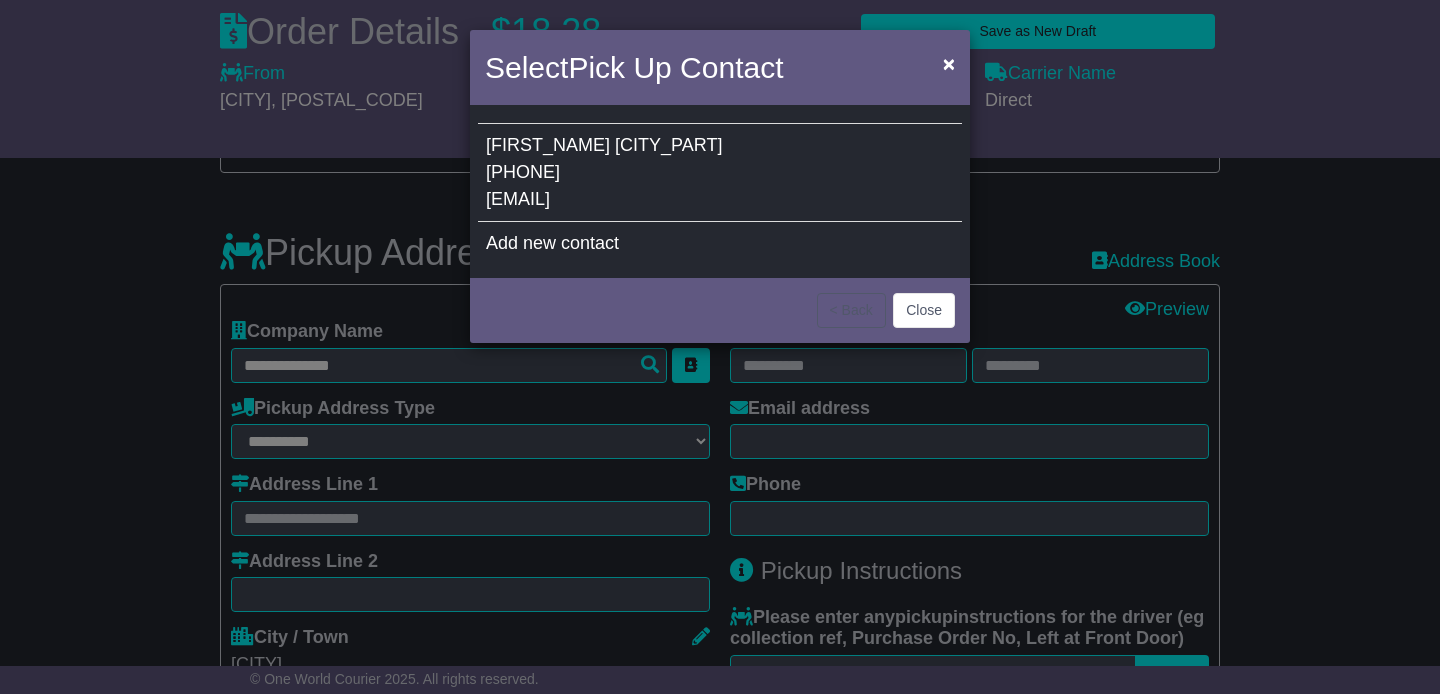 click on "Add new contact" at bounding box center (552, 243) 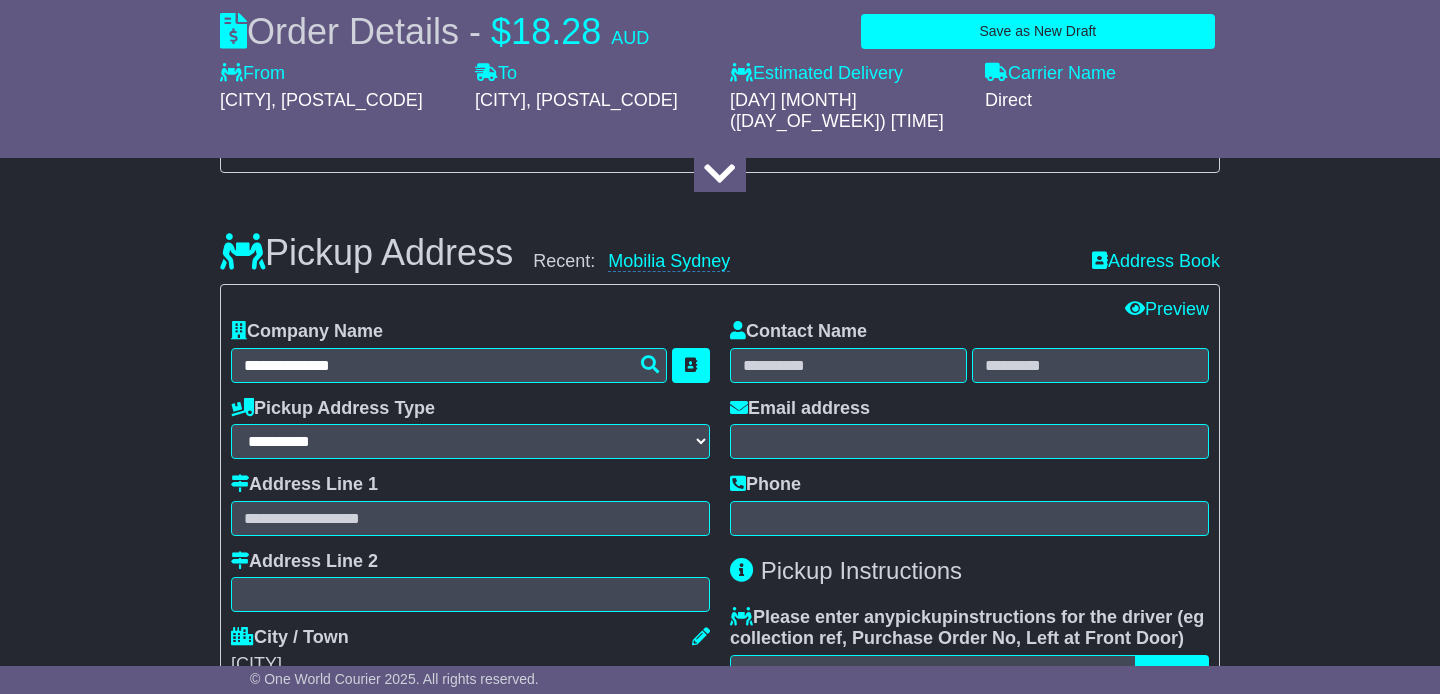 type on "**********" 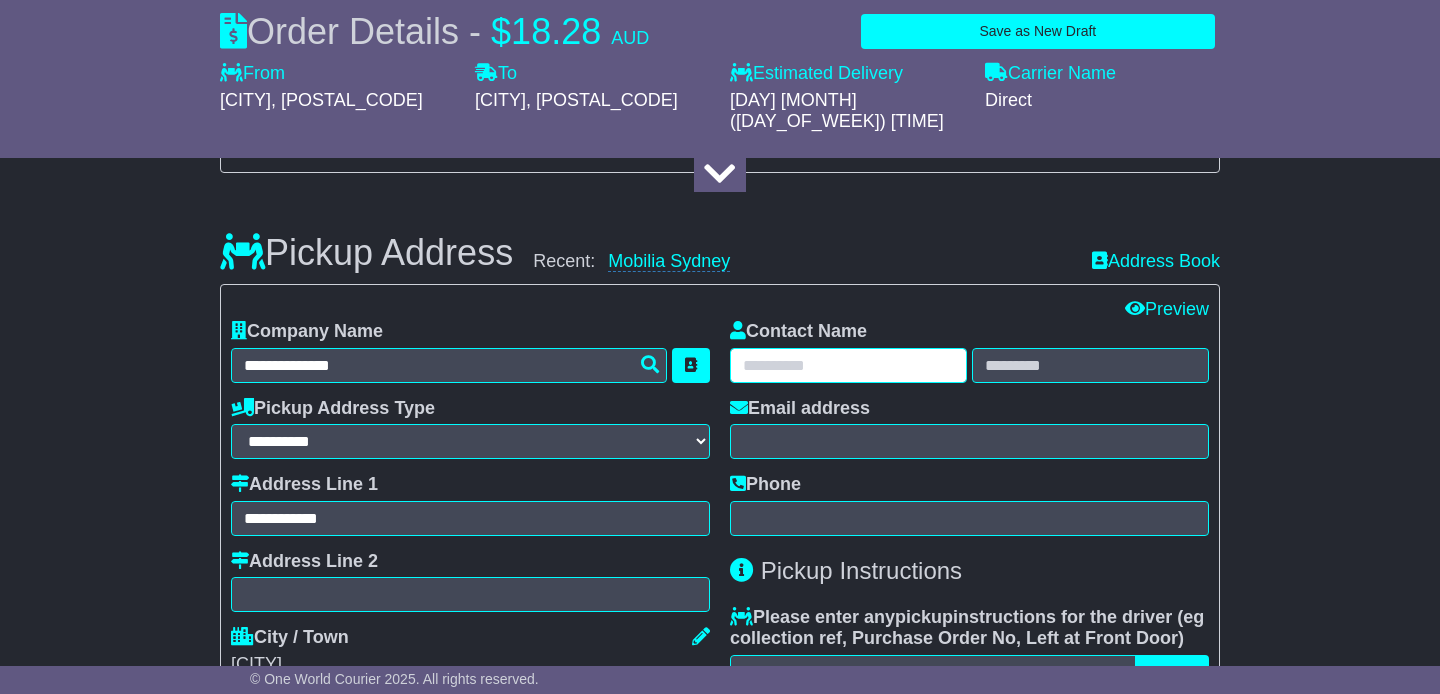 click at bounding box center [848, 365] 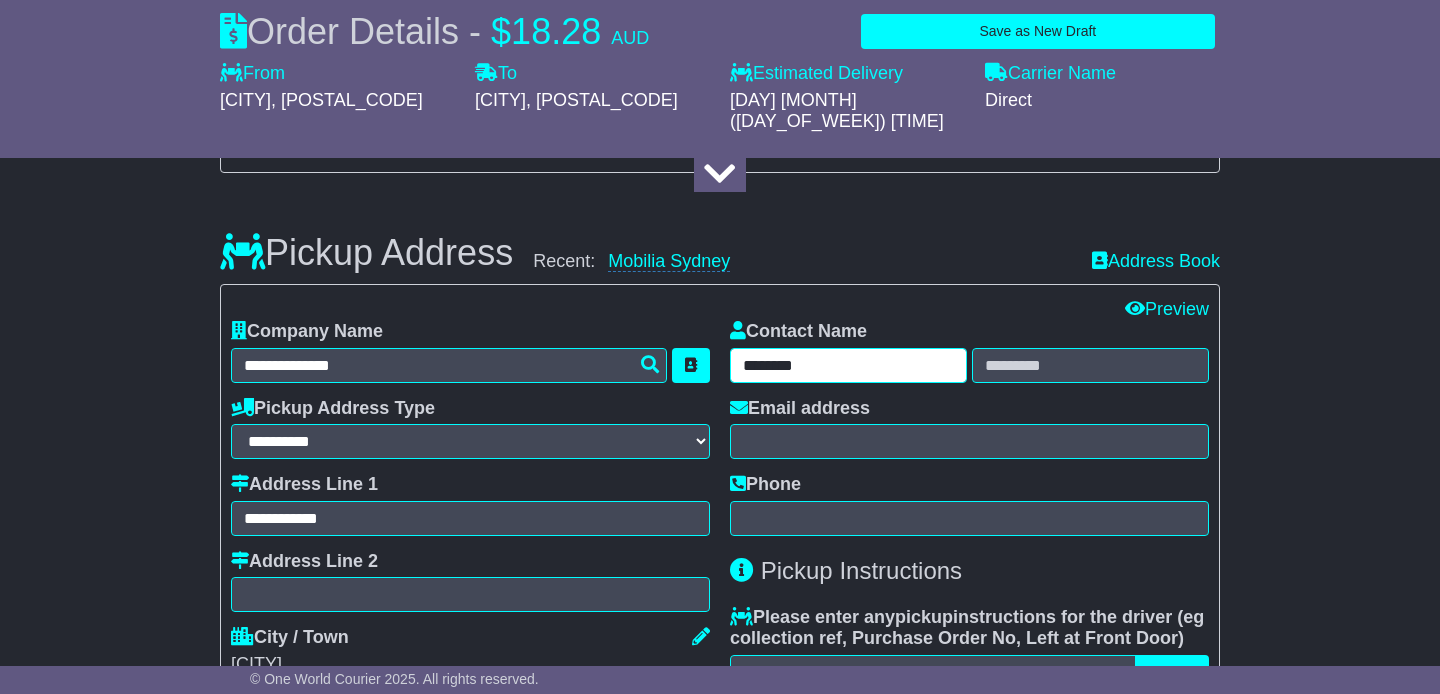 type on "********" 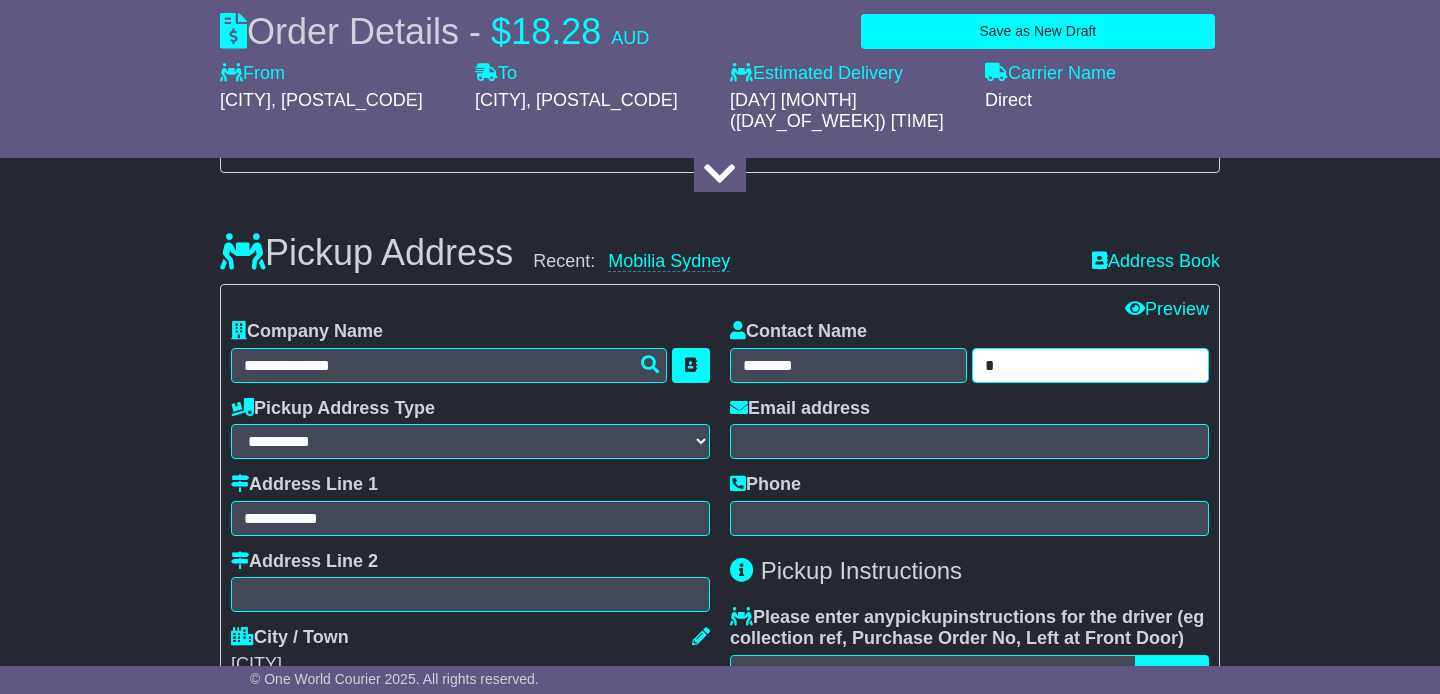 type on "*" 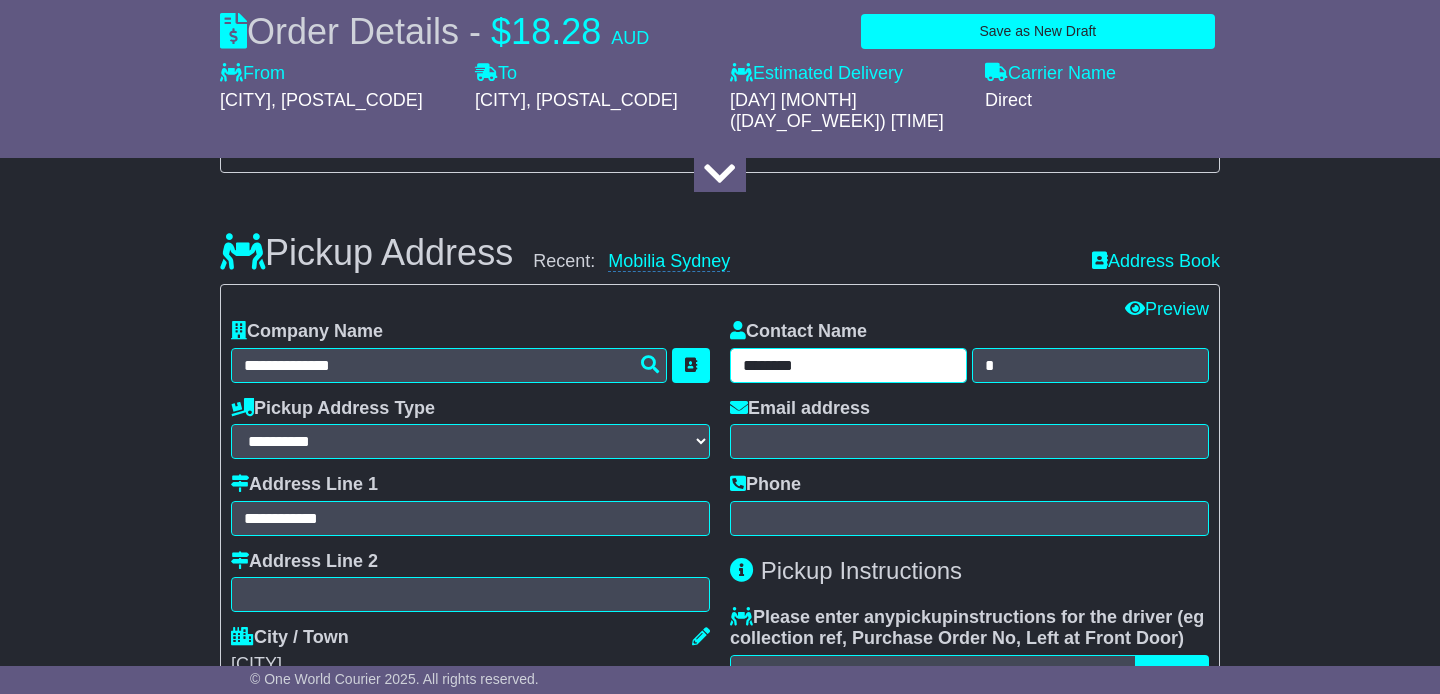 click on "********" at bounding box center [848, 365] 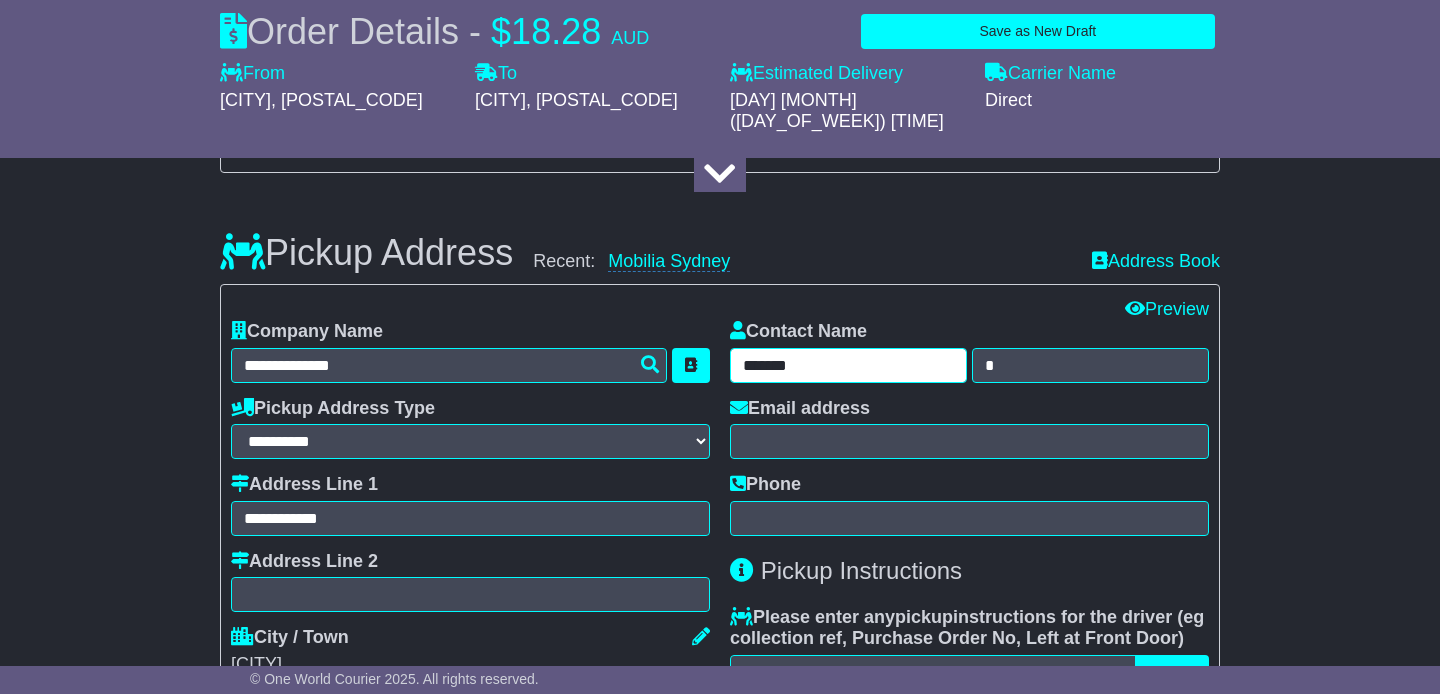 type on "*******" 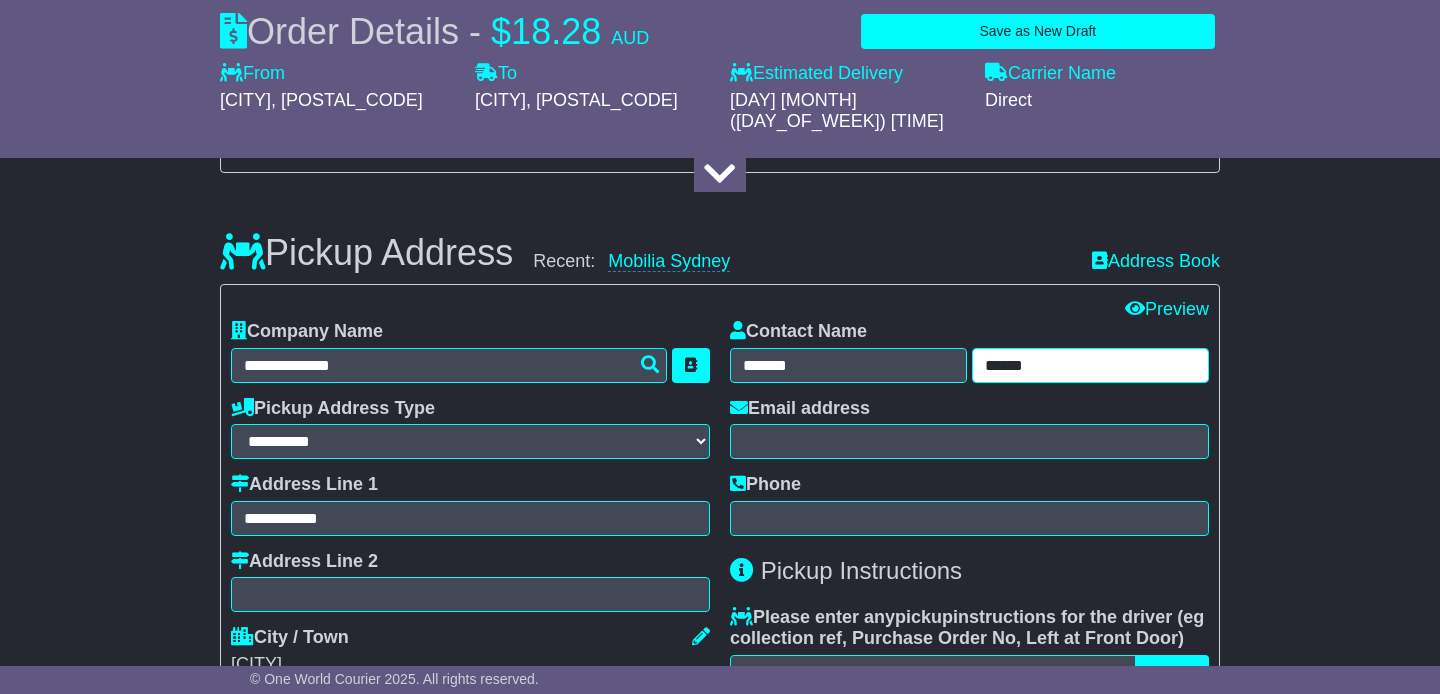 type on "******" 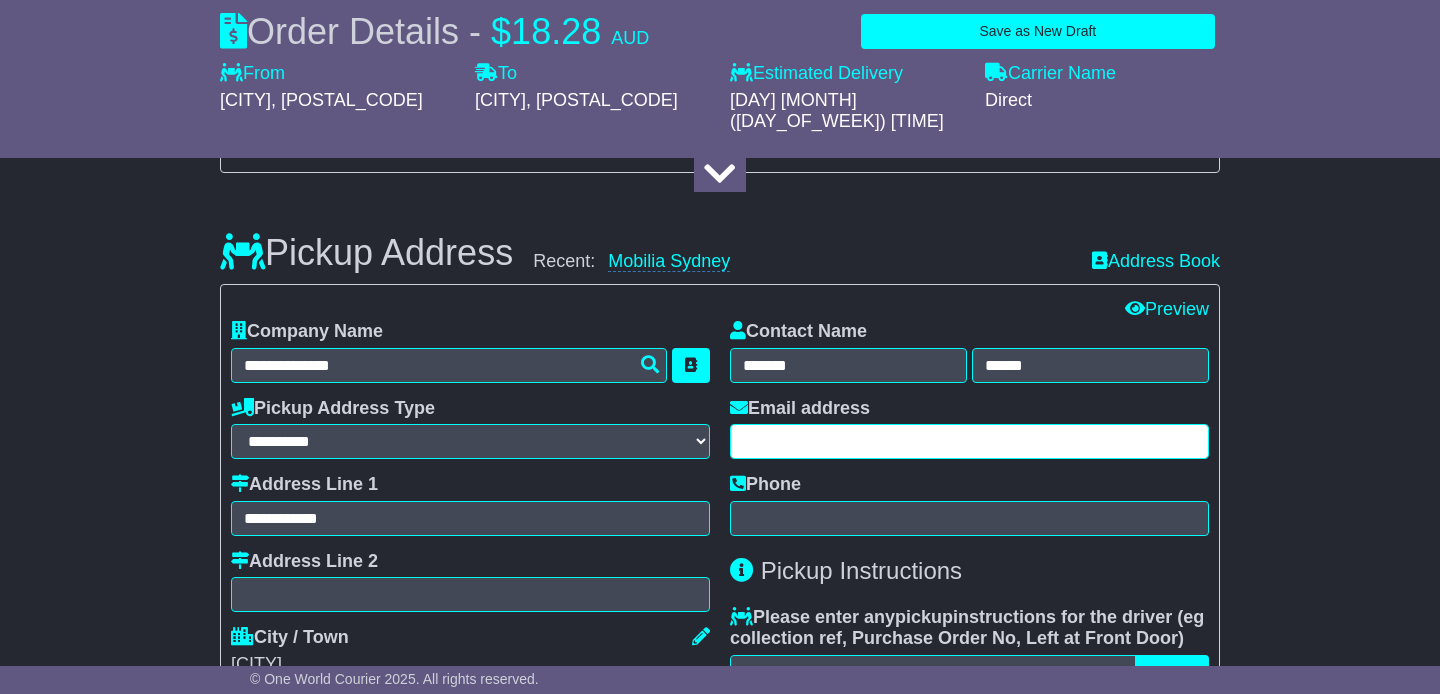 click at bounding box center (969, 441) 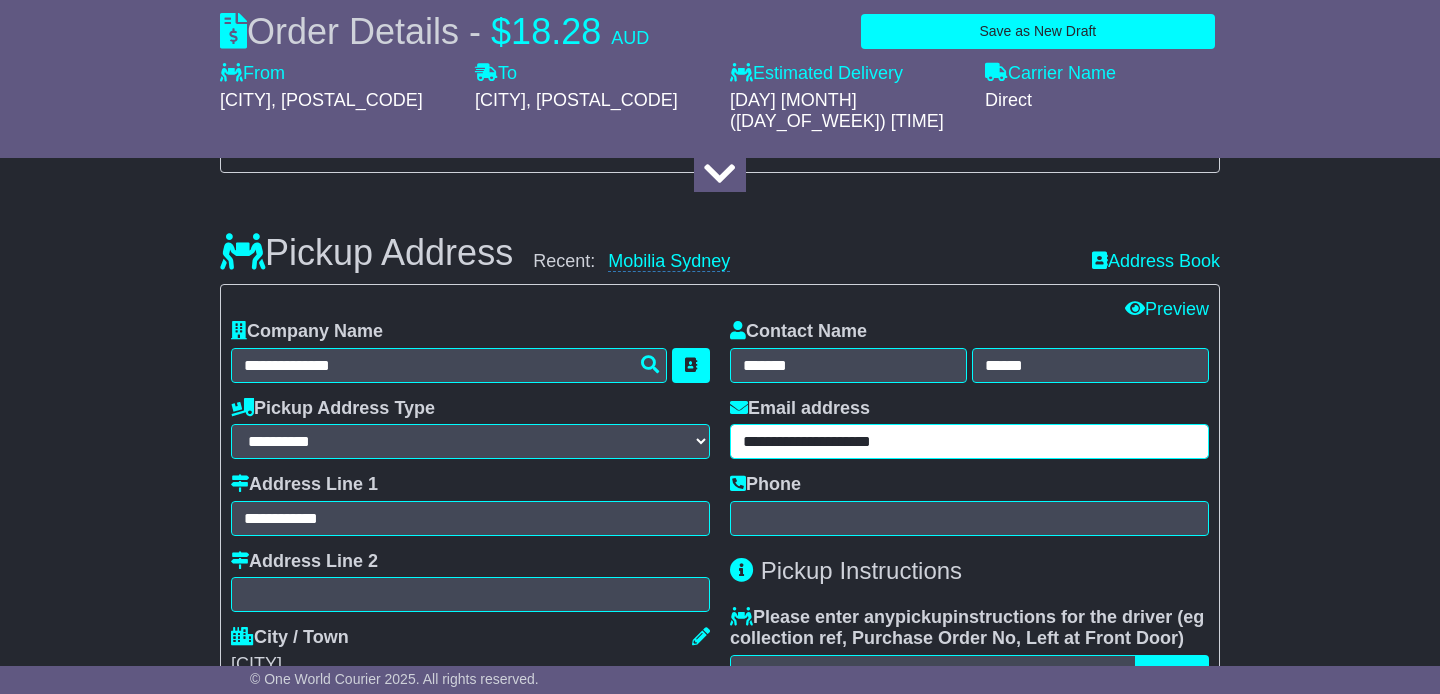 type on "**********" 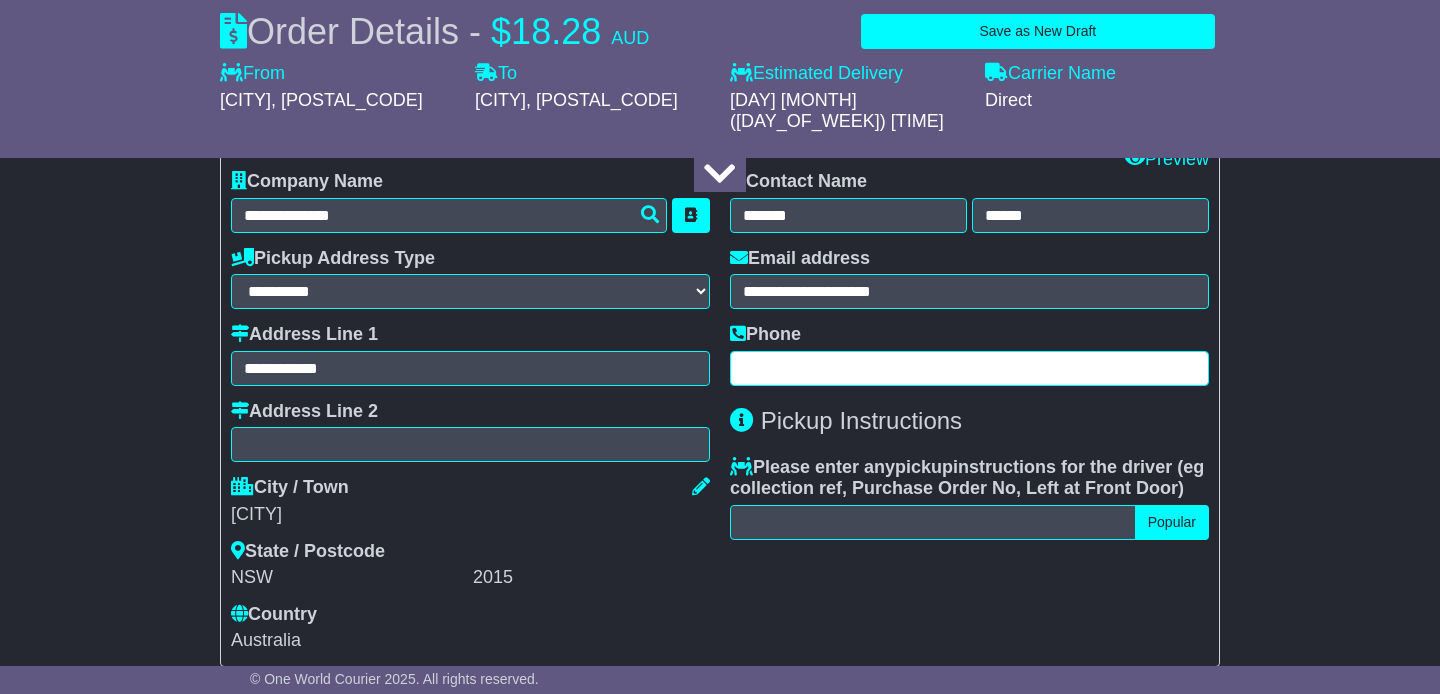 scroll, scrollTop: 599, scrollLeft: 0, axis: vertical 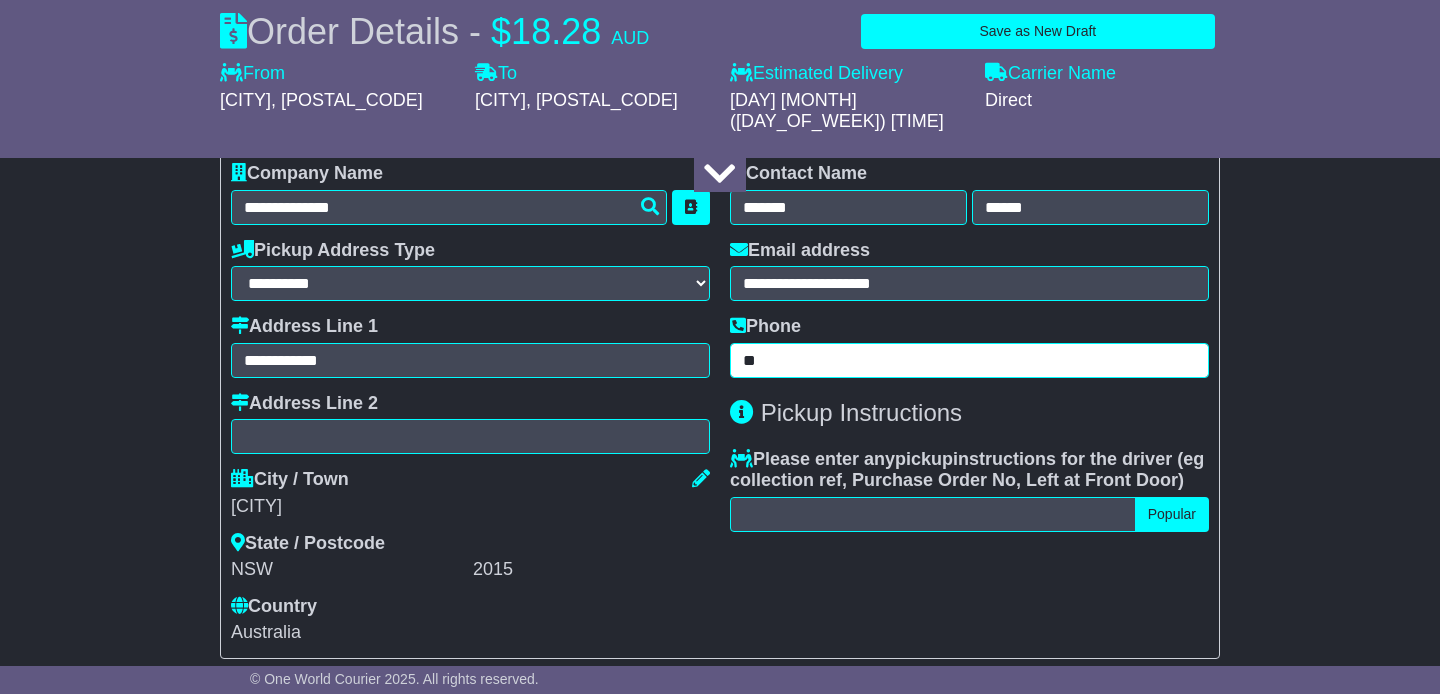 type on "*" 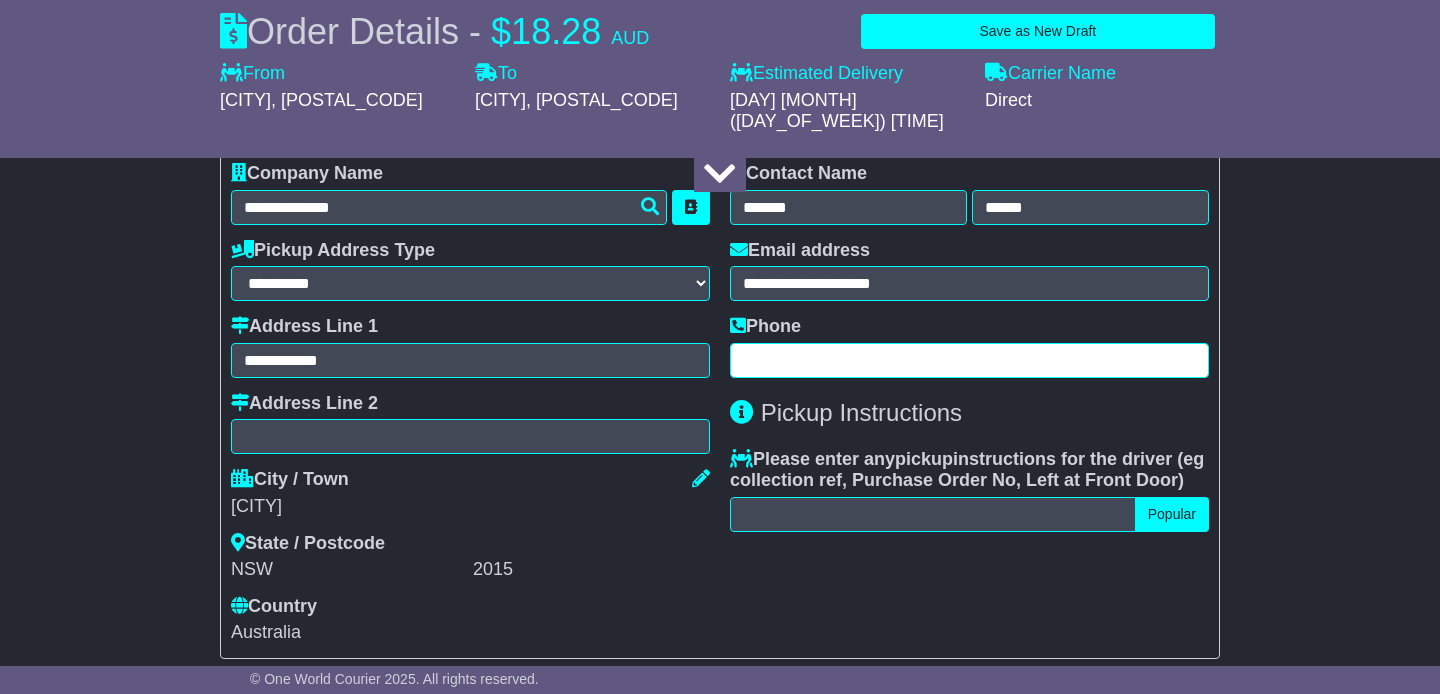 type on "*" 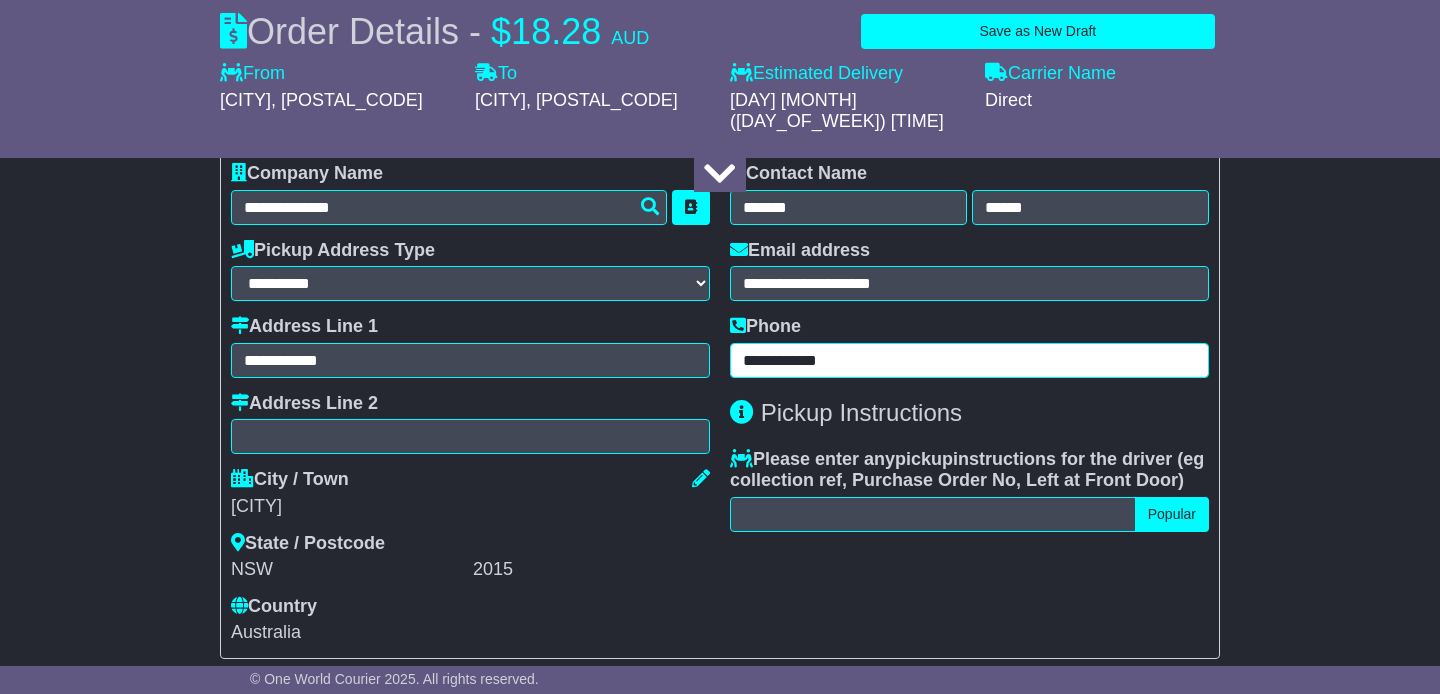 type on "**********" 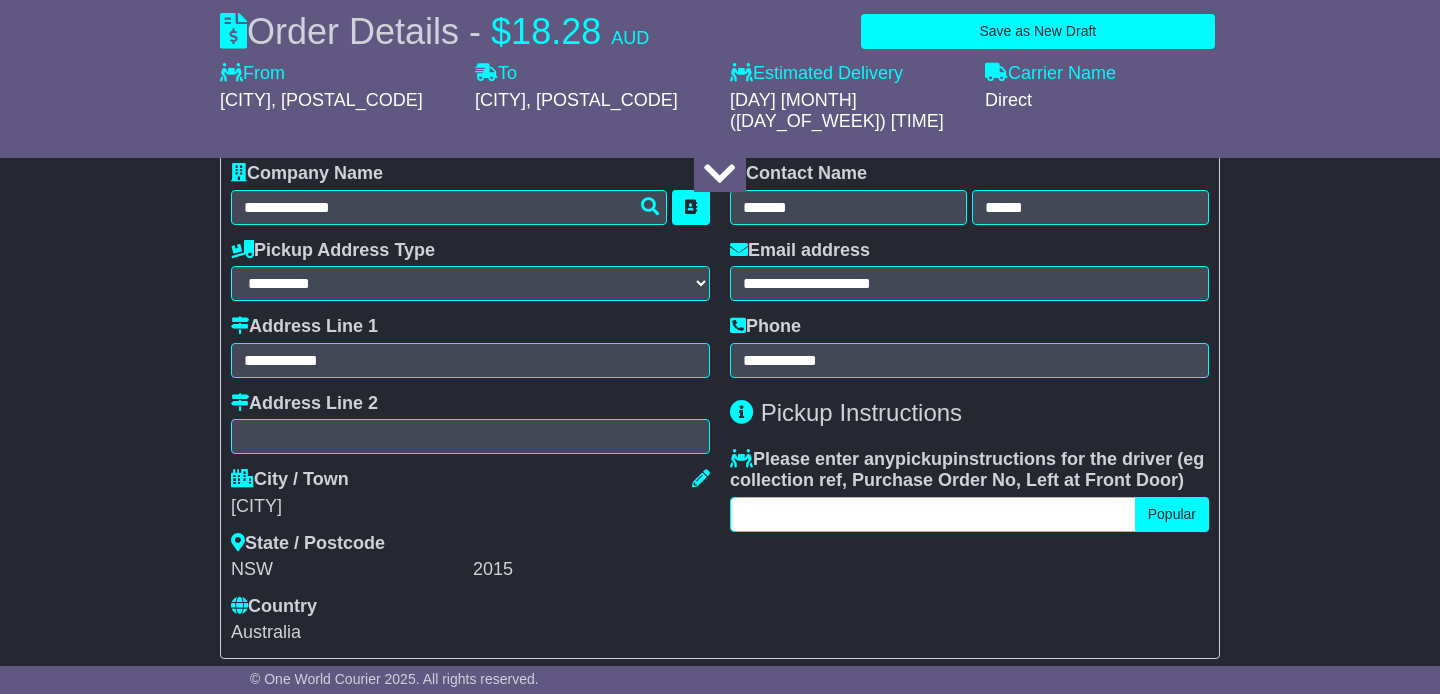 click at bounding box center (933, 514) 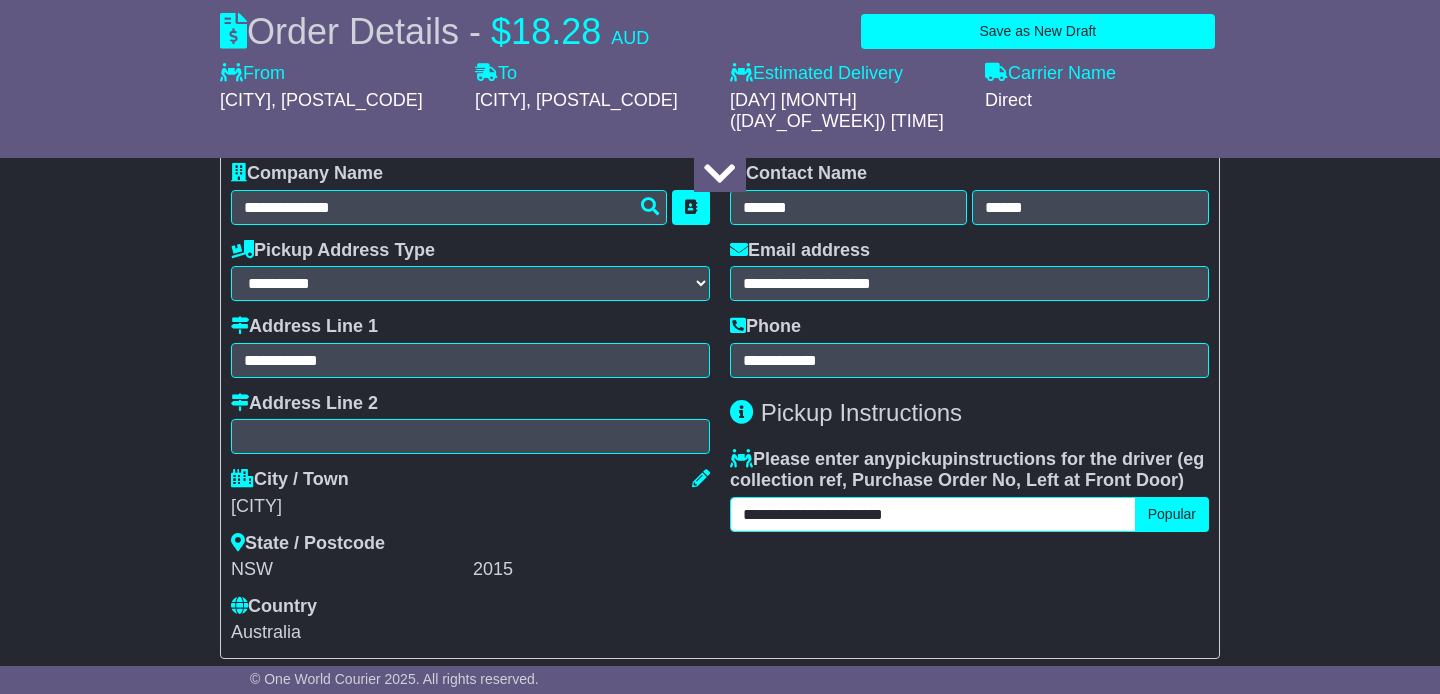 type on "**********" 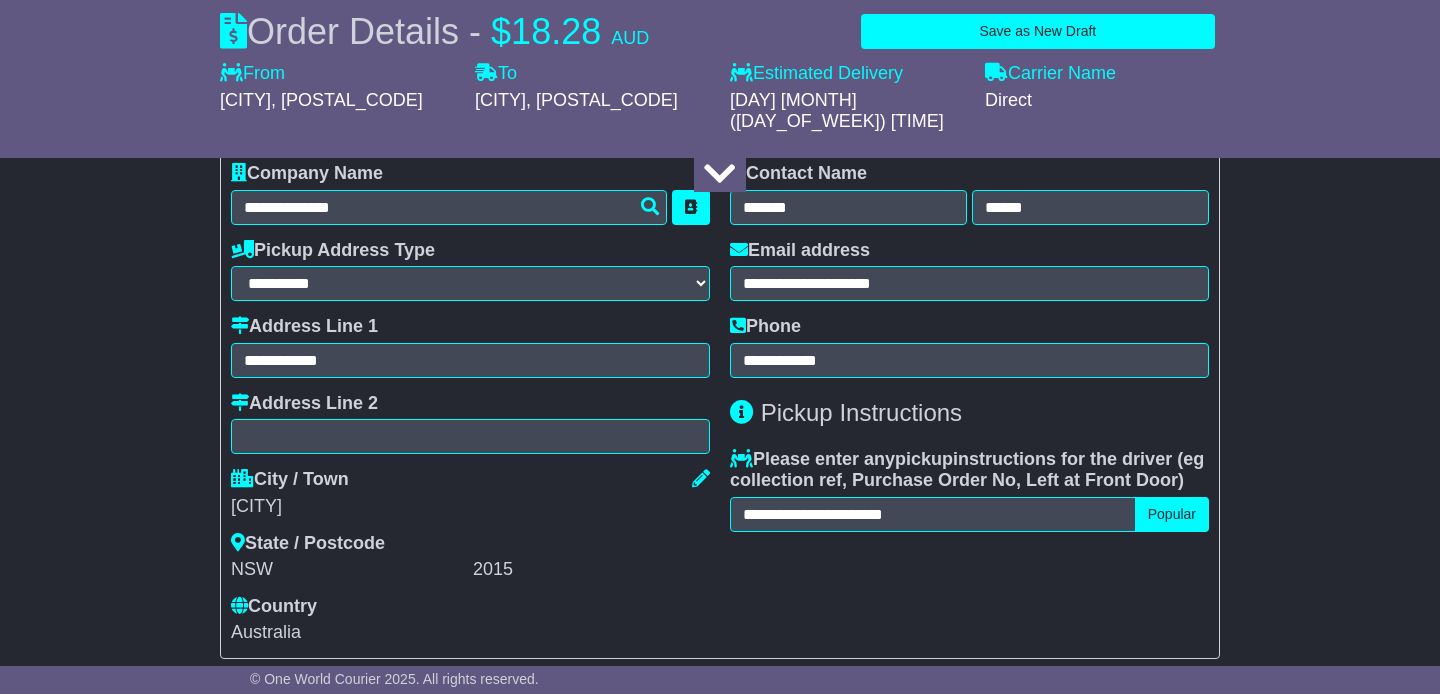 click on "Country
Afghanistan
Albania
Algeria
American Samoa
Andorra
Angola
Anguilla
Antigua
Argentina
Armenia
Aruba
Australia
Austria
Azerbaijan
Bahamas
Bahrain
Bangladesh
Barbados
Belarus
Belgium
Belize
Benin
Bermuda
Bhutan
Bolivia Chad" at bounding box center [470, 620] 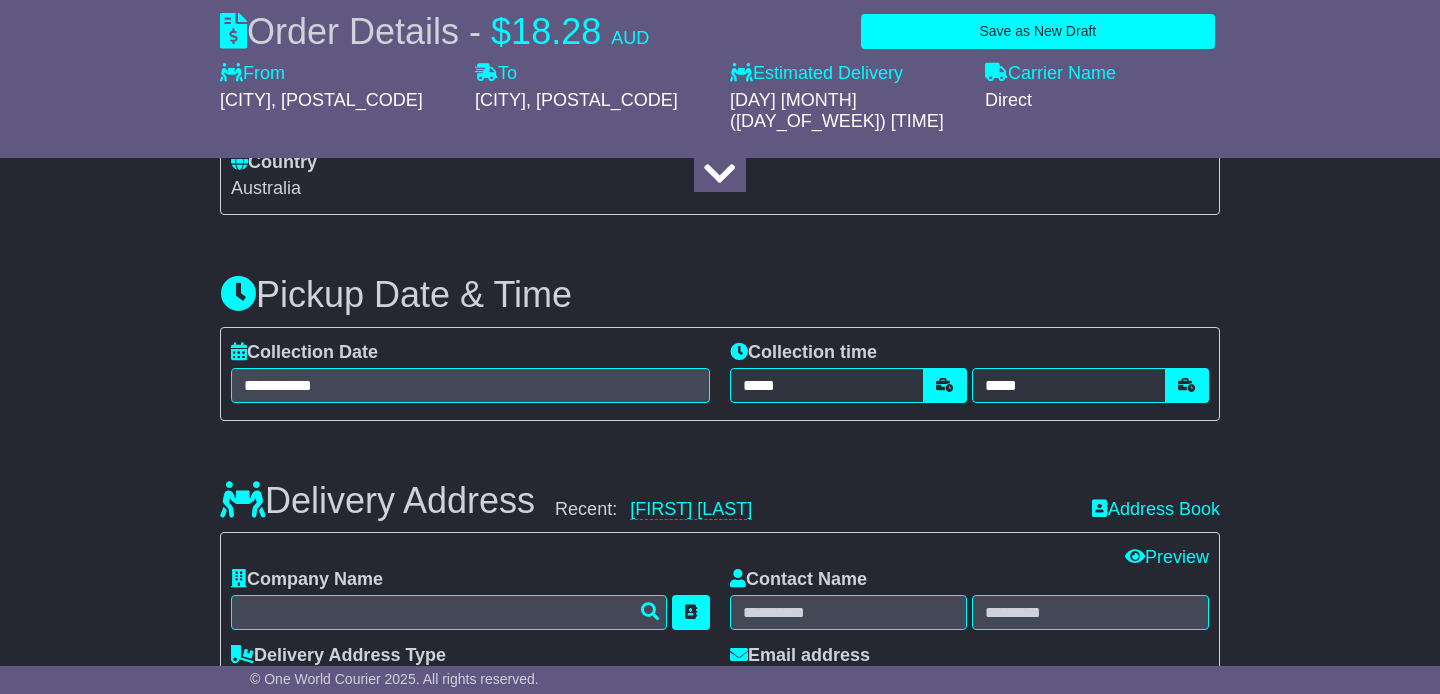scroll, scrollTop: 1047, scrollLeft: 0, axis: vertical 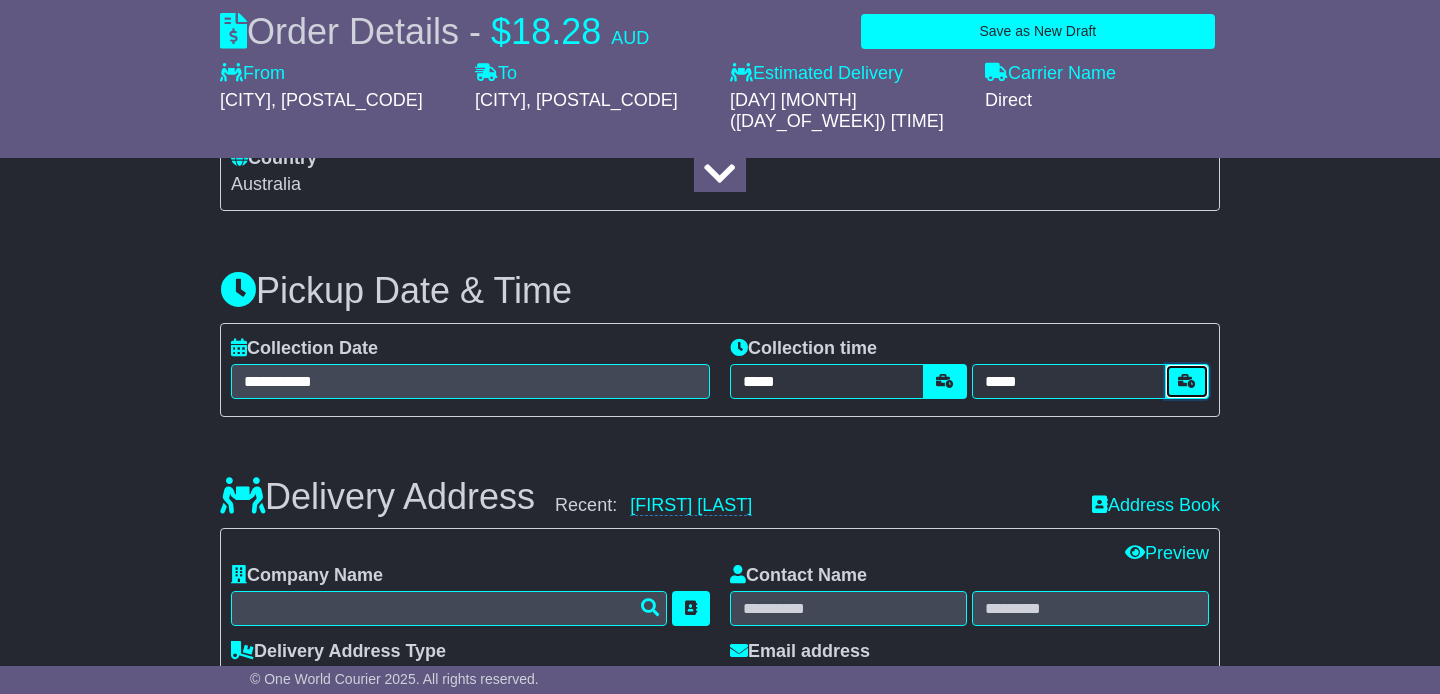 click at bounding box center (1187, 381) 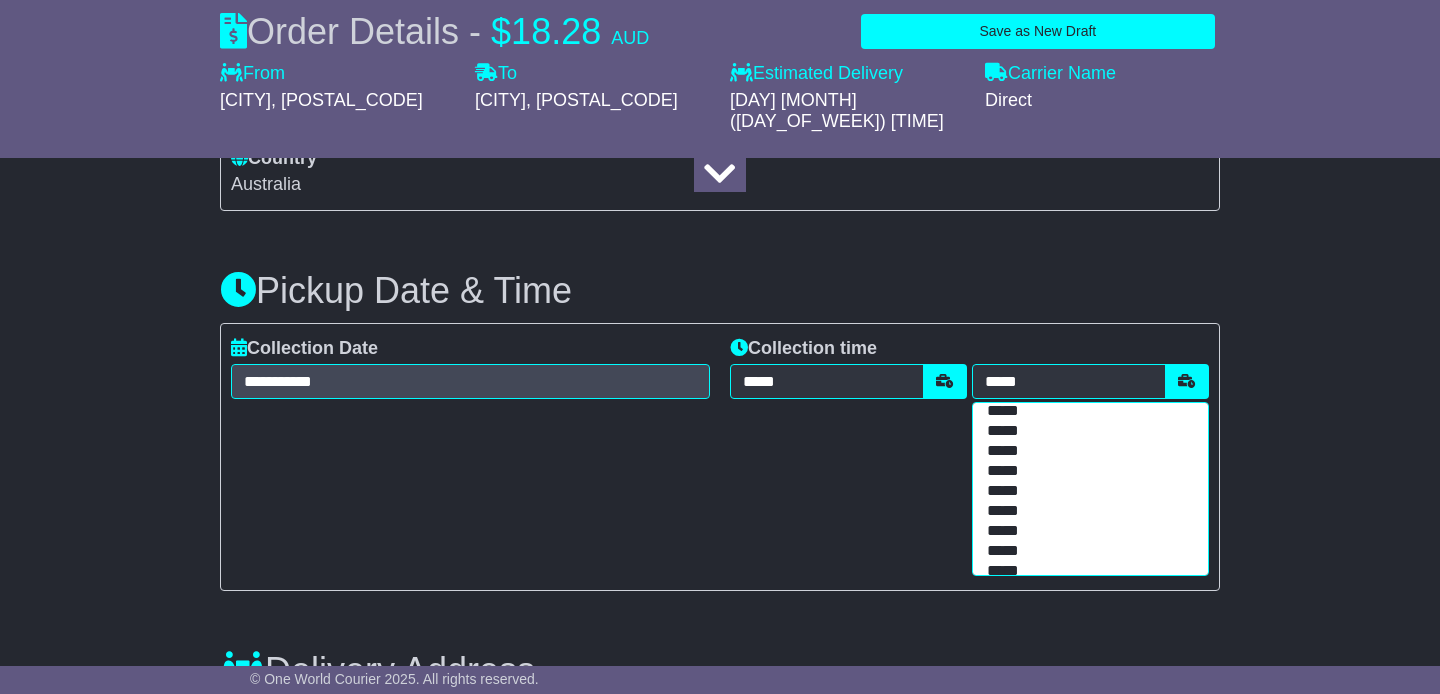 scroll, scrollTop: 51, scrollLeft: 0, axis: vertical 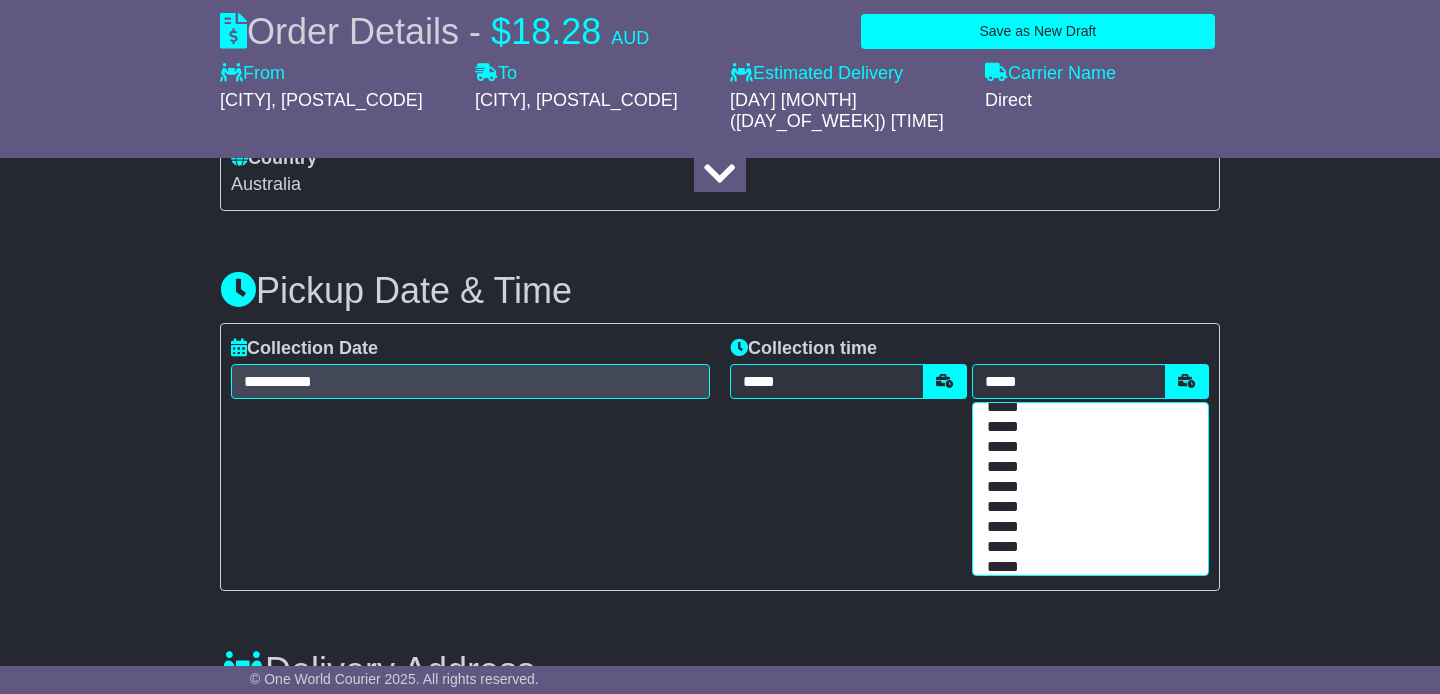 click on "*****" at bounding box center [1086, 528] 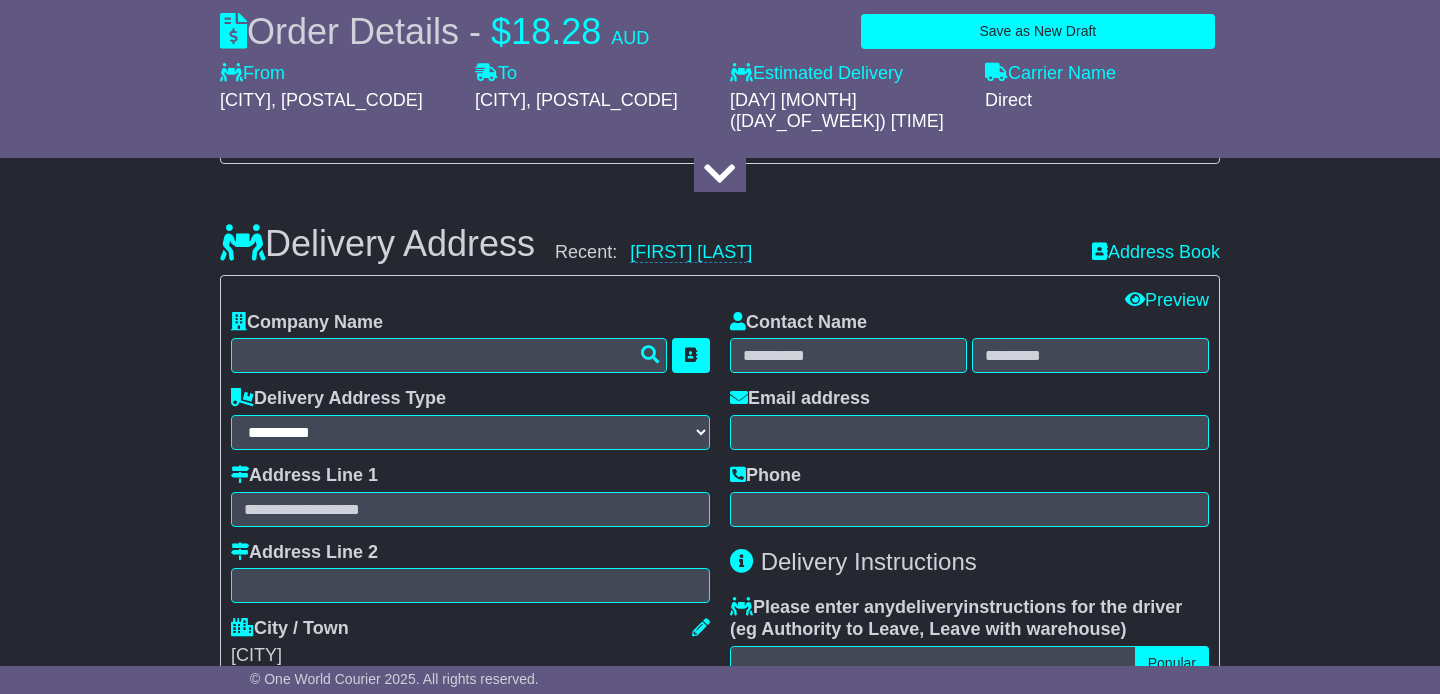 scroll, scrollTop: 1315, scrollLeft: 0, axis: vertical 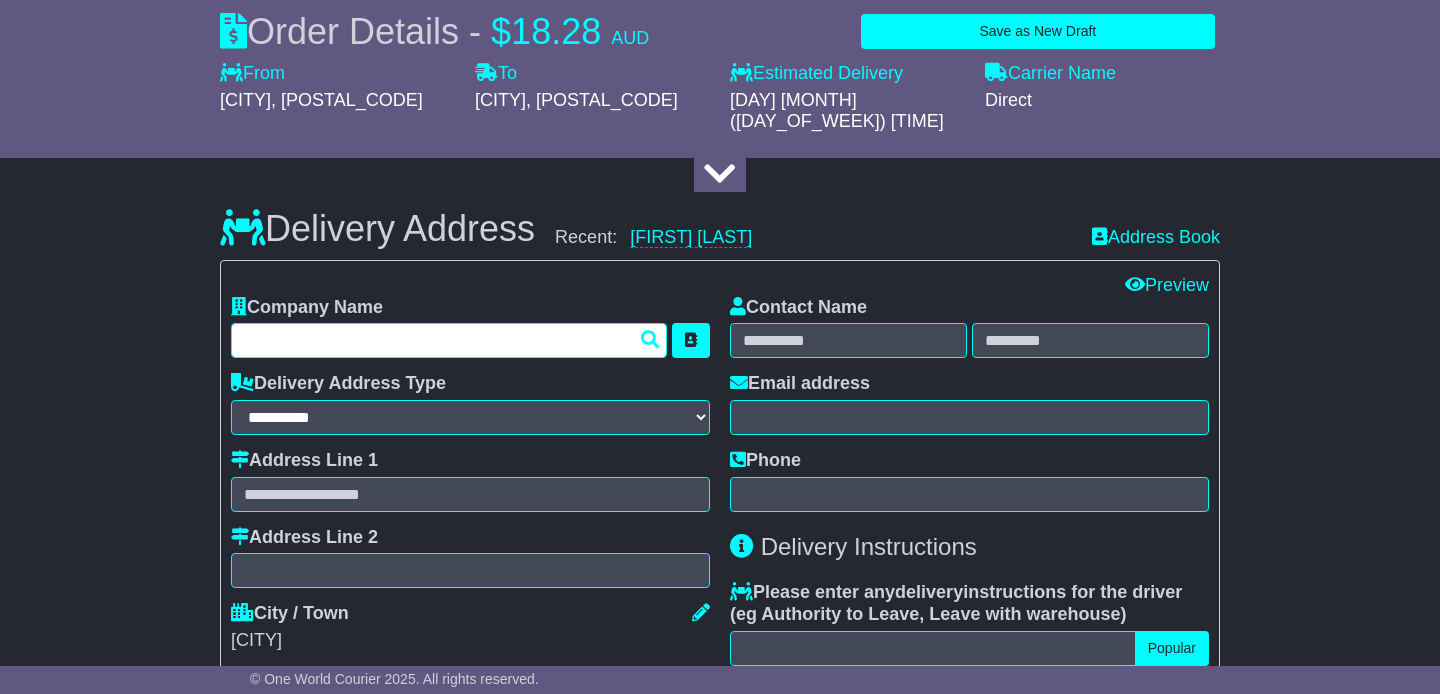click at bounding box center (449, 340) 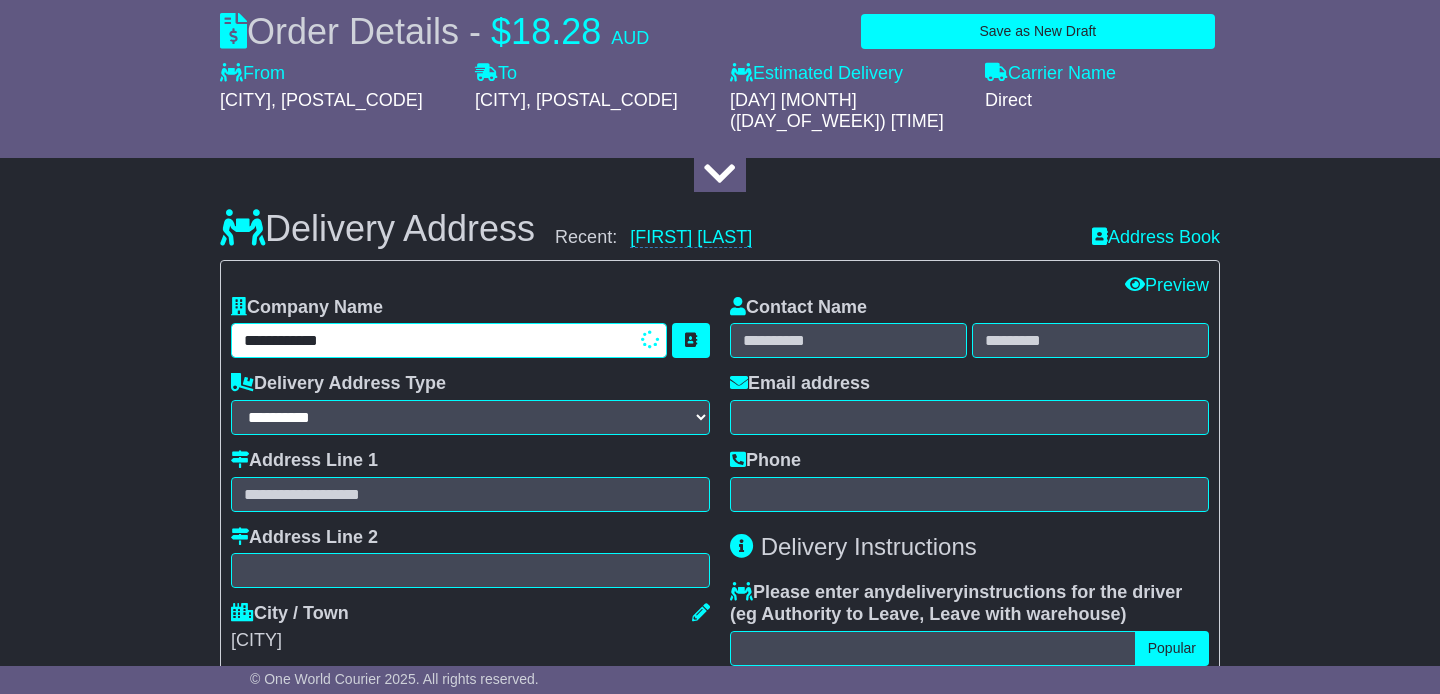 type on "**********" 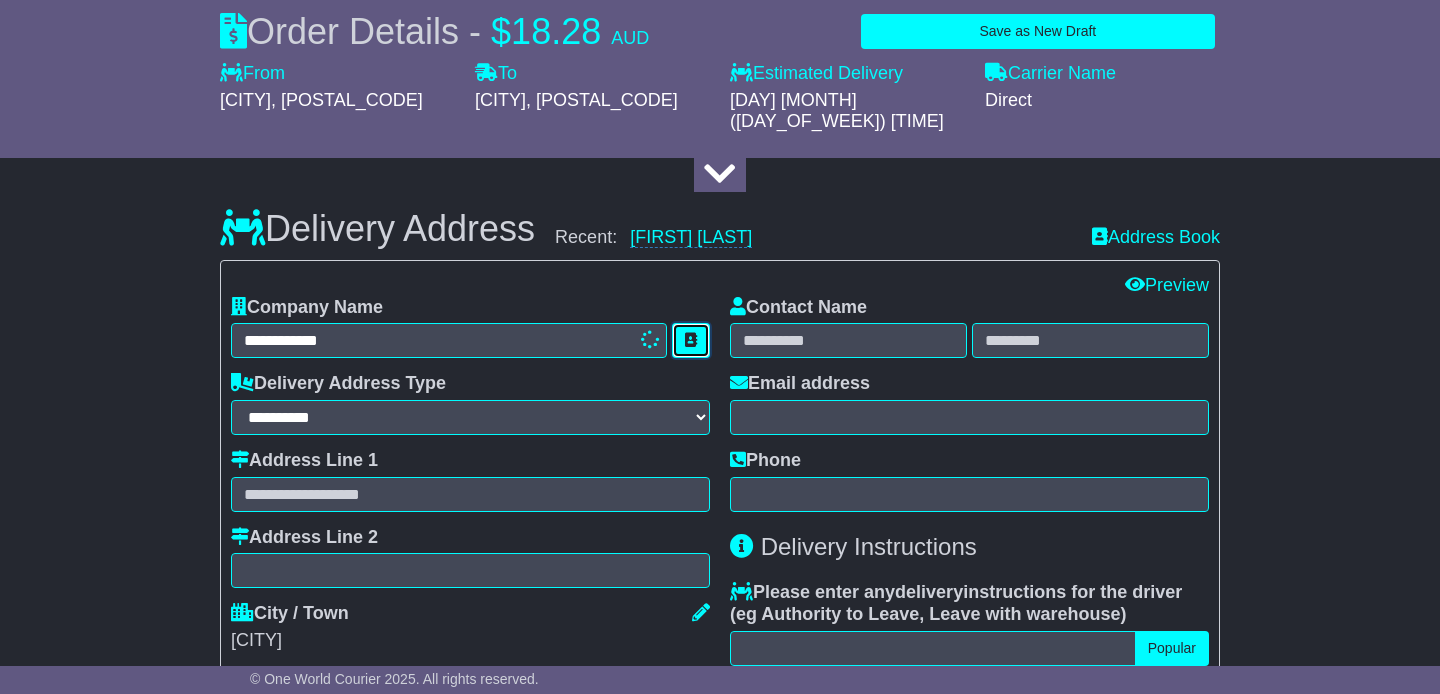 type 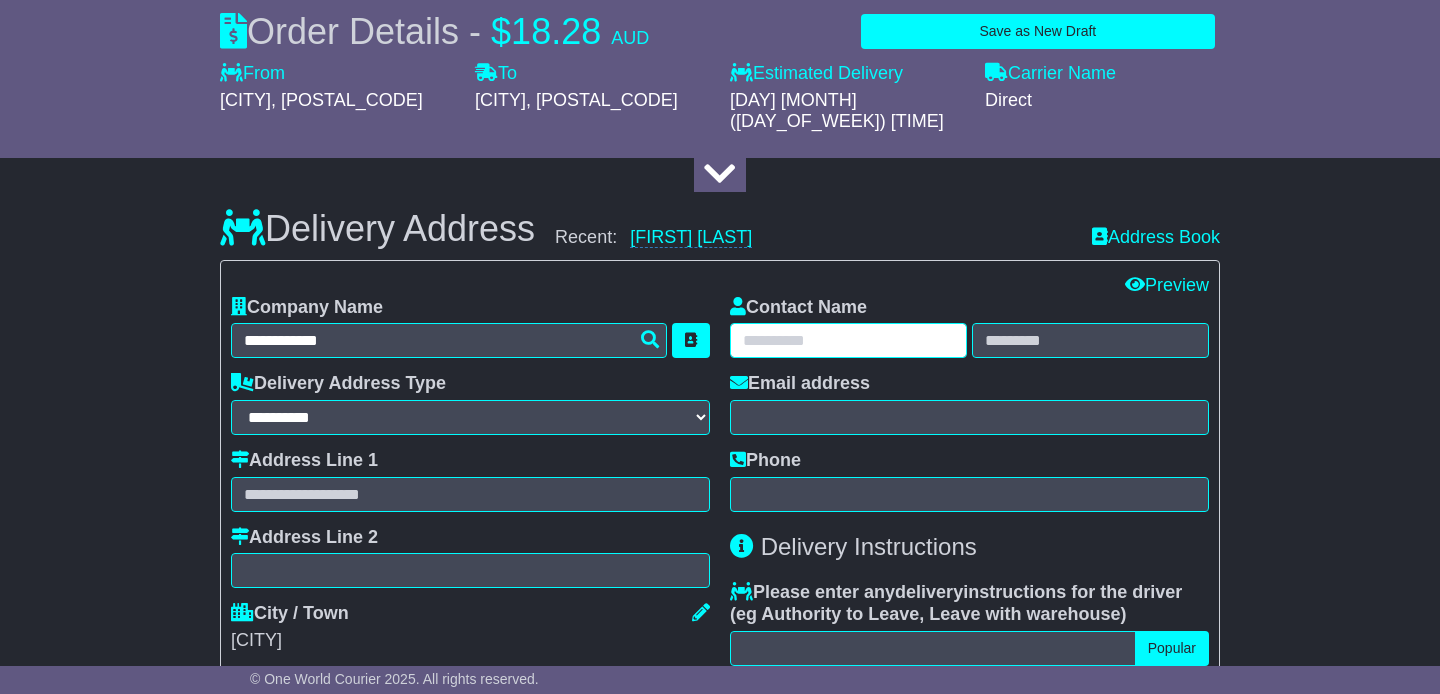 click at bounding box center (848, 340) 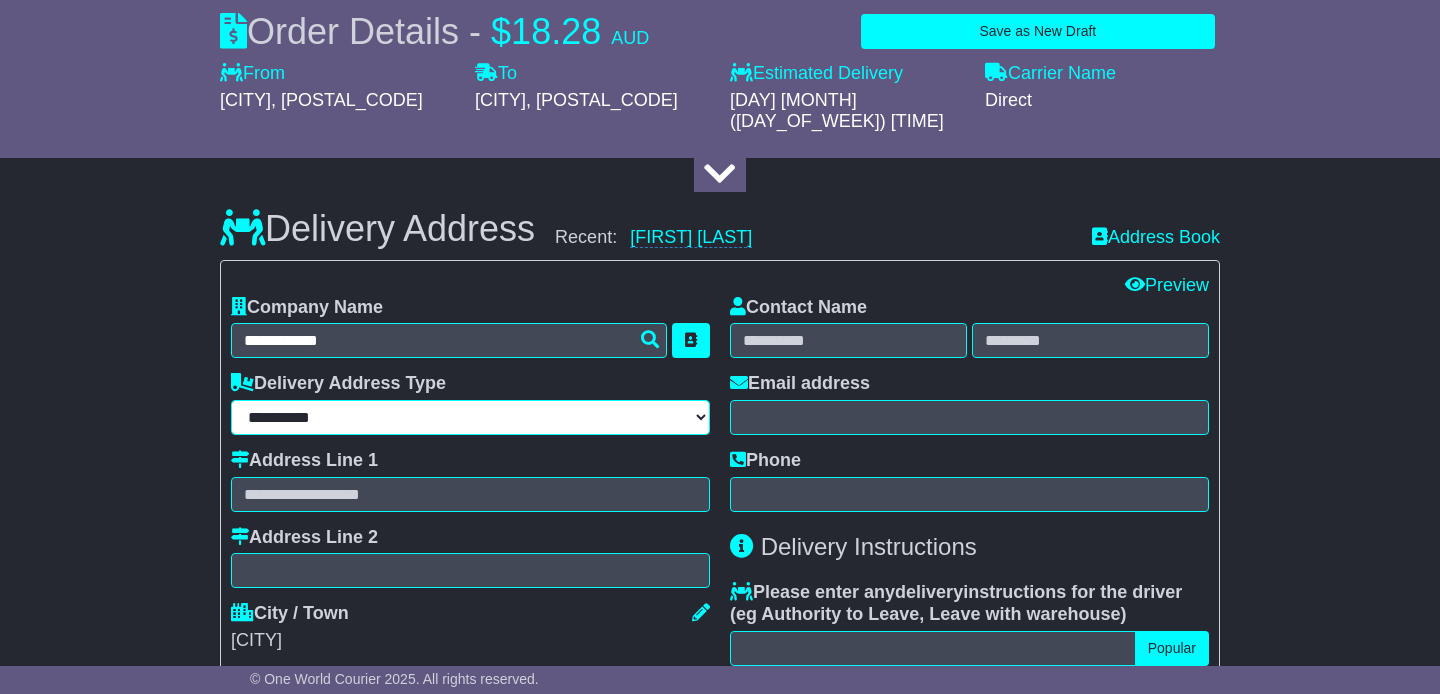 click on "**********" at bounding box center [470, 417] 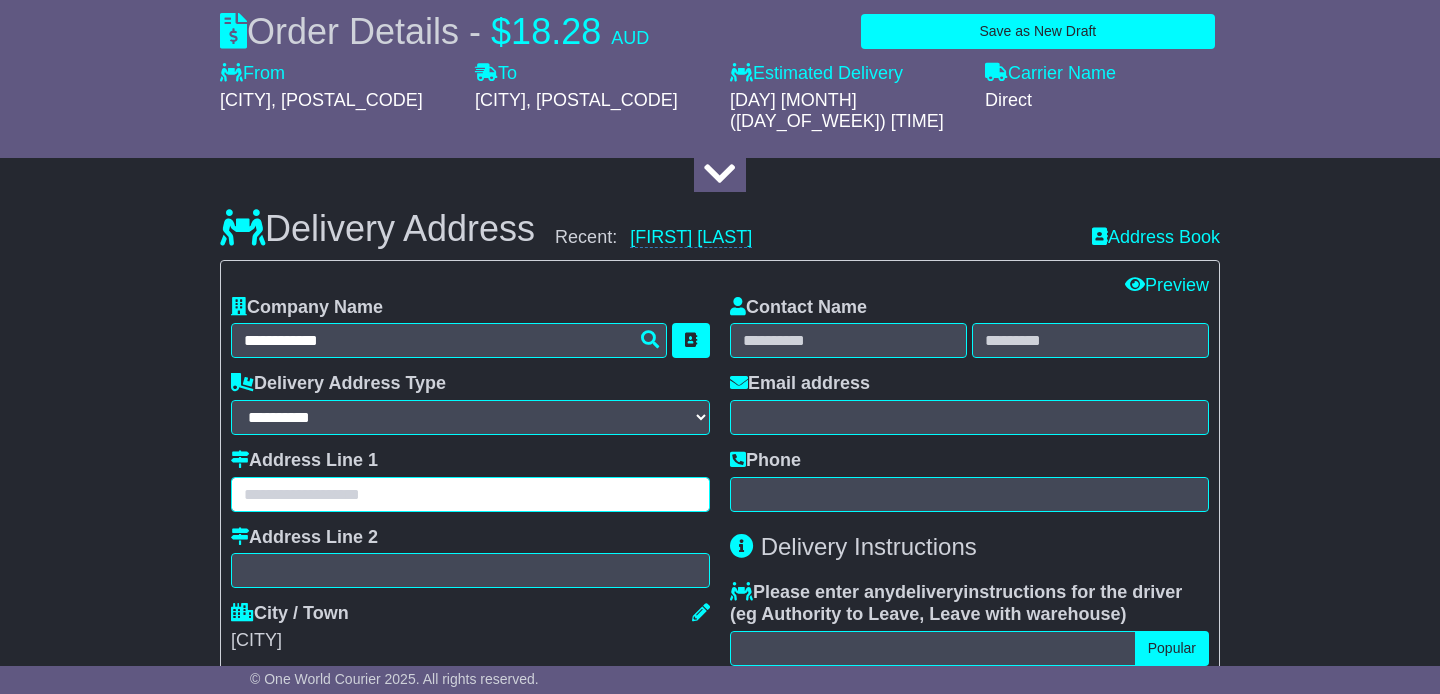 click at bounding box center (470, 494) 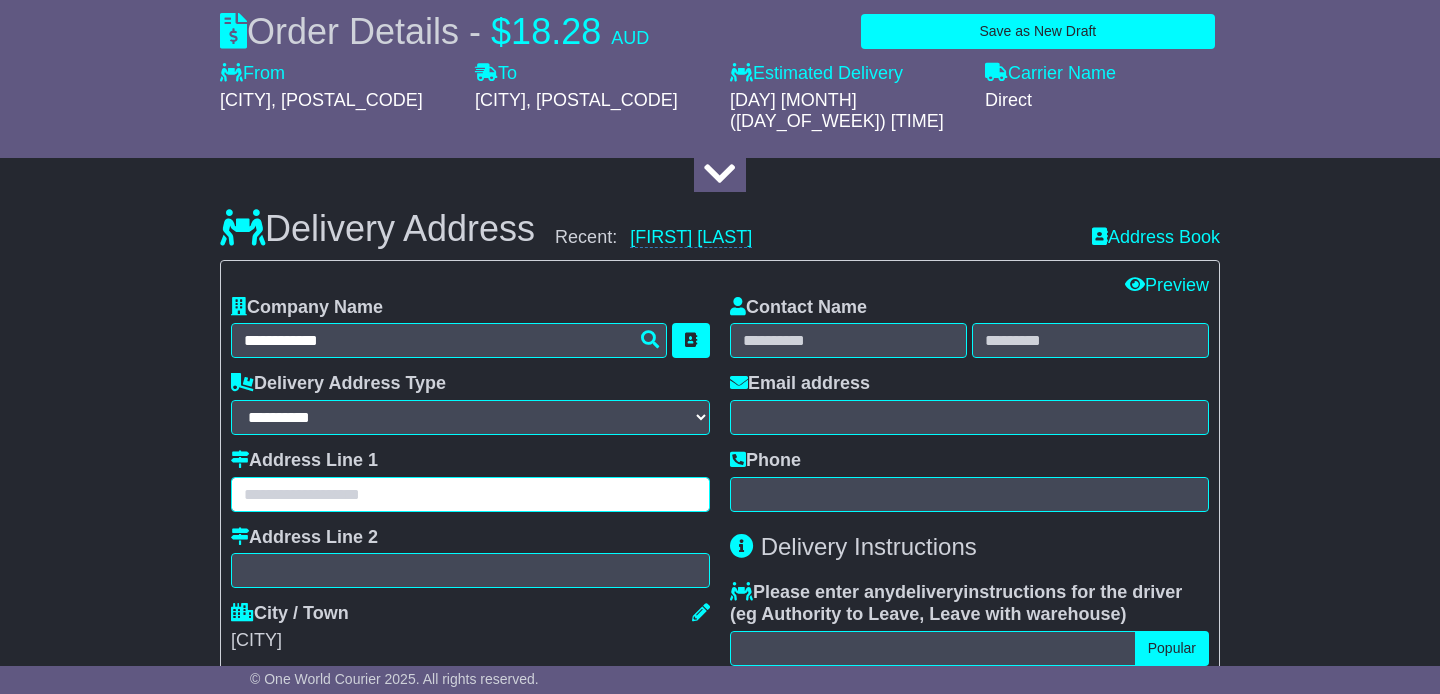 paste on "**********" 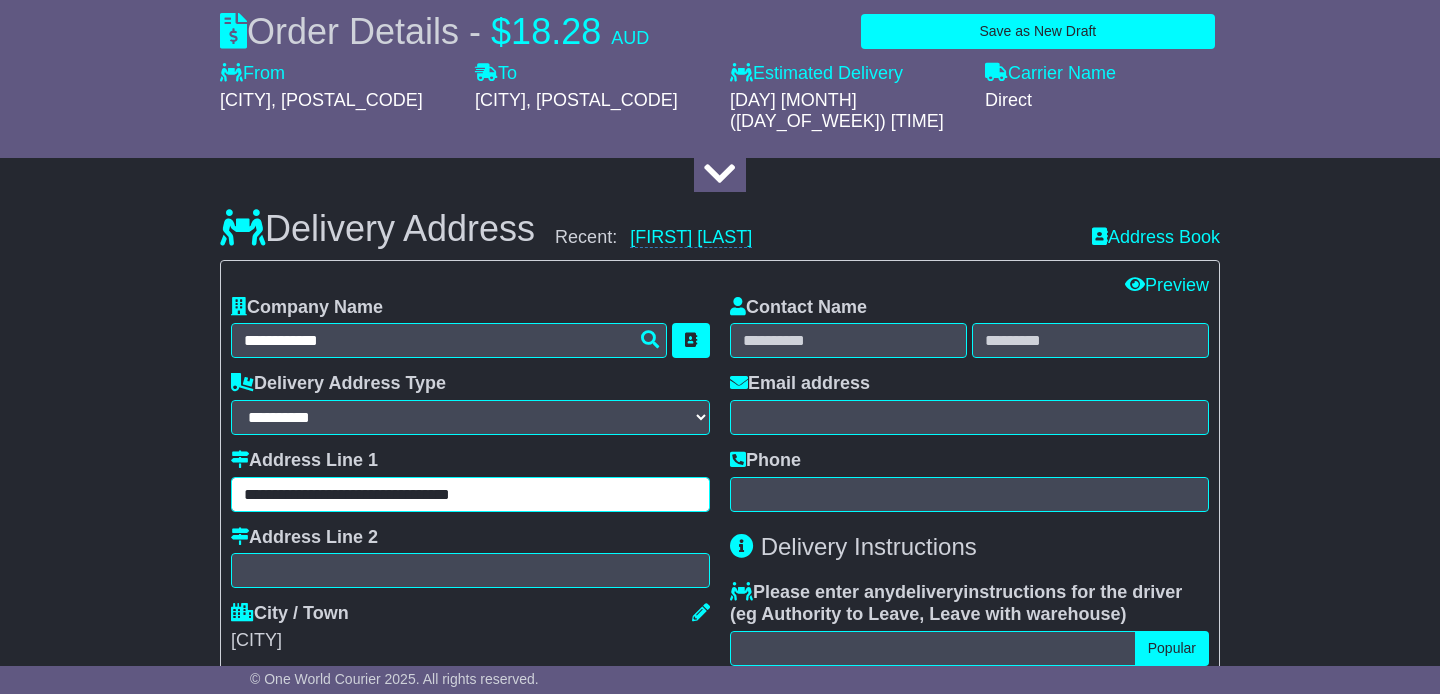 drag, startPoint x: 526, startPoint y: 478, endPoint x: 341, endPoint y: 479, distance: 185.0027 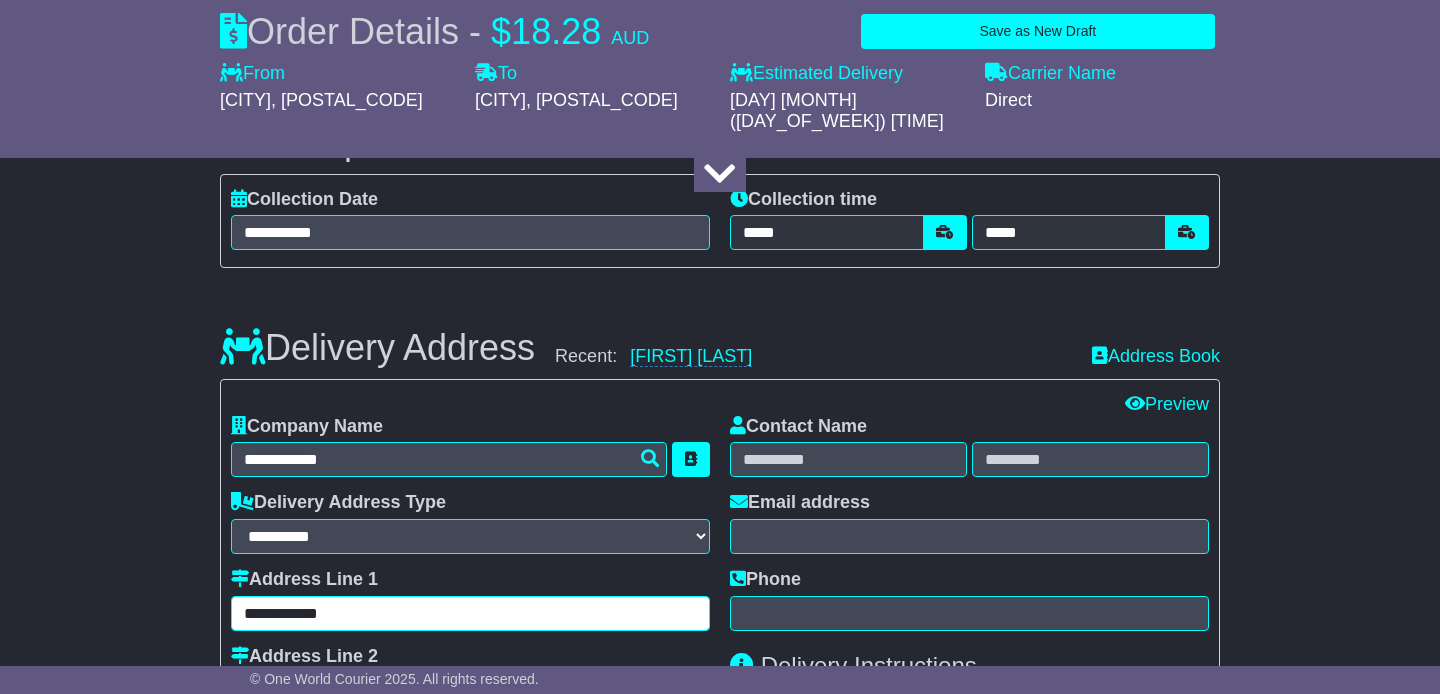 scroll, scrollTop: 1191, scrollLeft: 0, axis: vertical 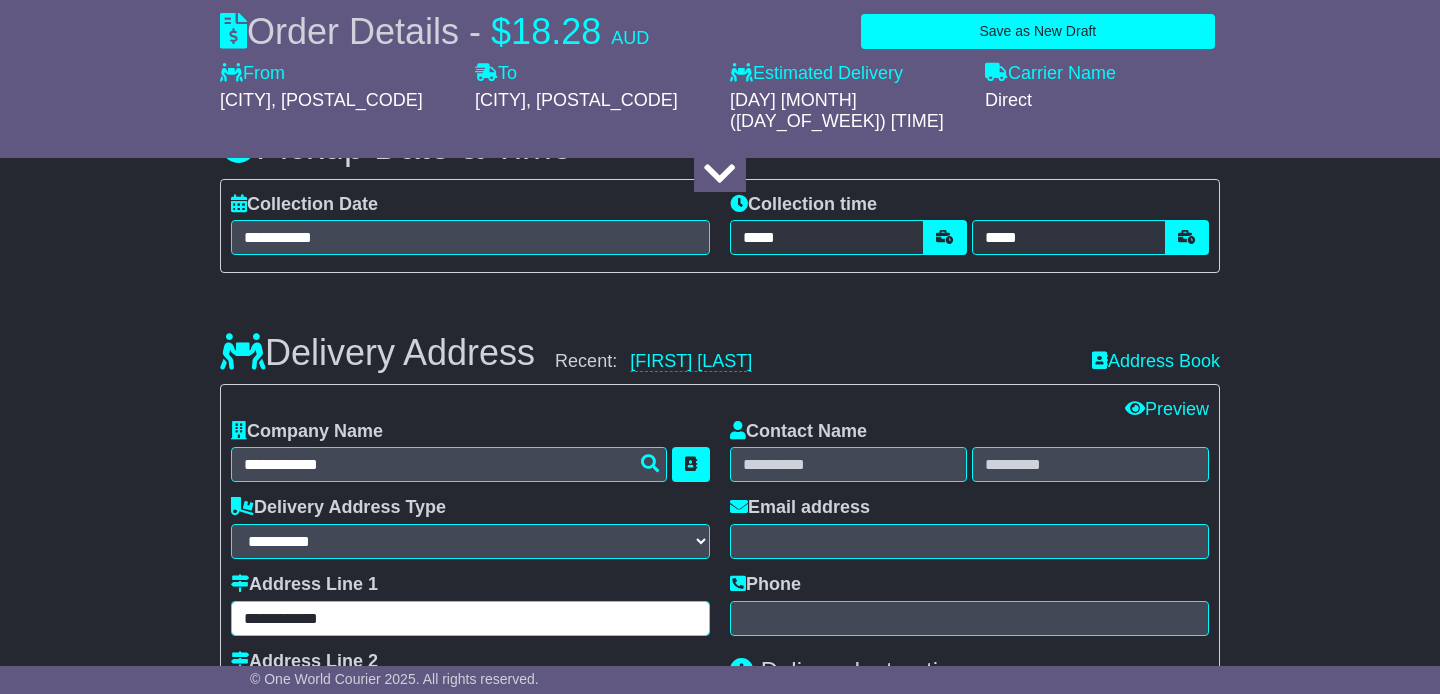 type on "**********" 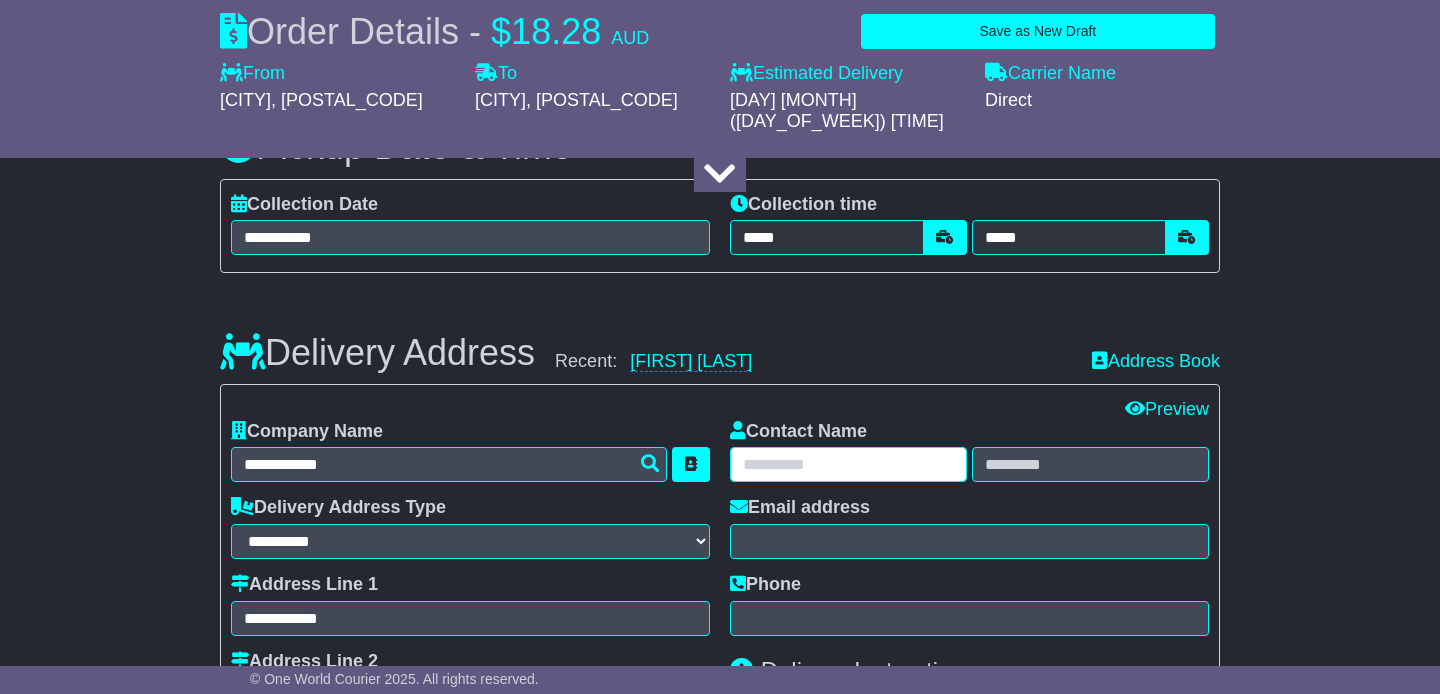 click at bounding box center (848, 464) 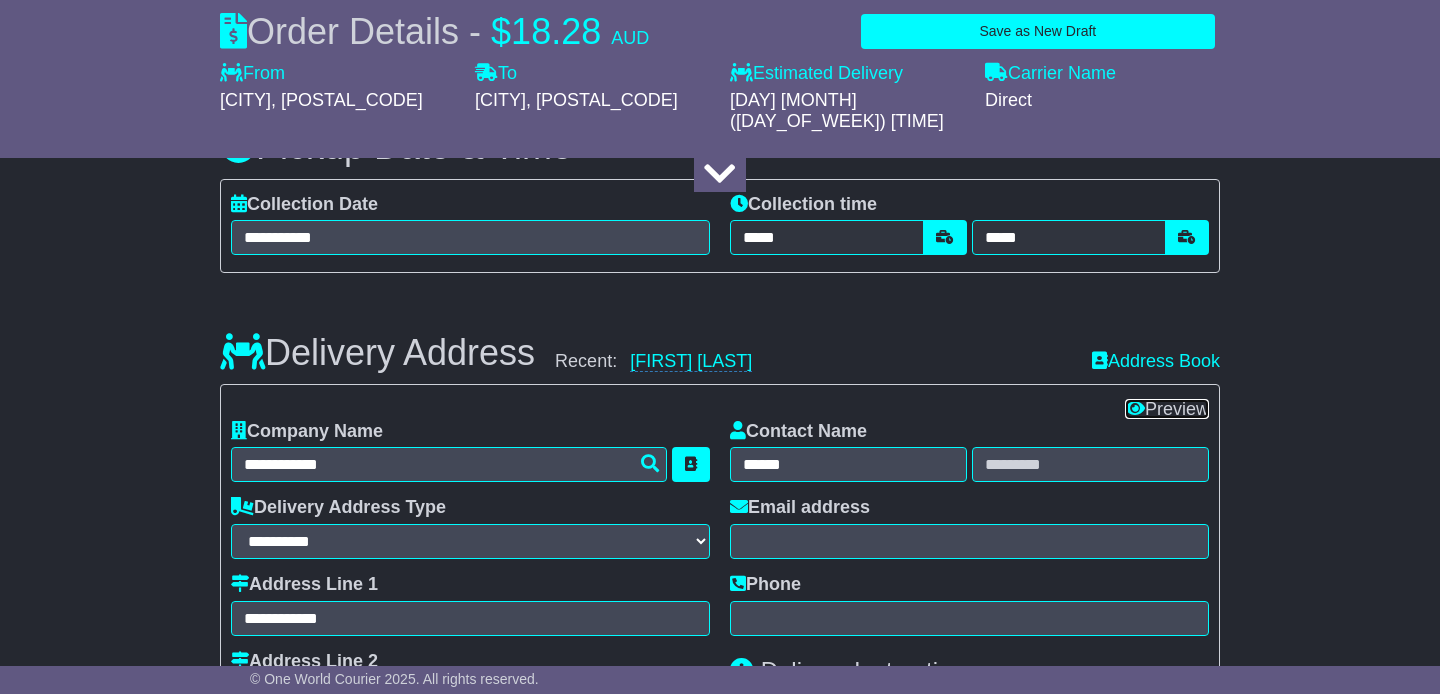 click on "Preview" at bounding box center (1167, 409) 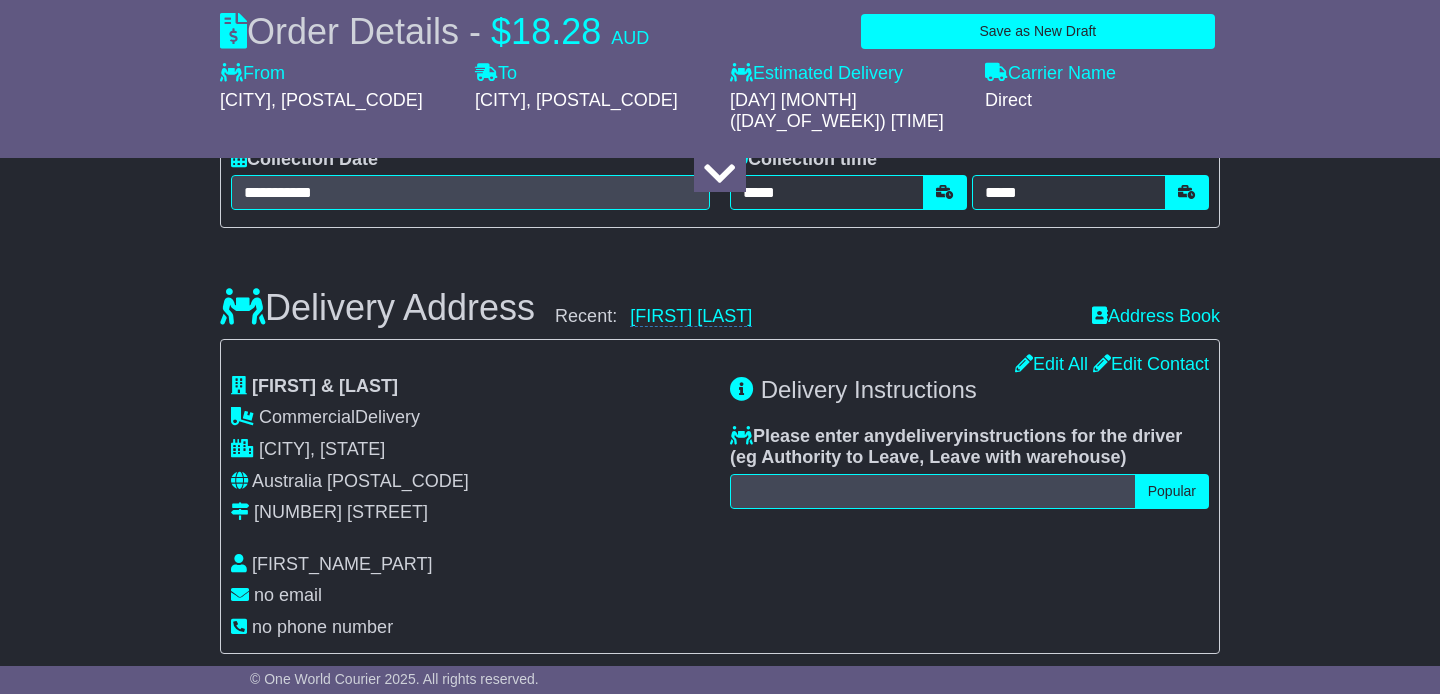 scroll, scrollTop: 1235, scrollLeft: 0, axis: vertical 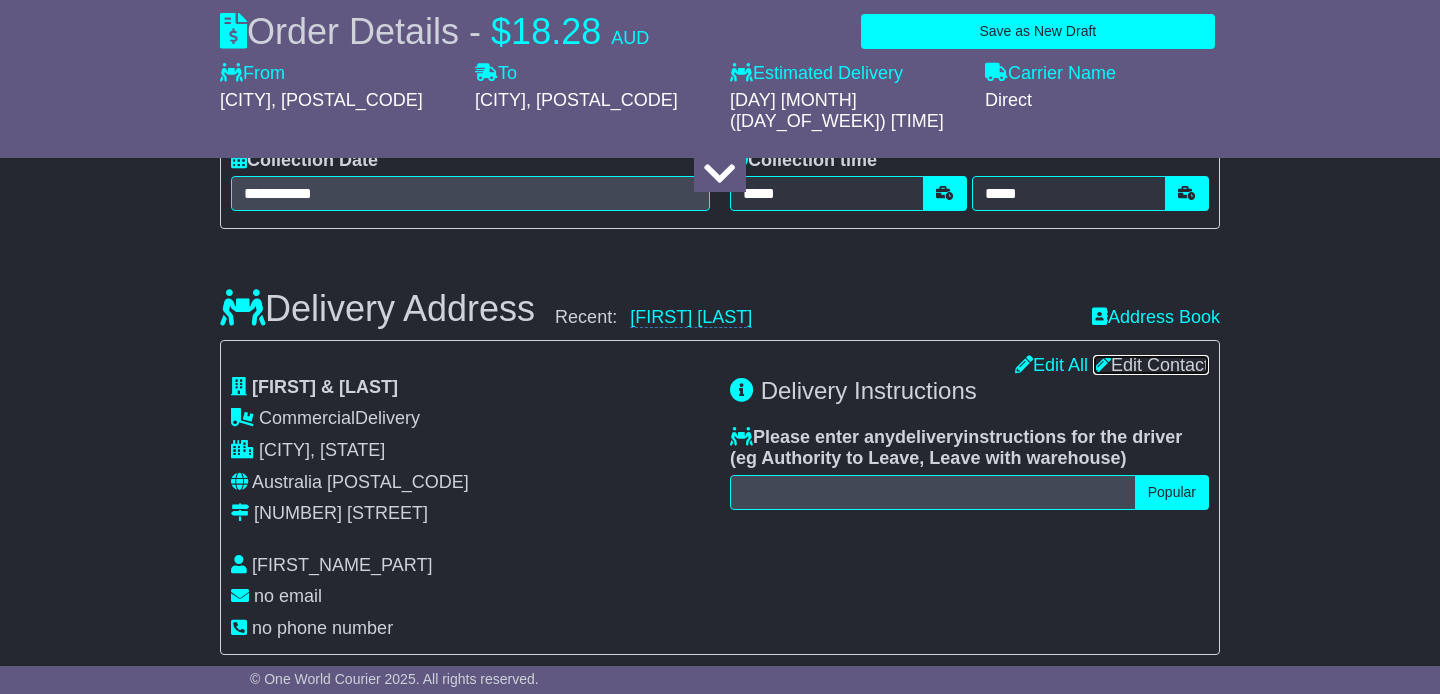 click on "Edit Contact" at bounding box center [1151, 365] 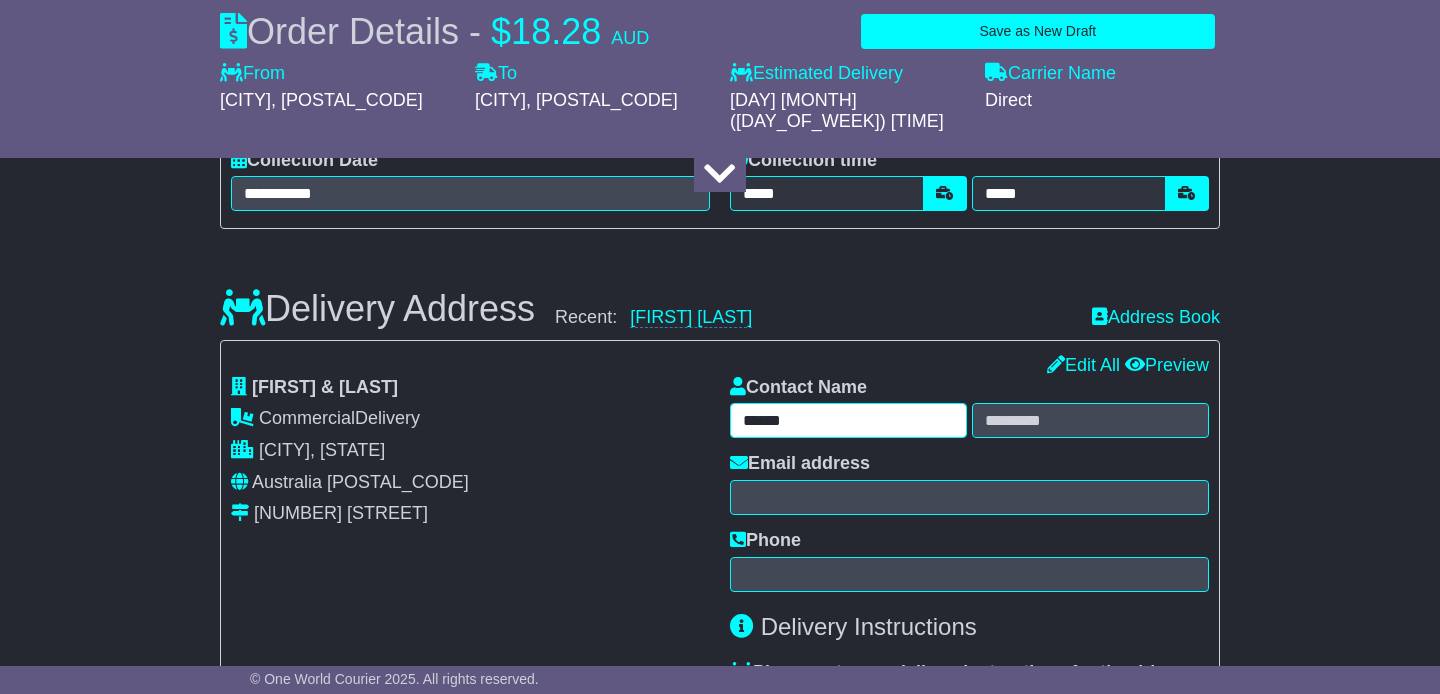 click on "*****" at bounding box center (848, 420) 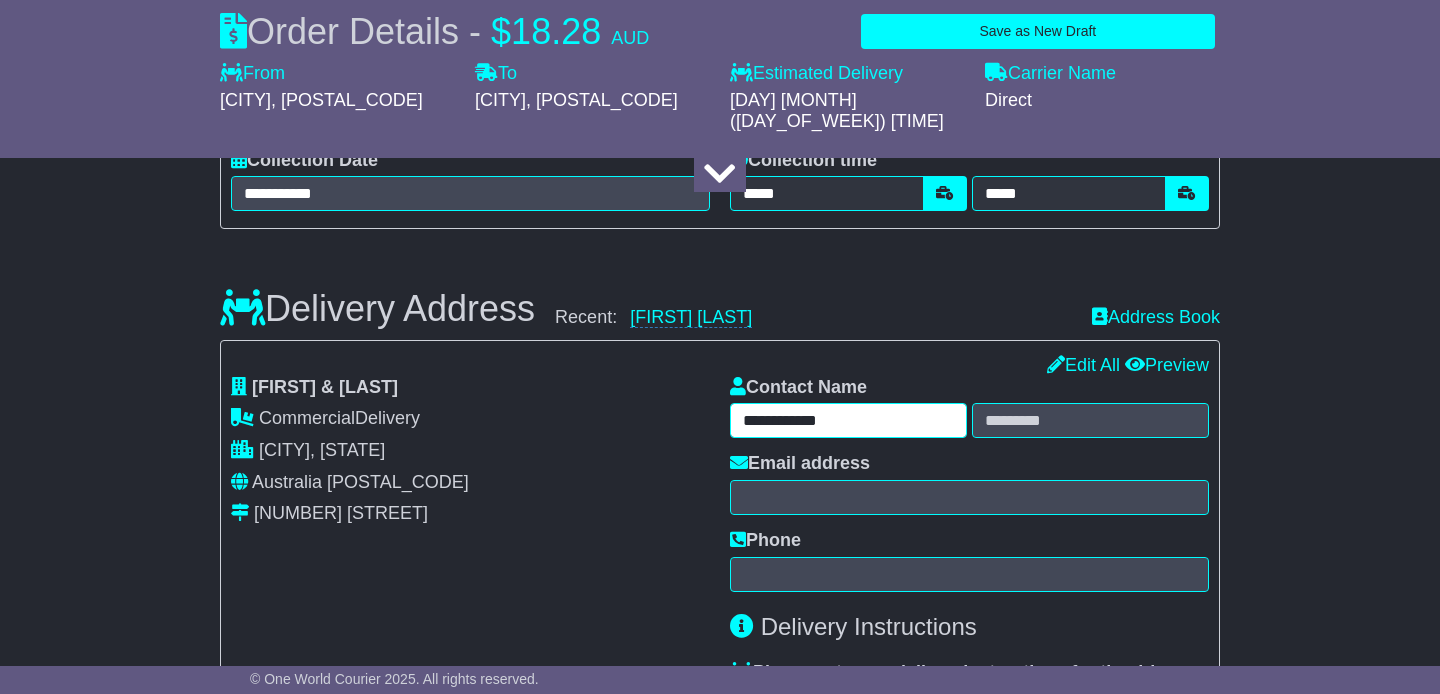 type on "**********" 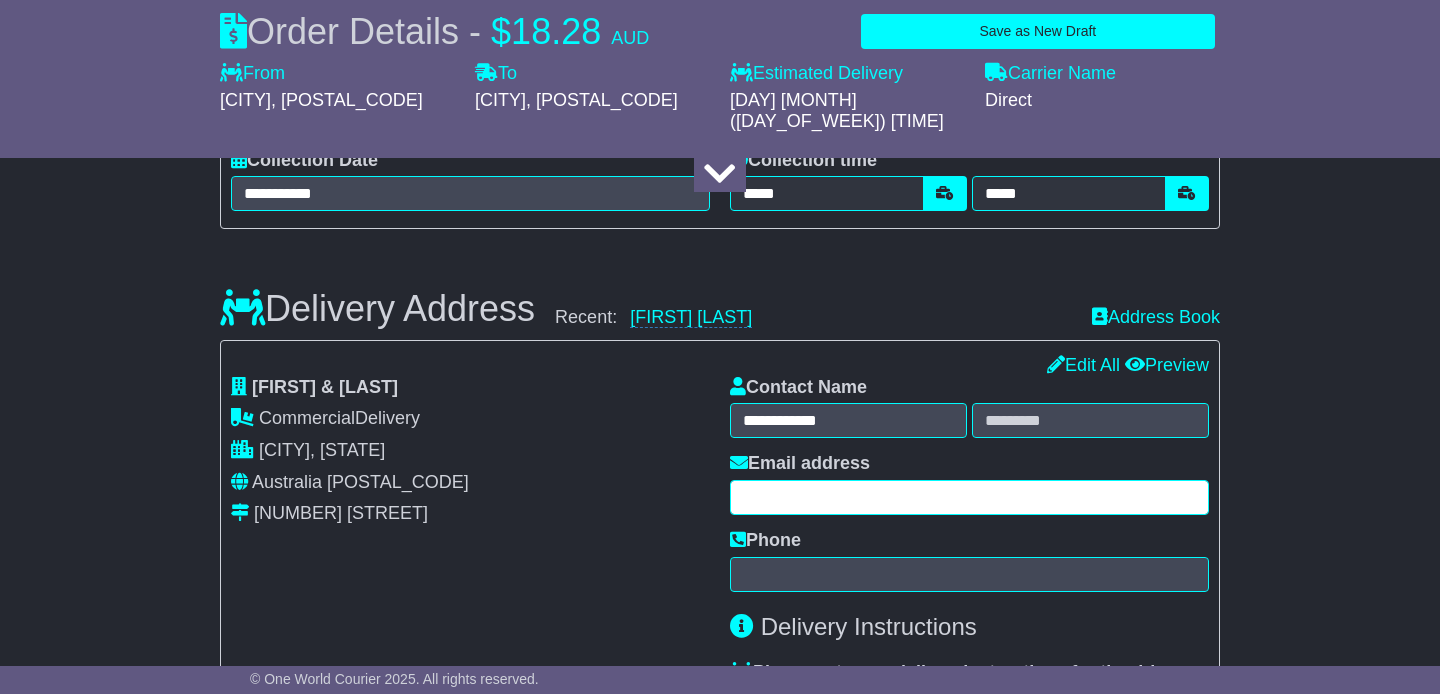 click at bounding box center [969, 497] 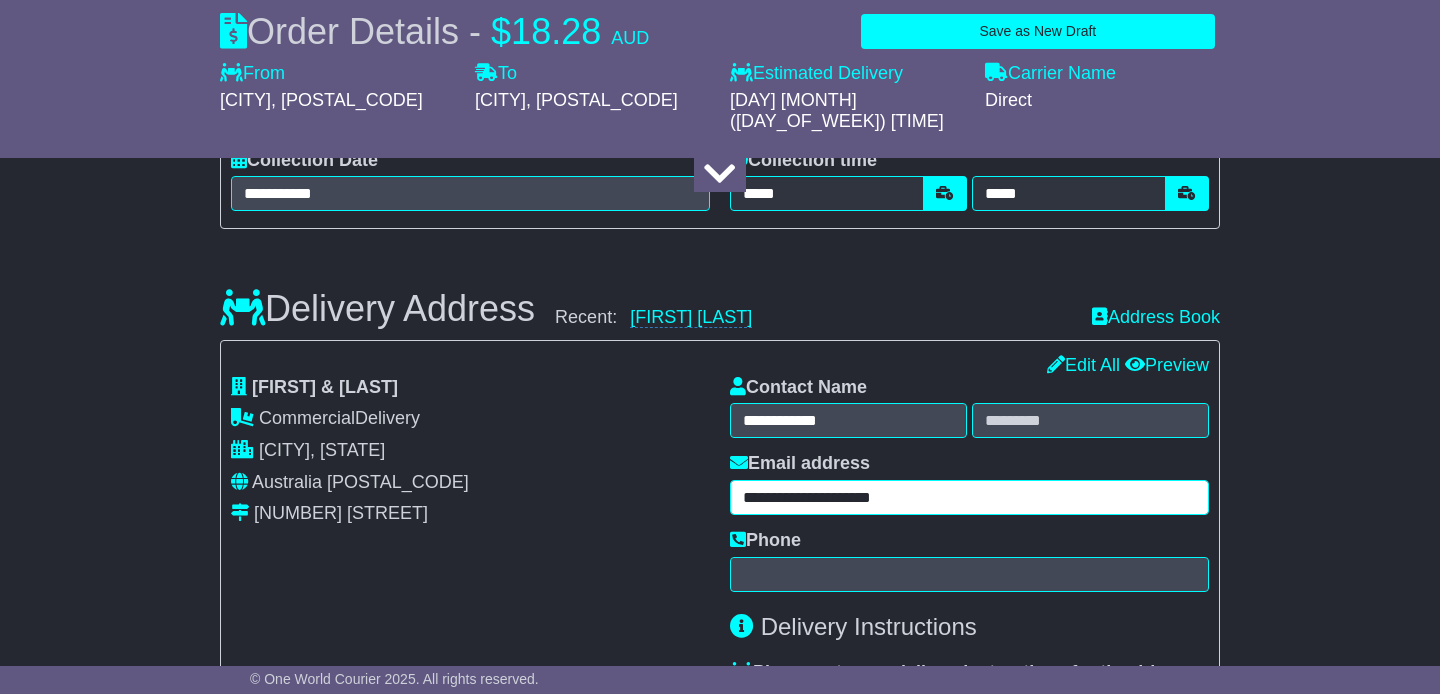 type on "**********" 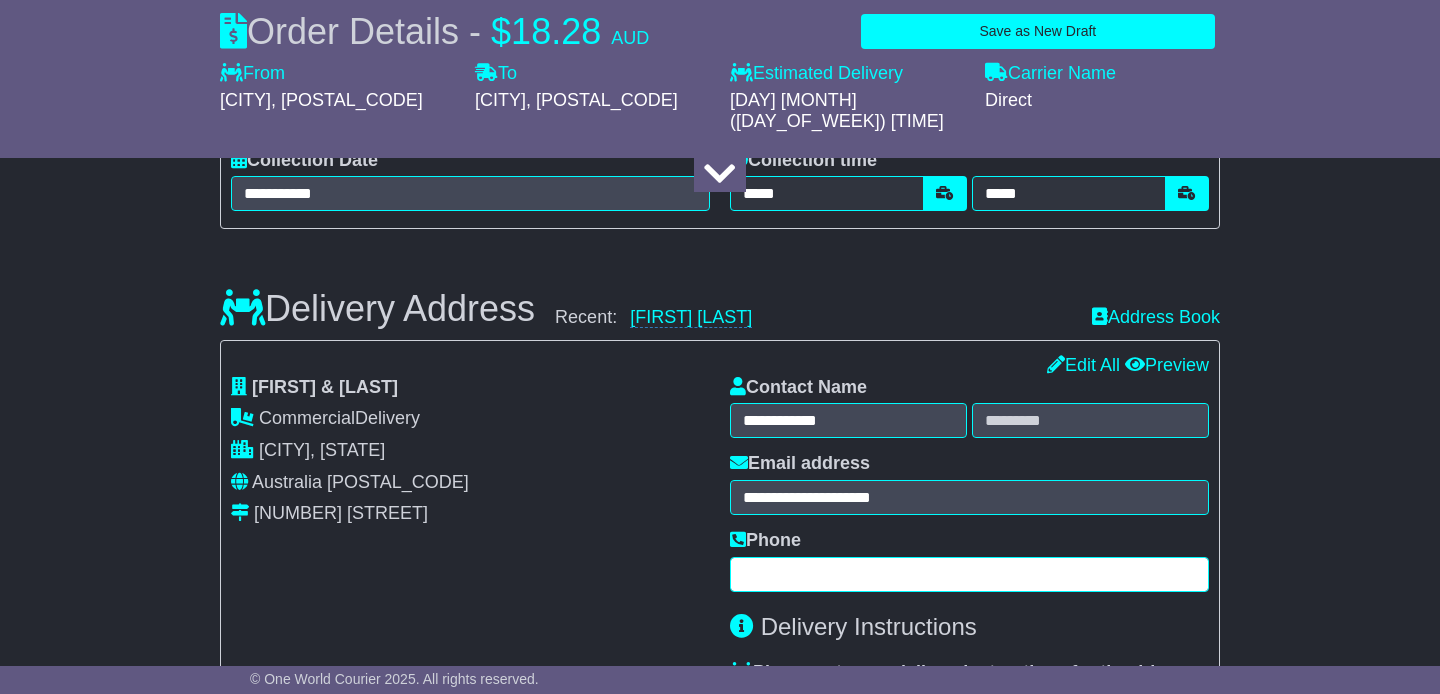 paste on "**********" 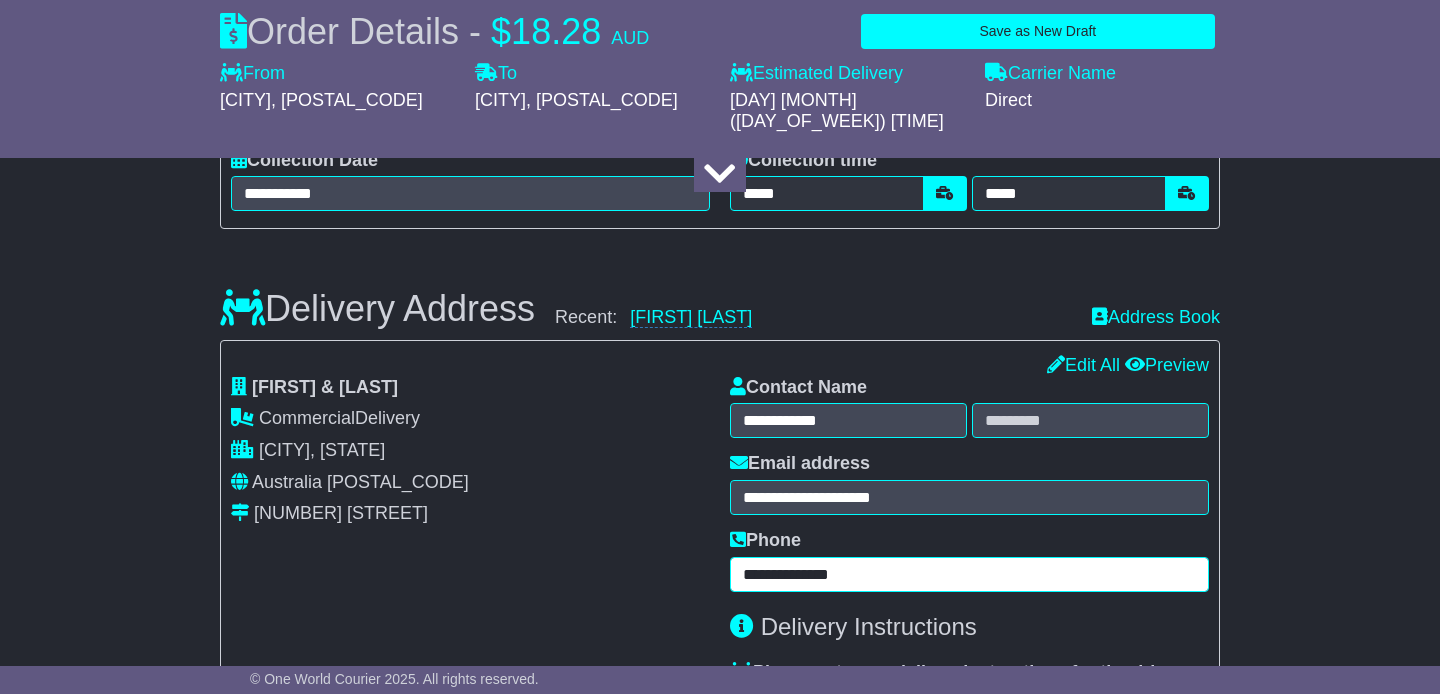 click on "**********" at bounding box center (969, 574) 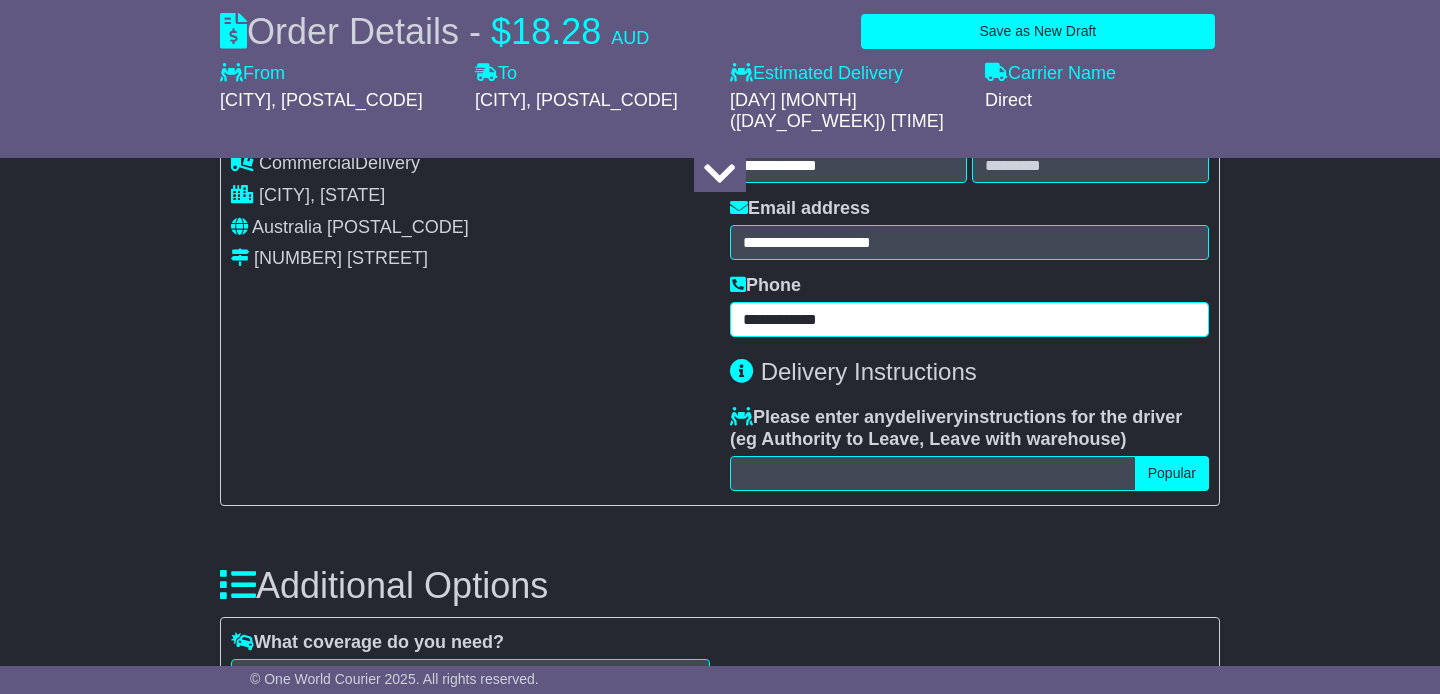 scroll, scrollTop: 1493, scrollLeft: 0, axis: vertical 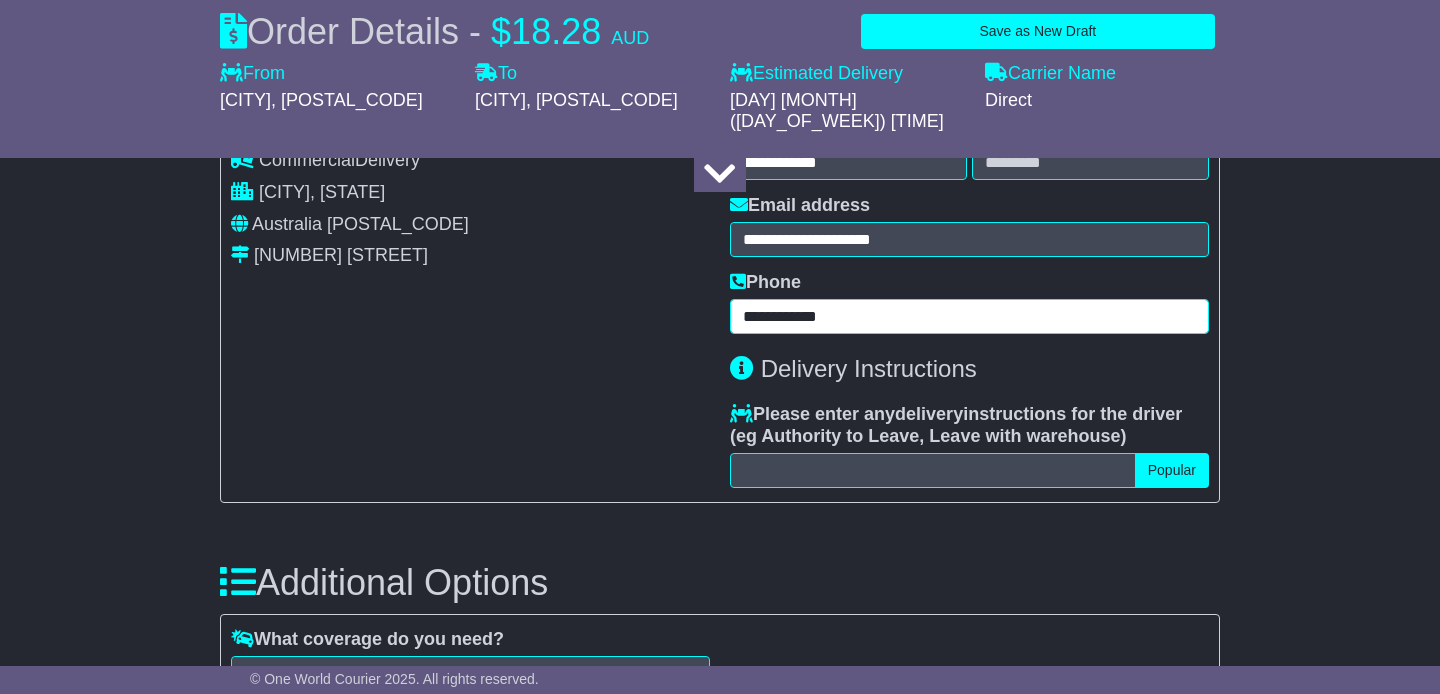 type on "**********" 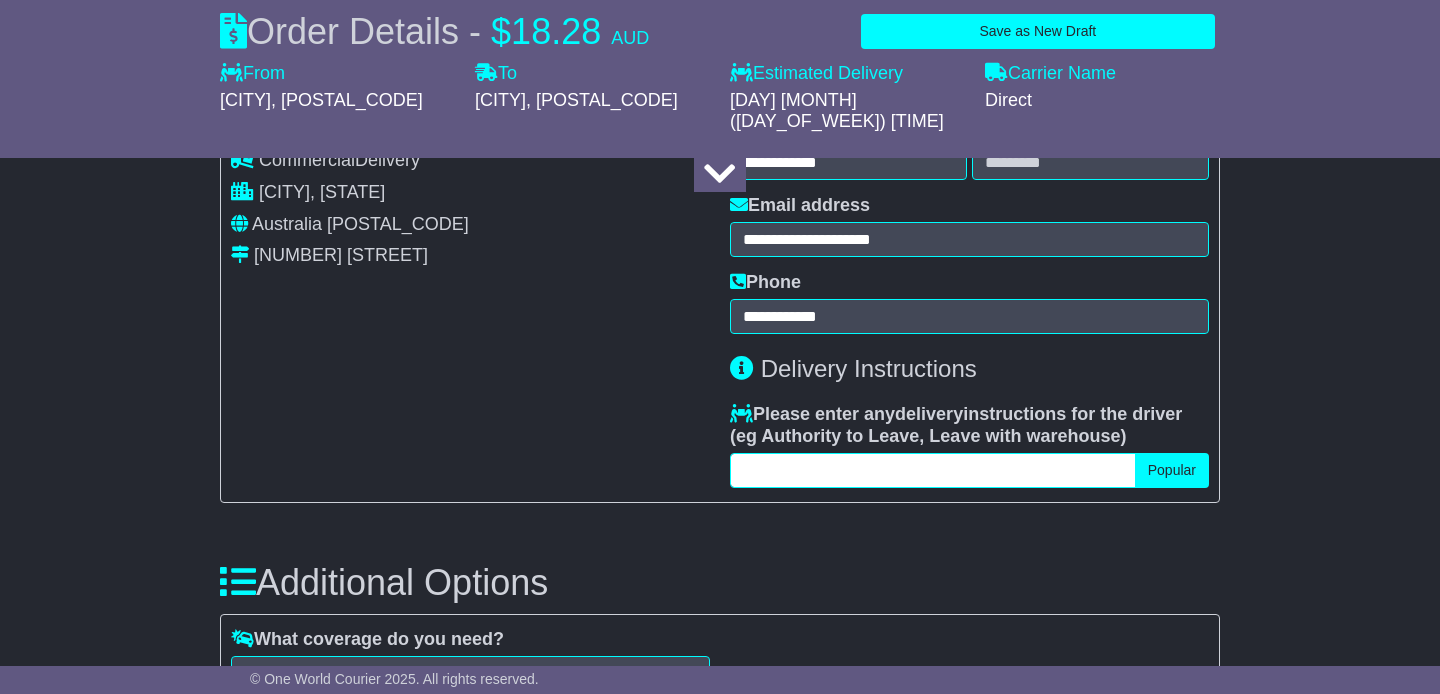 click at bounding box center (933, 470) 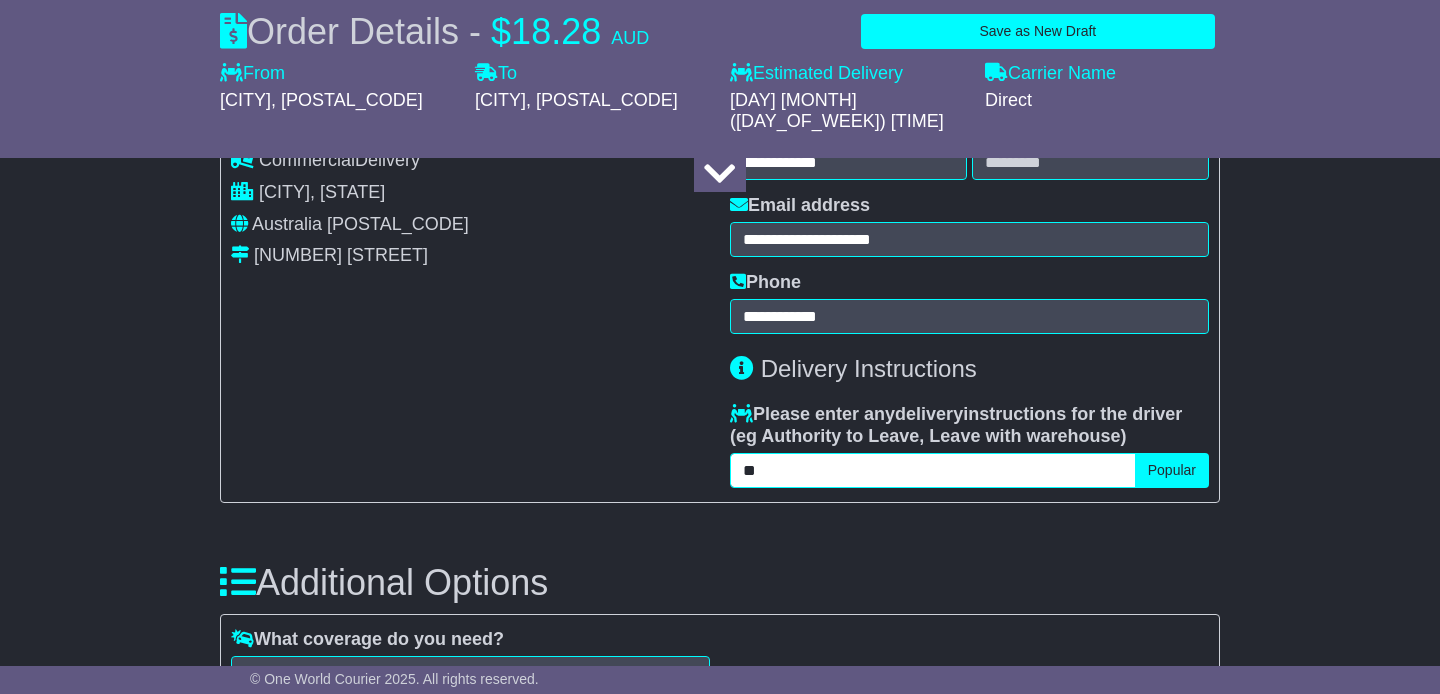 type on "*" 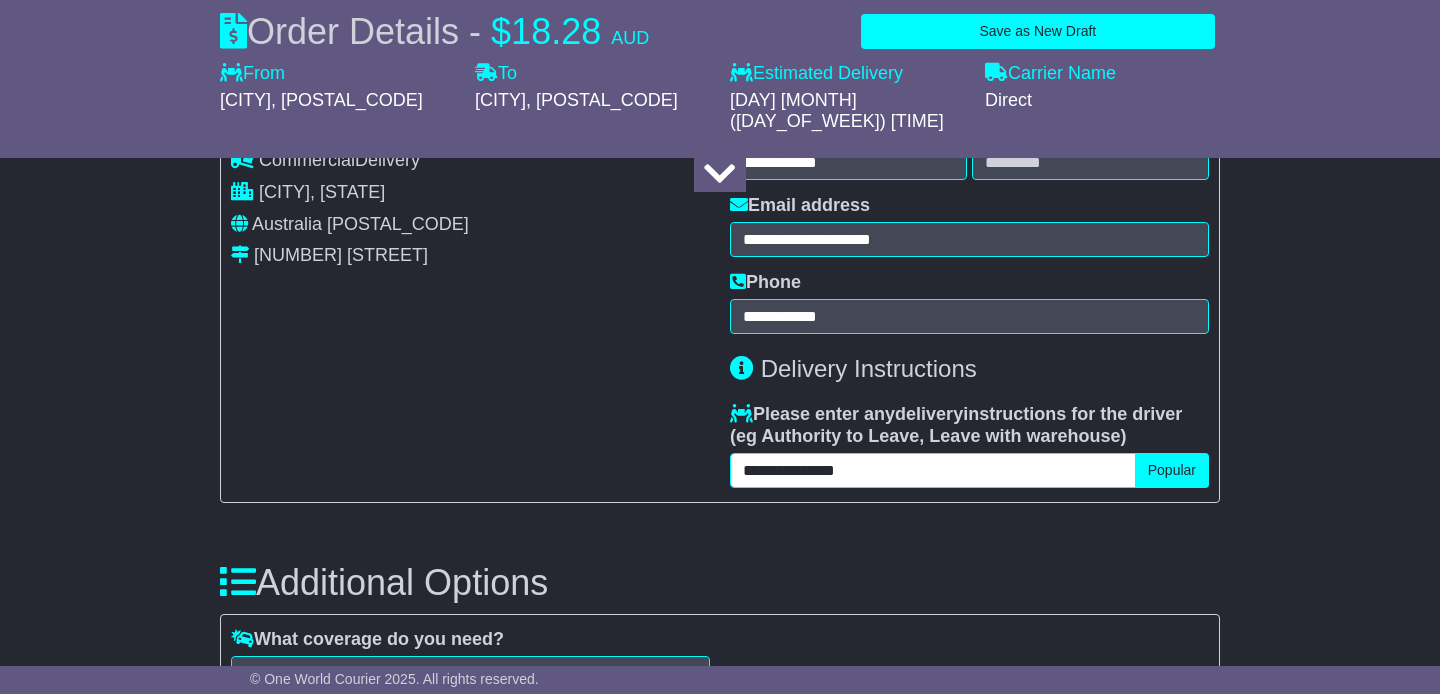 type on "**********" 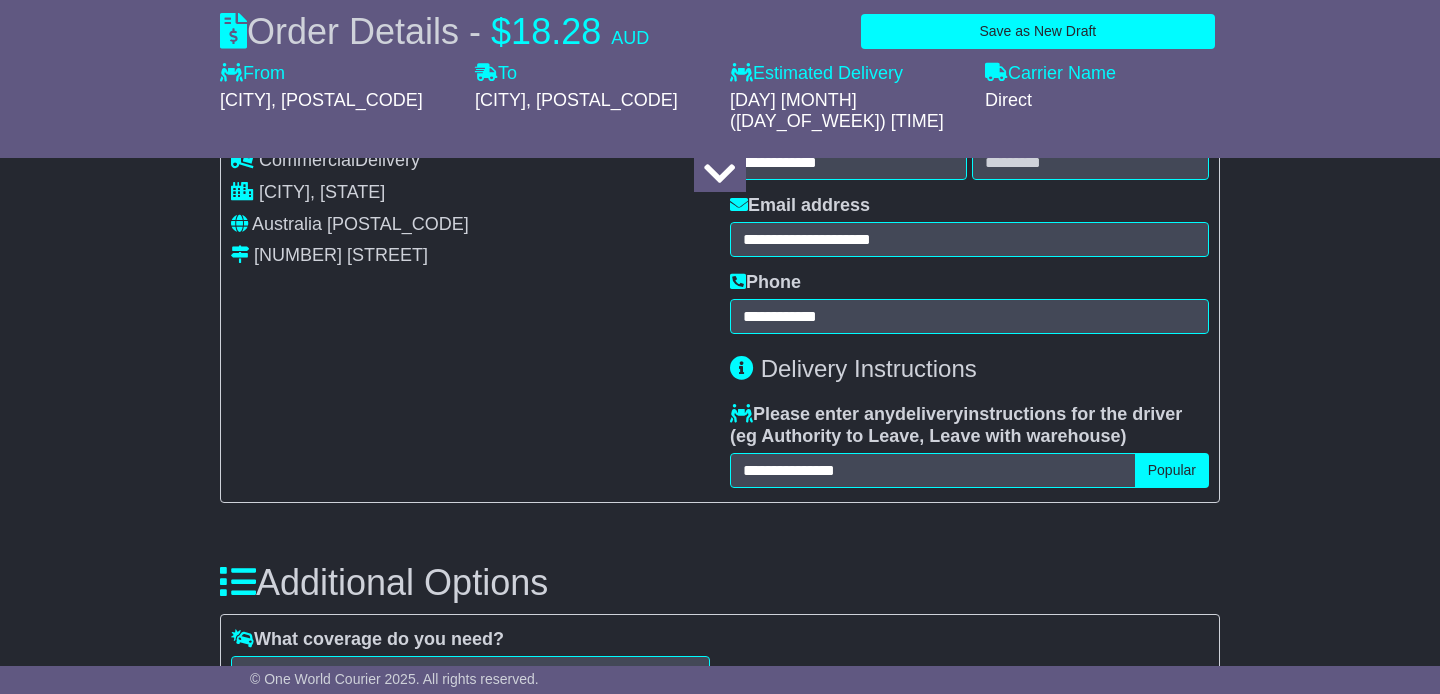 click on "Additional Options" at bounding box center (720, 583) 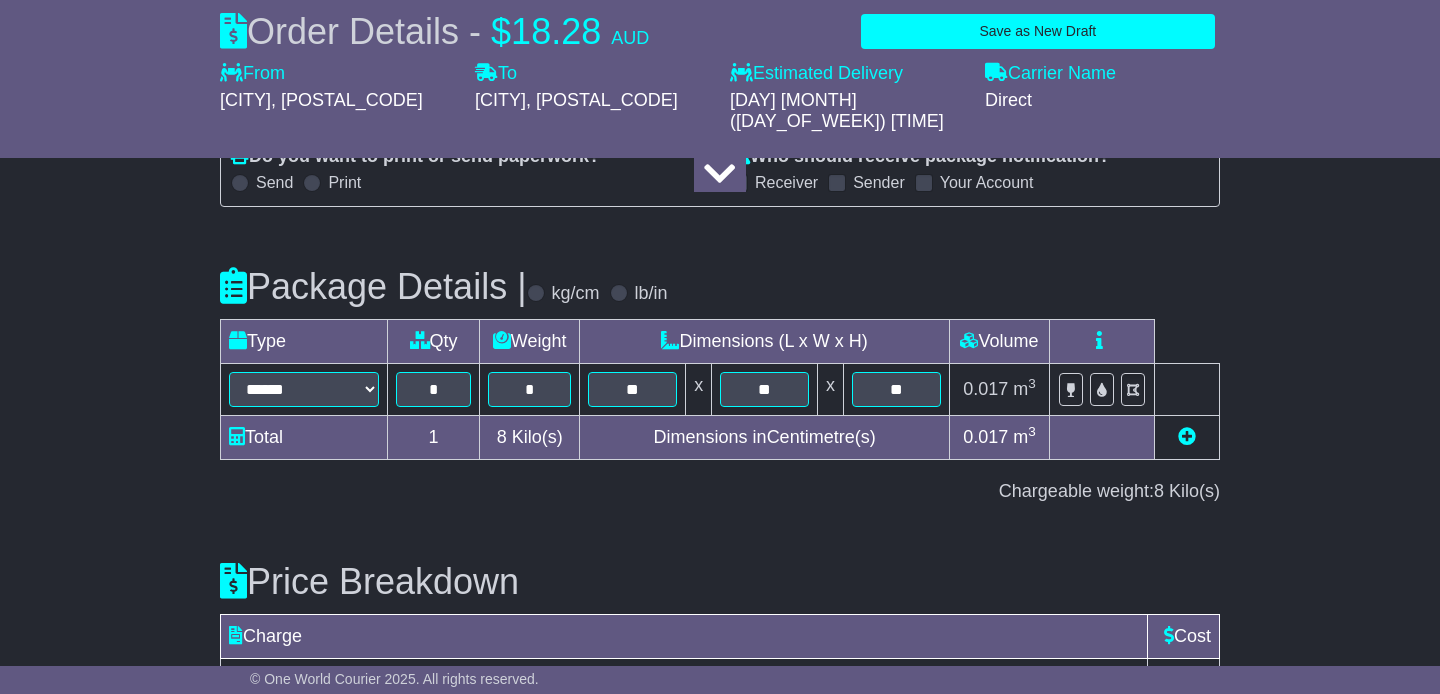 scroll, scrollTop: 2309, scrollLeft: 0, axis: vertical 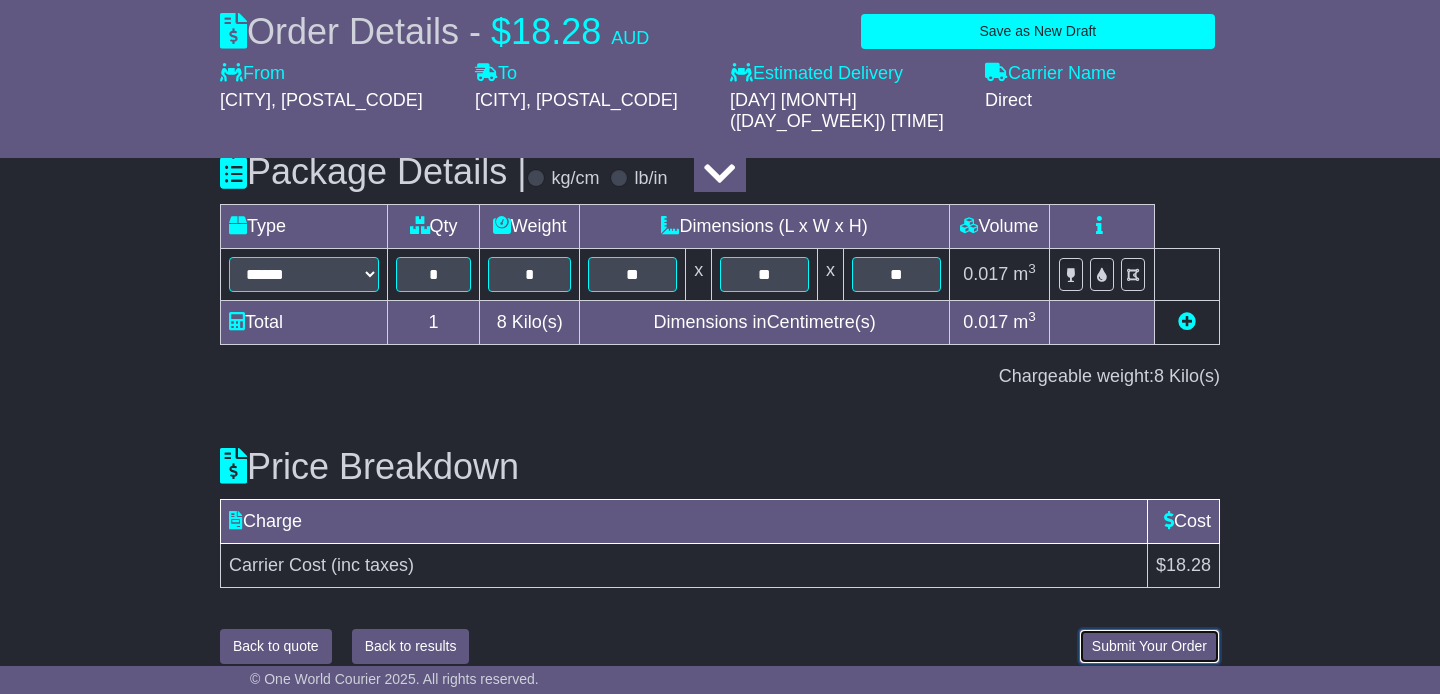 click on "Submit Your Order" at bounding box center [1149, 646] 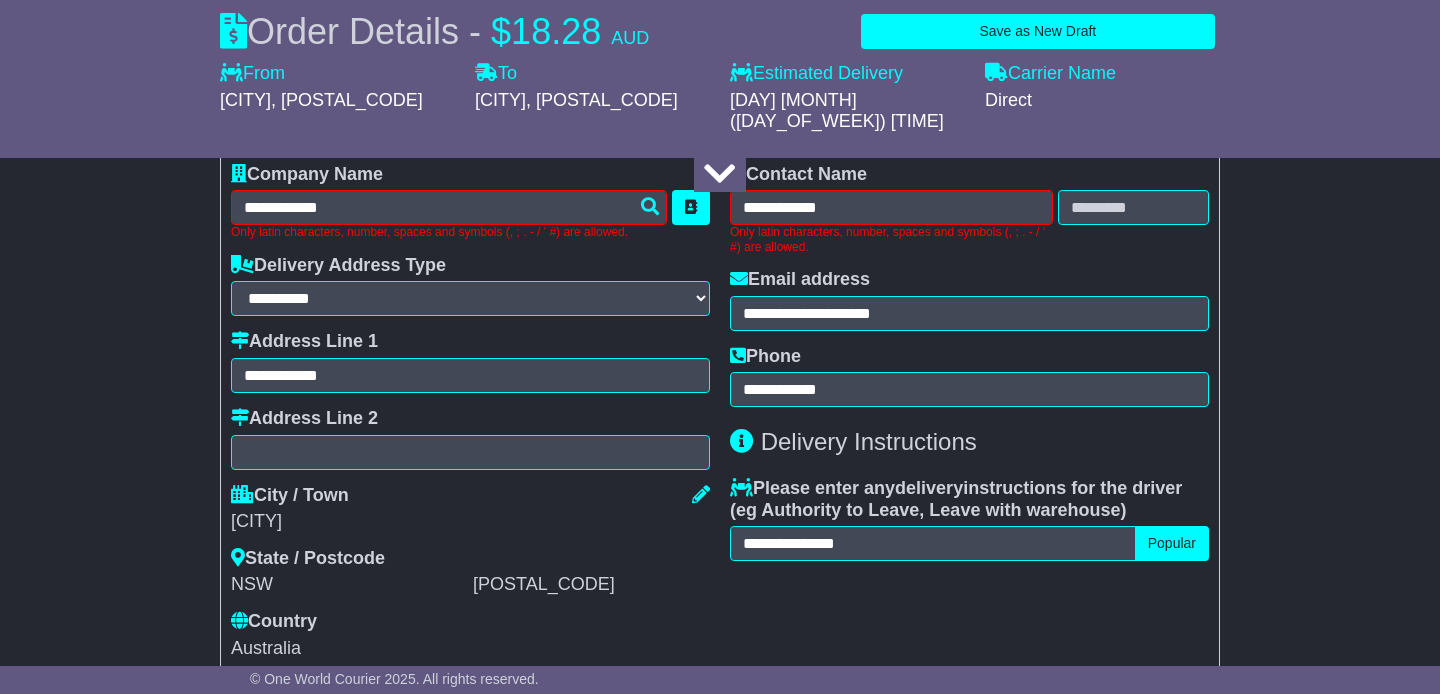 scroll, scrollTop: 1432, scrollLeft: 0, axis: vertical 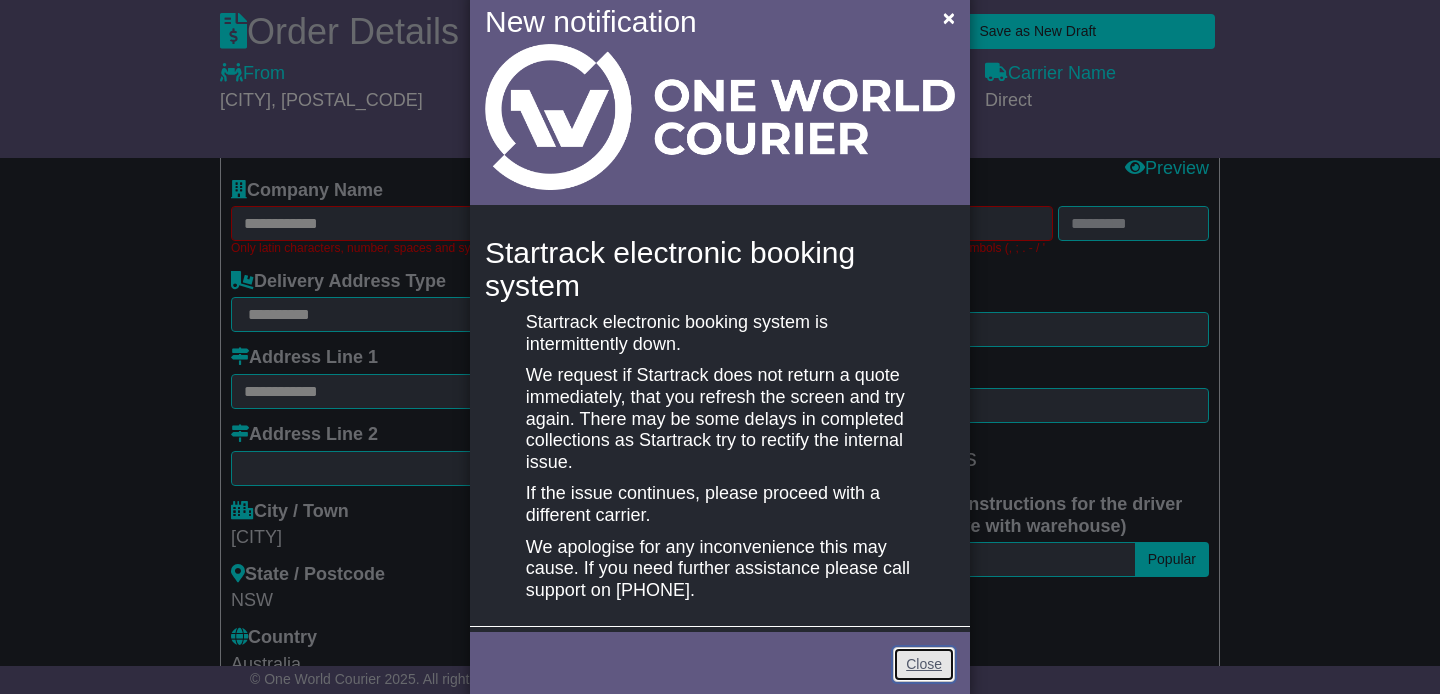 click on "Close" at bounding box center [924, 664] 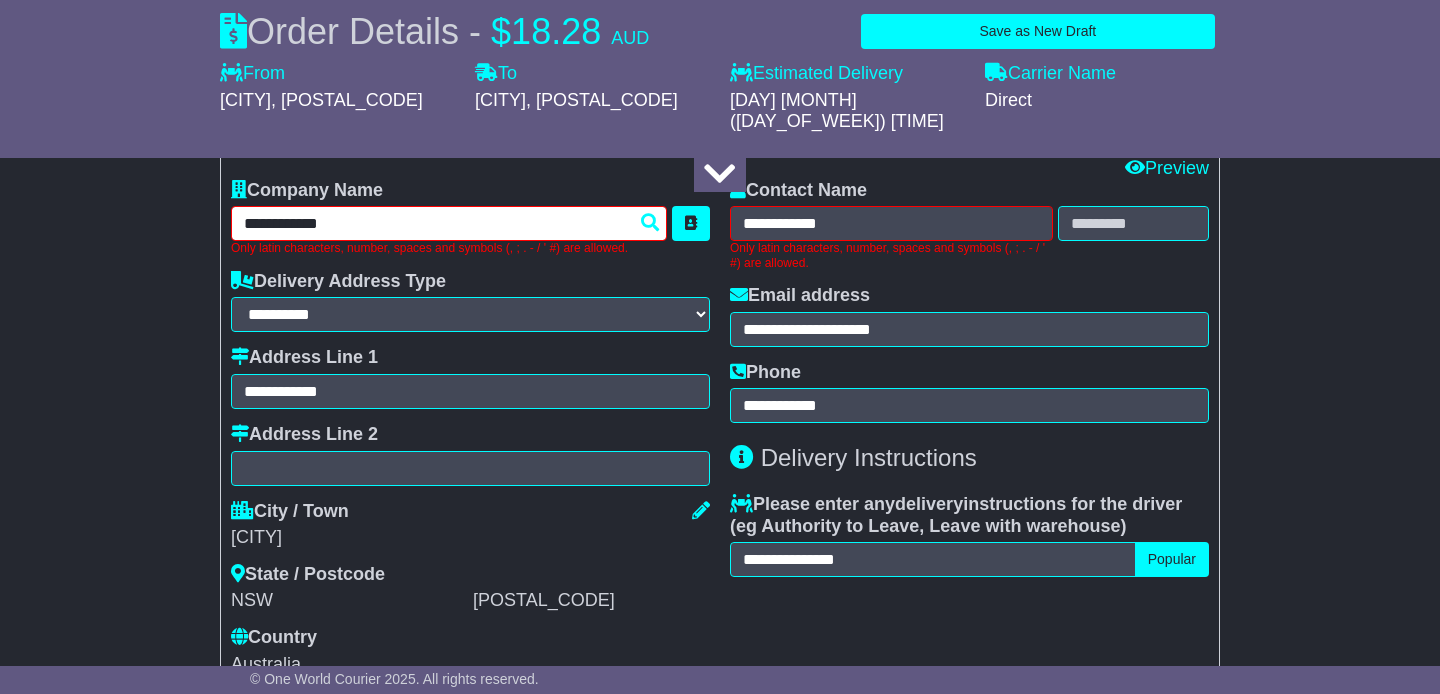 click on "**********" at bounding box center [449, 223] 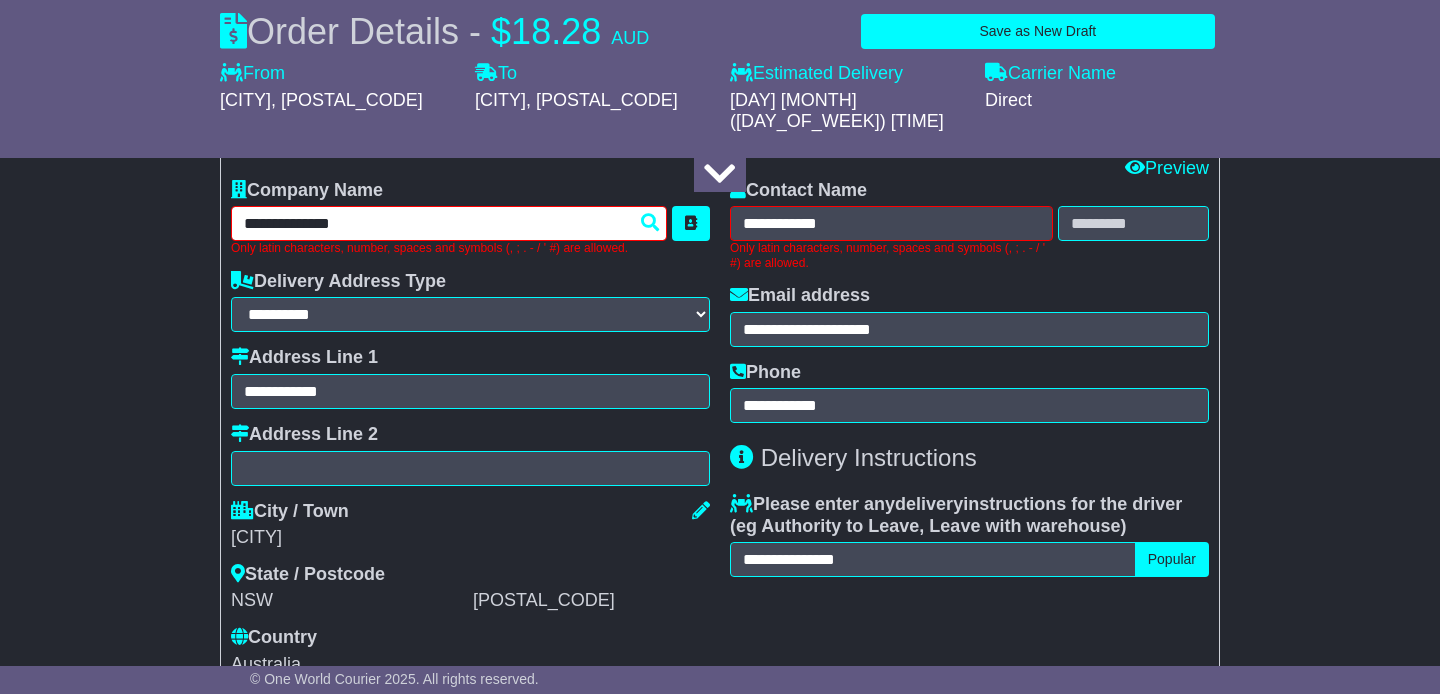 type on "**********" 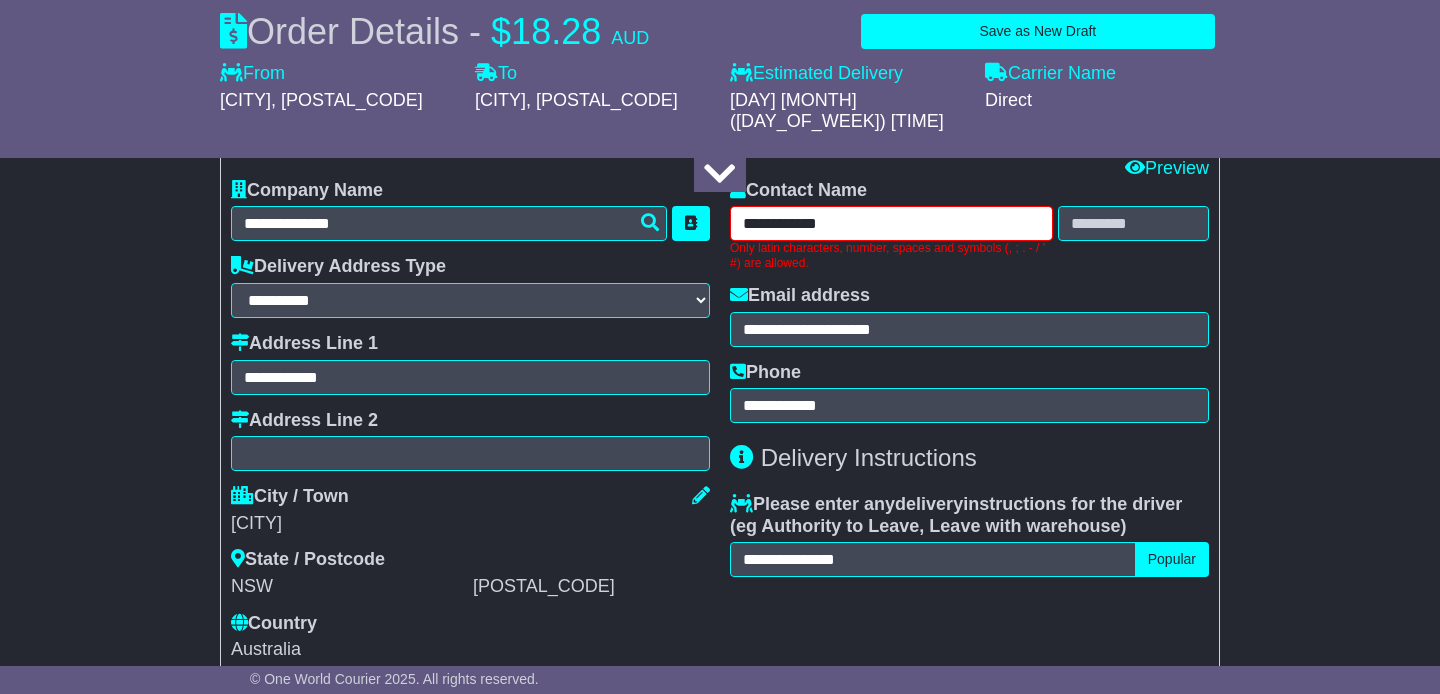 click on "**********" at bounding box center [891, 223] 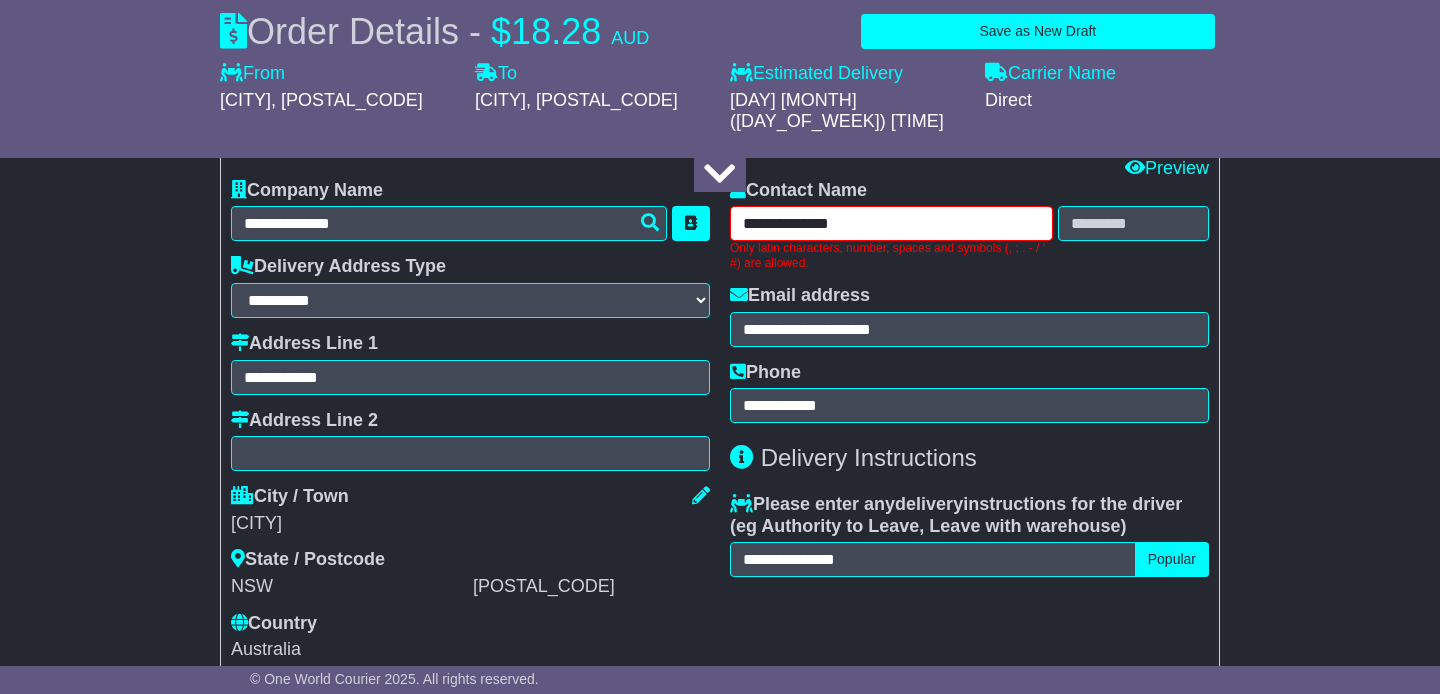 type on "**********" 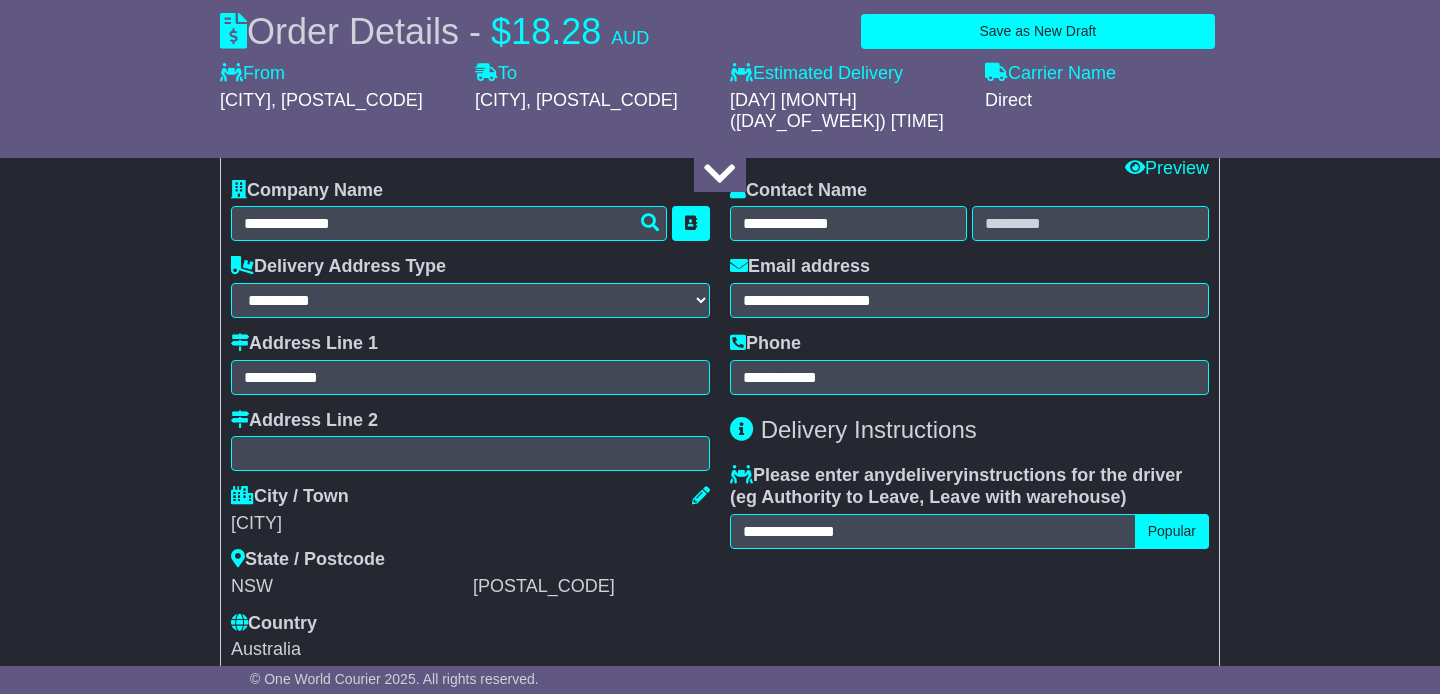 click on "**********" at bounding box center [720, 271] 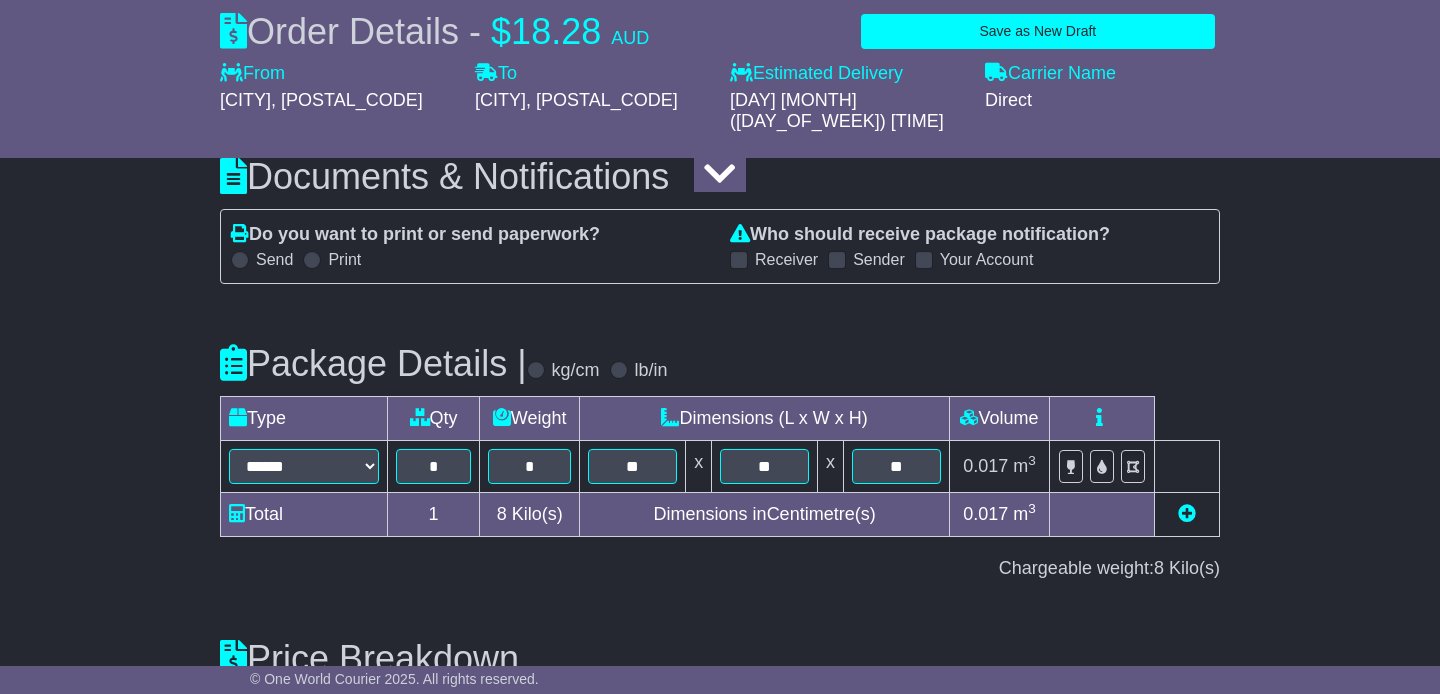 scroll, scrollTop: 2421, scrollLeft: 0, axis: vertical 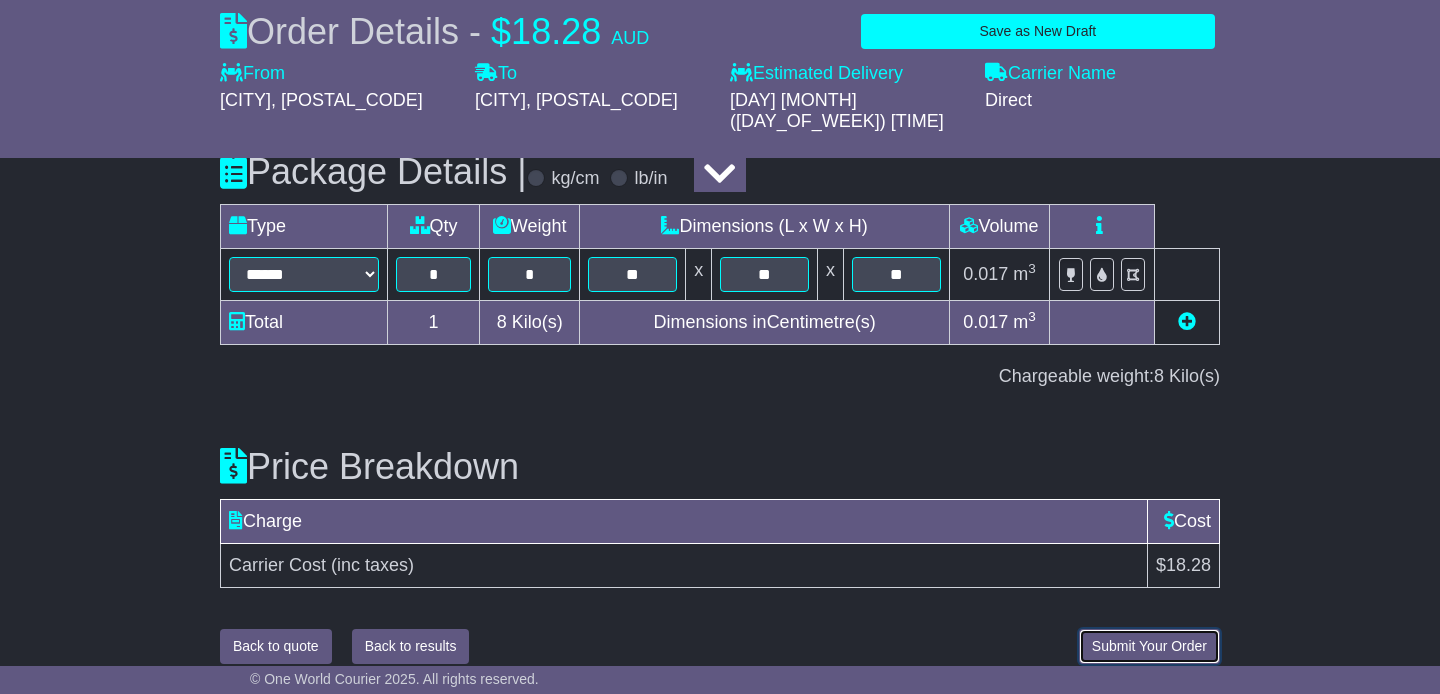 click on "Submit Your Order" at bounding box center [1149, 646] 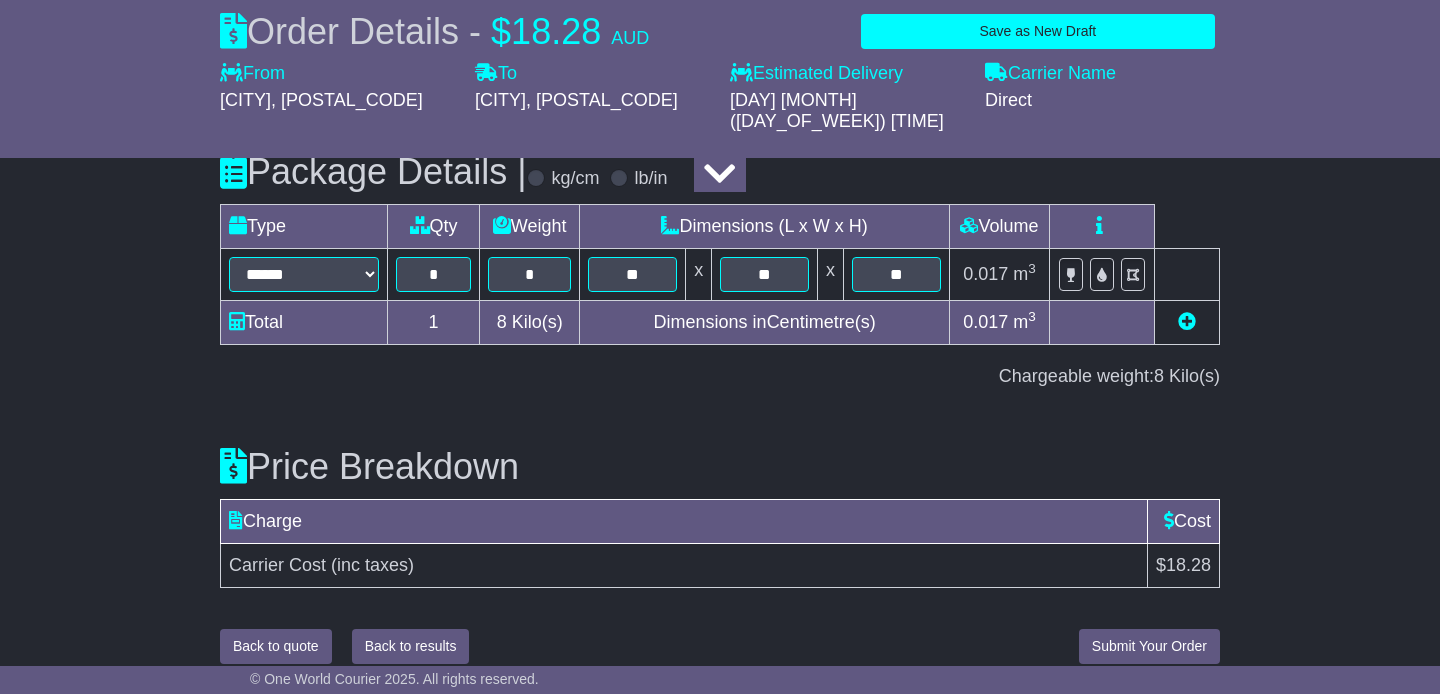 scroll, scrollTop: 2305, scrollLeft: 0, axis: vertical 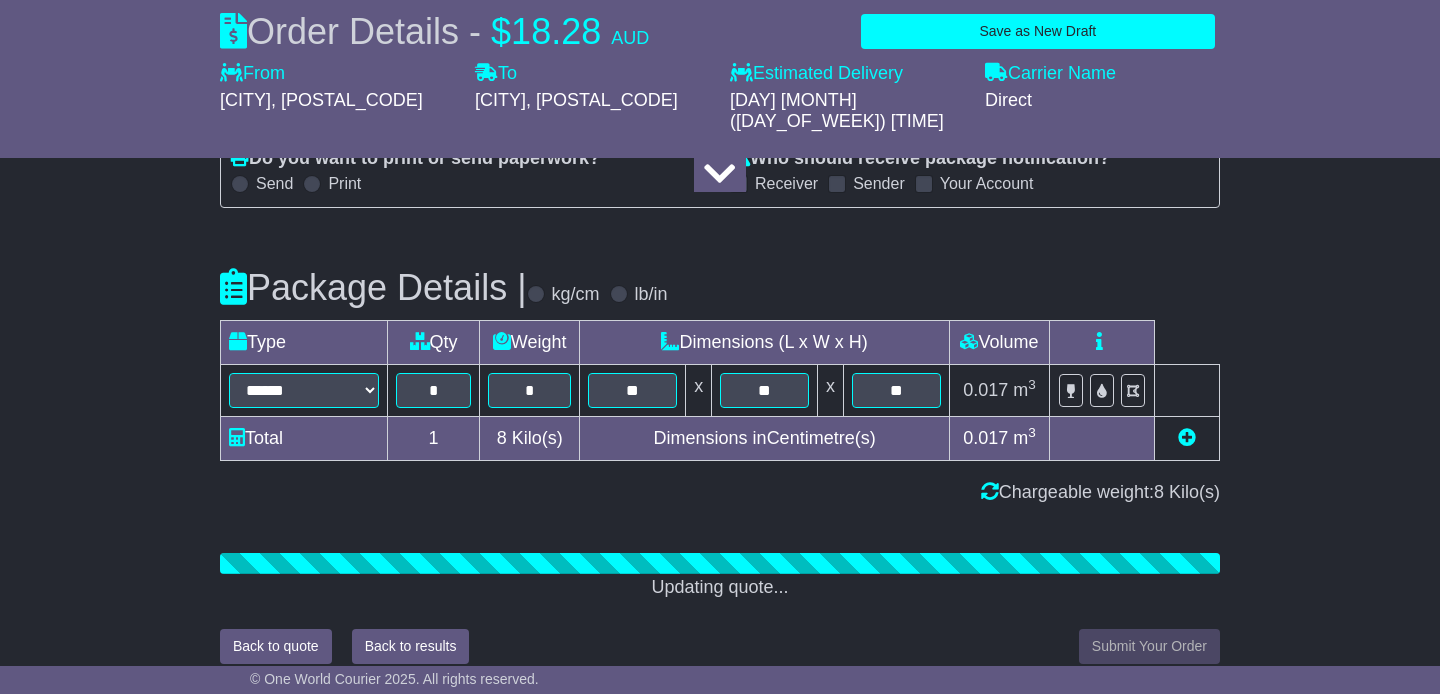 click on "**********" at bounding box center (720, -697) 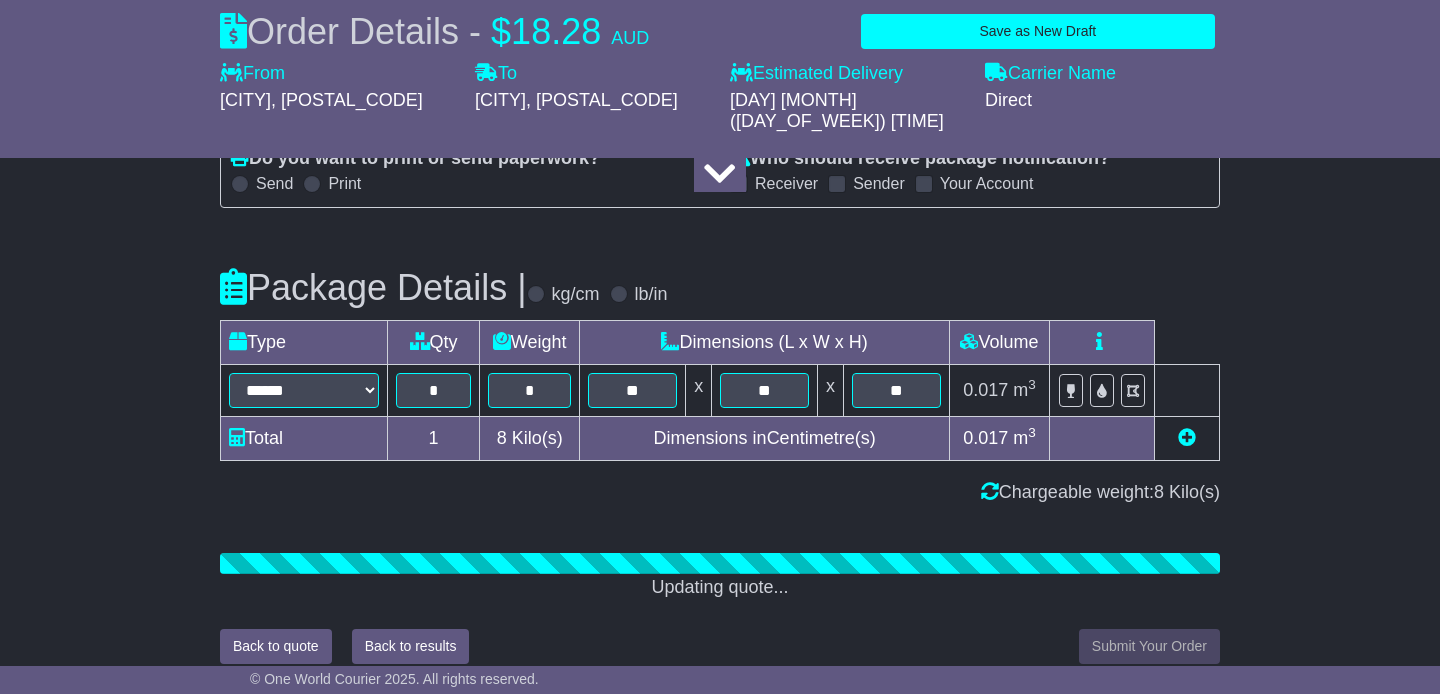 scroll, scrollTop: 2421, scrollLeft: 0, axis: vertical 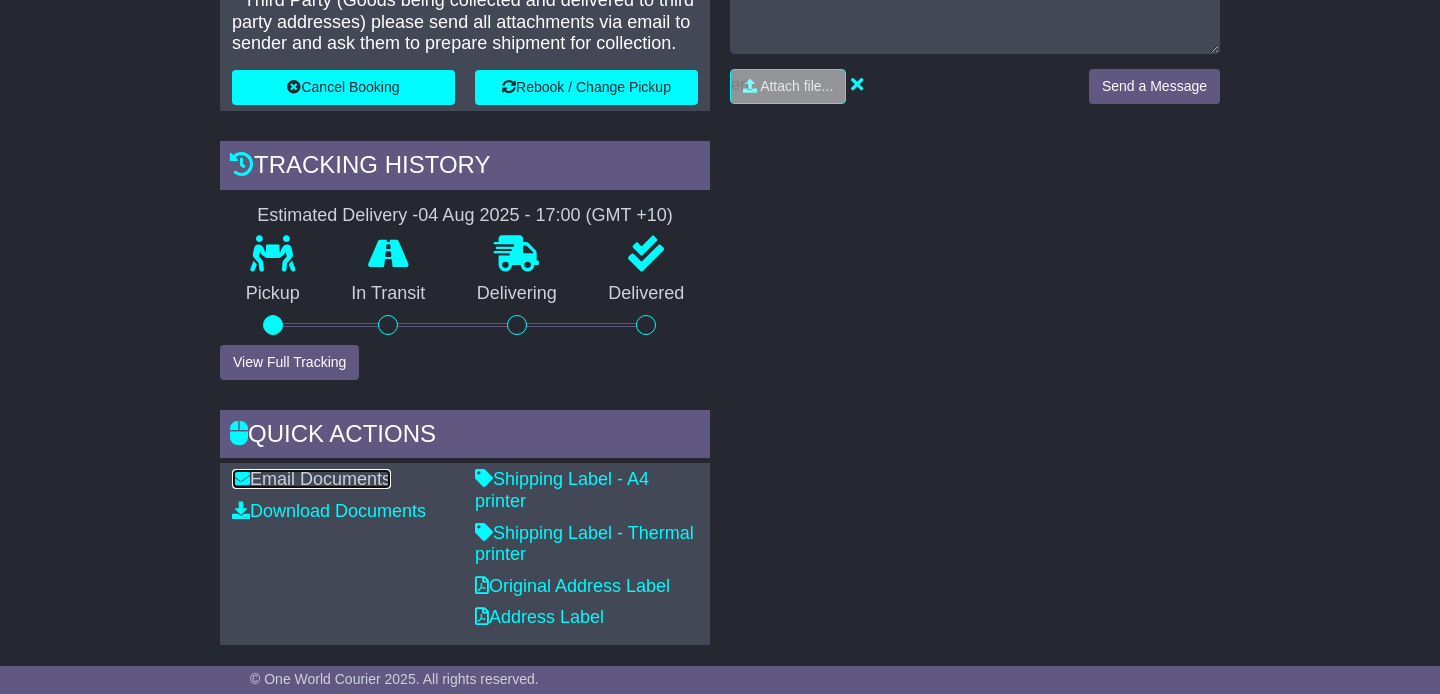 click on "Email Documents" at bounding box center [311, 479] 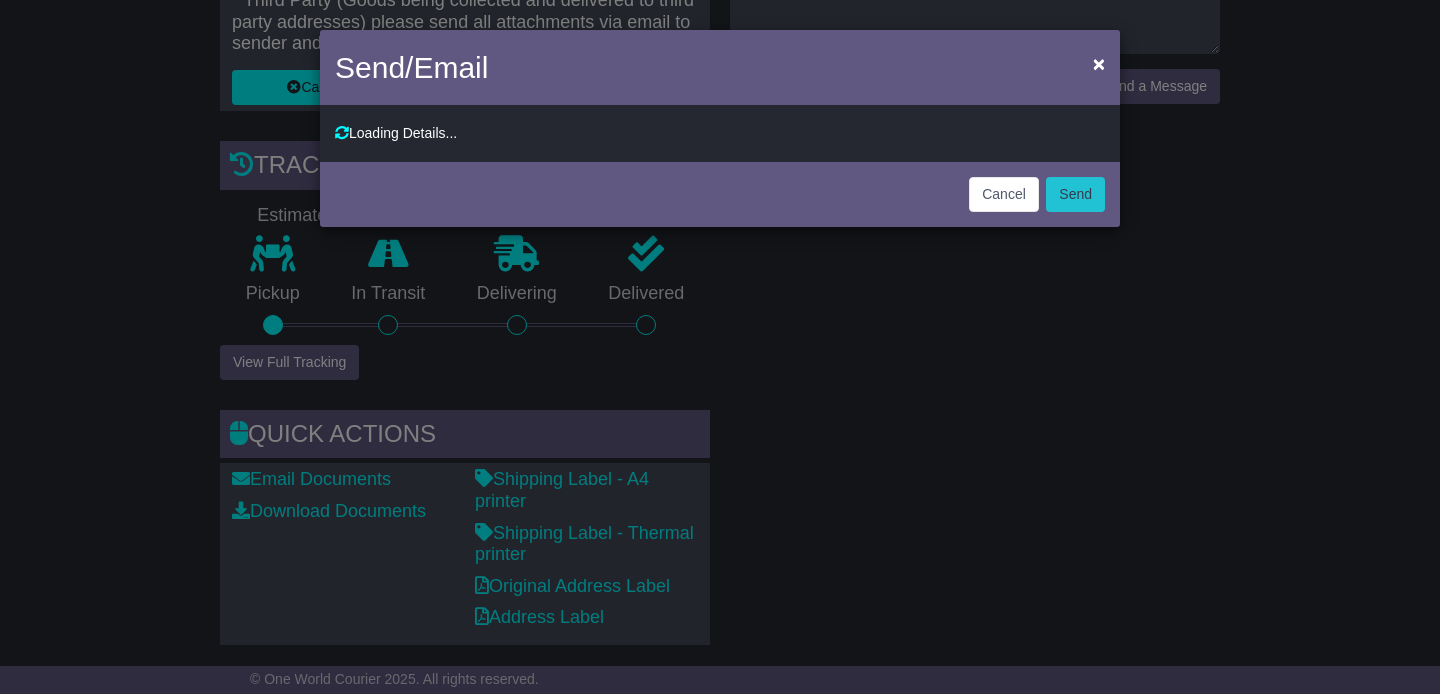 type on "**********" 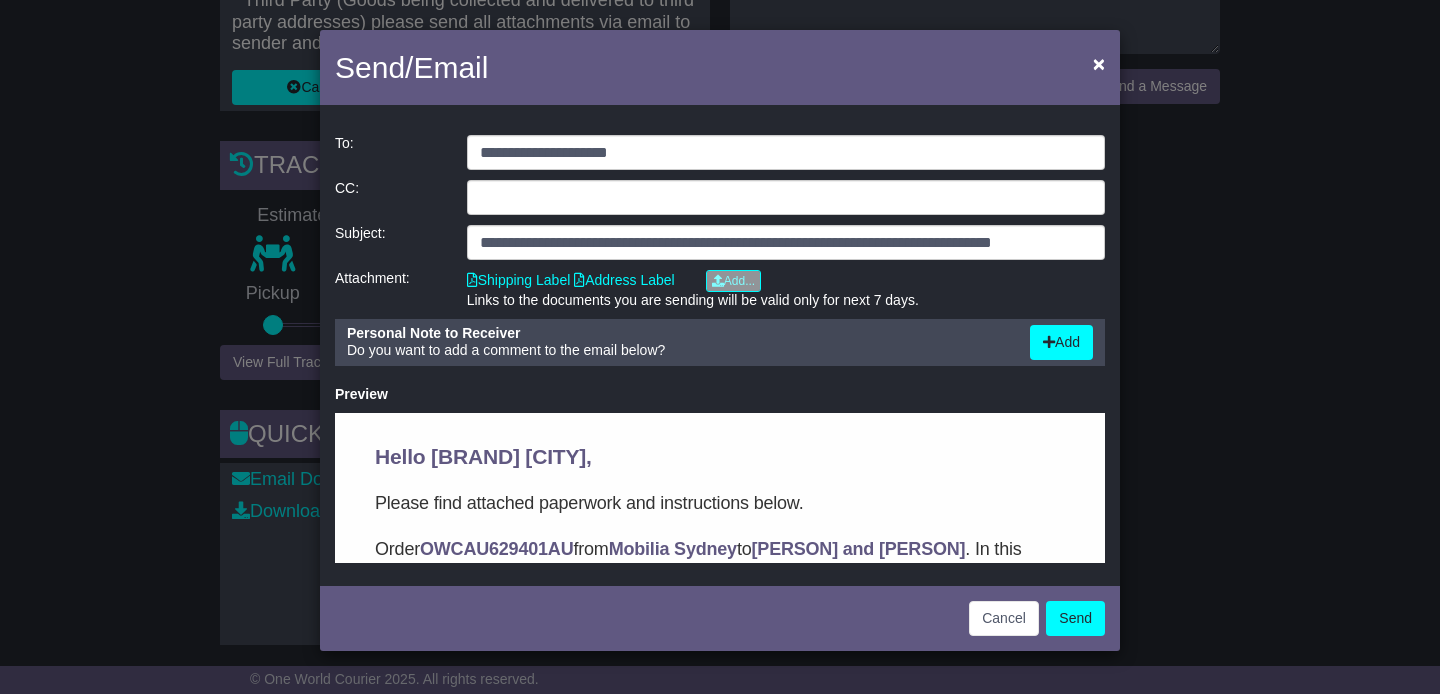 scroll, scrollTop: 0, scrollLeft: 0, axis: both 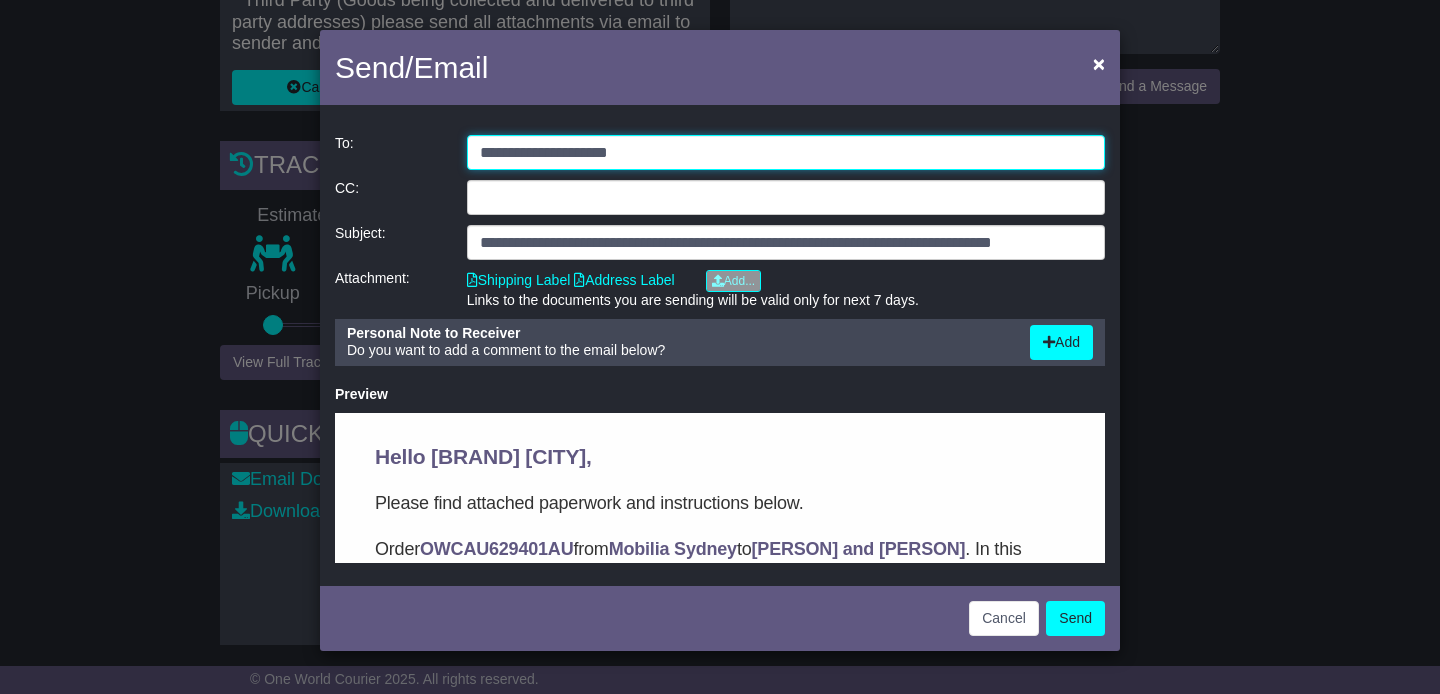 click on "**********" 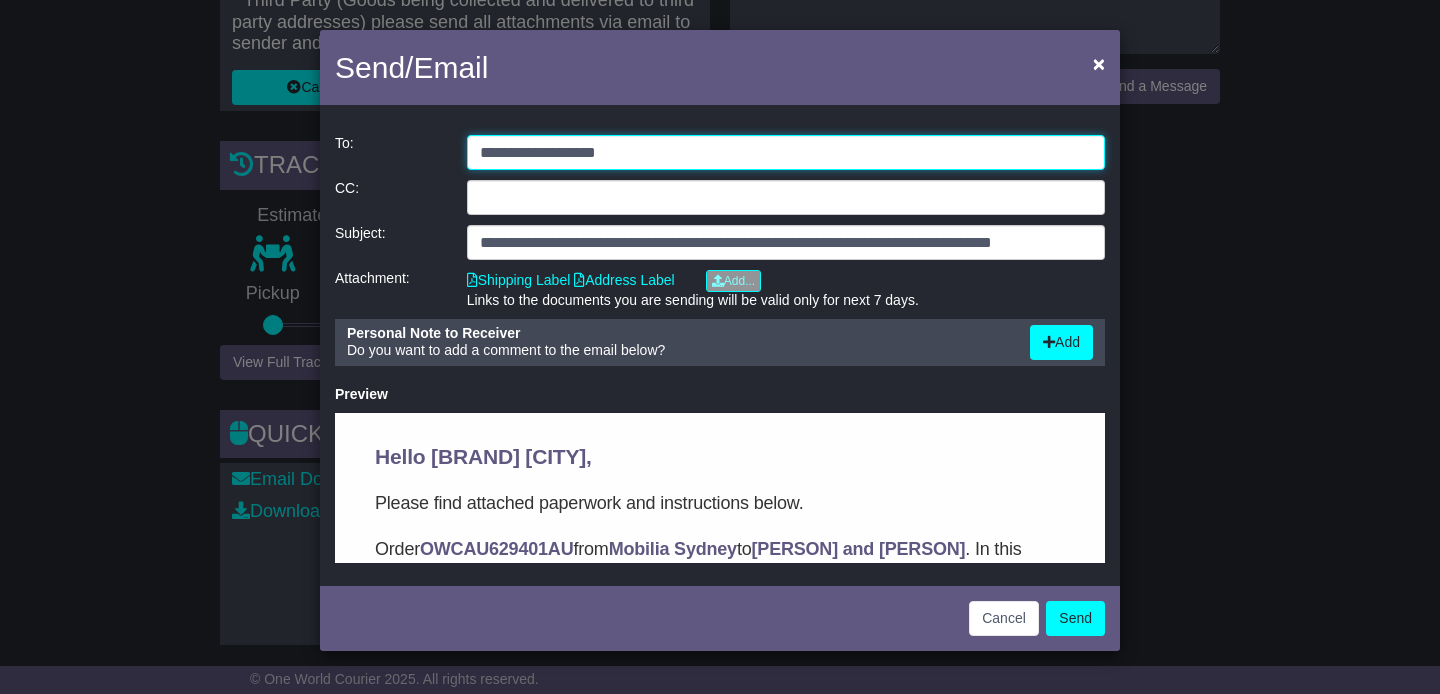 type on "**********" 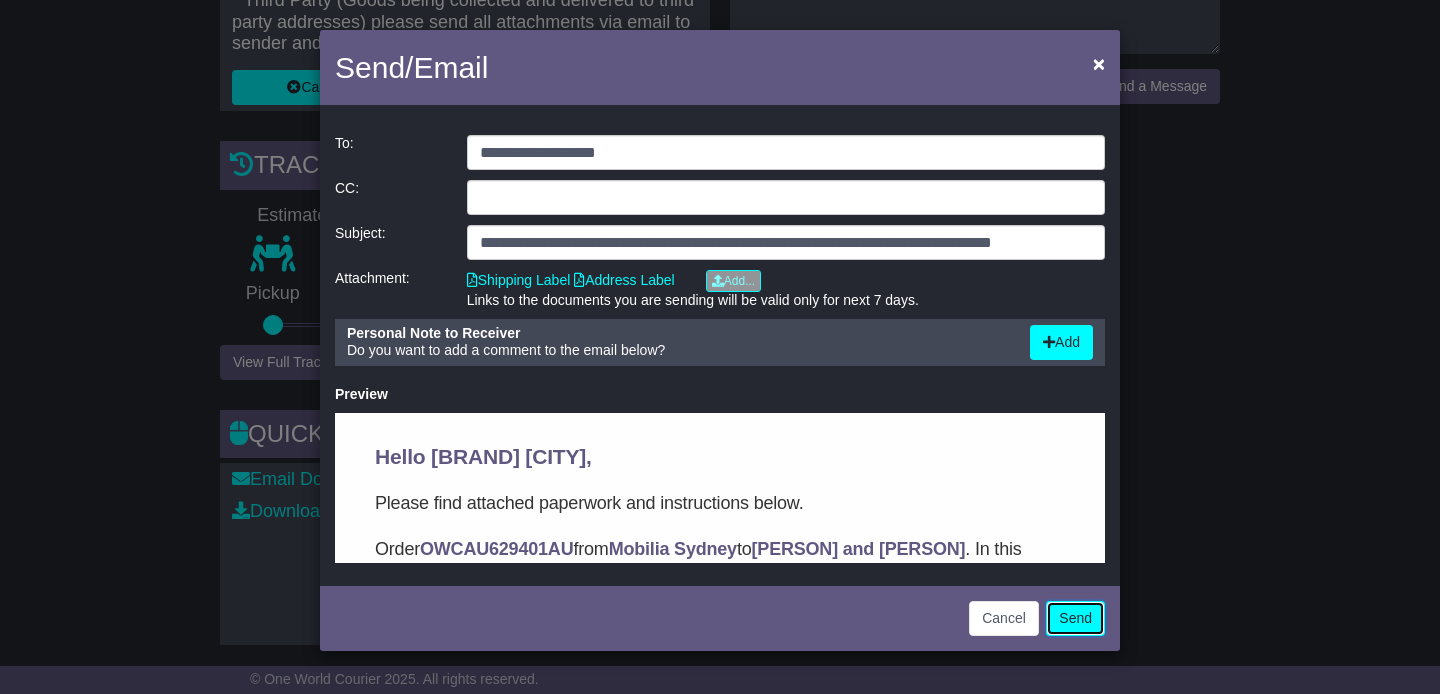 click on "Send" 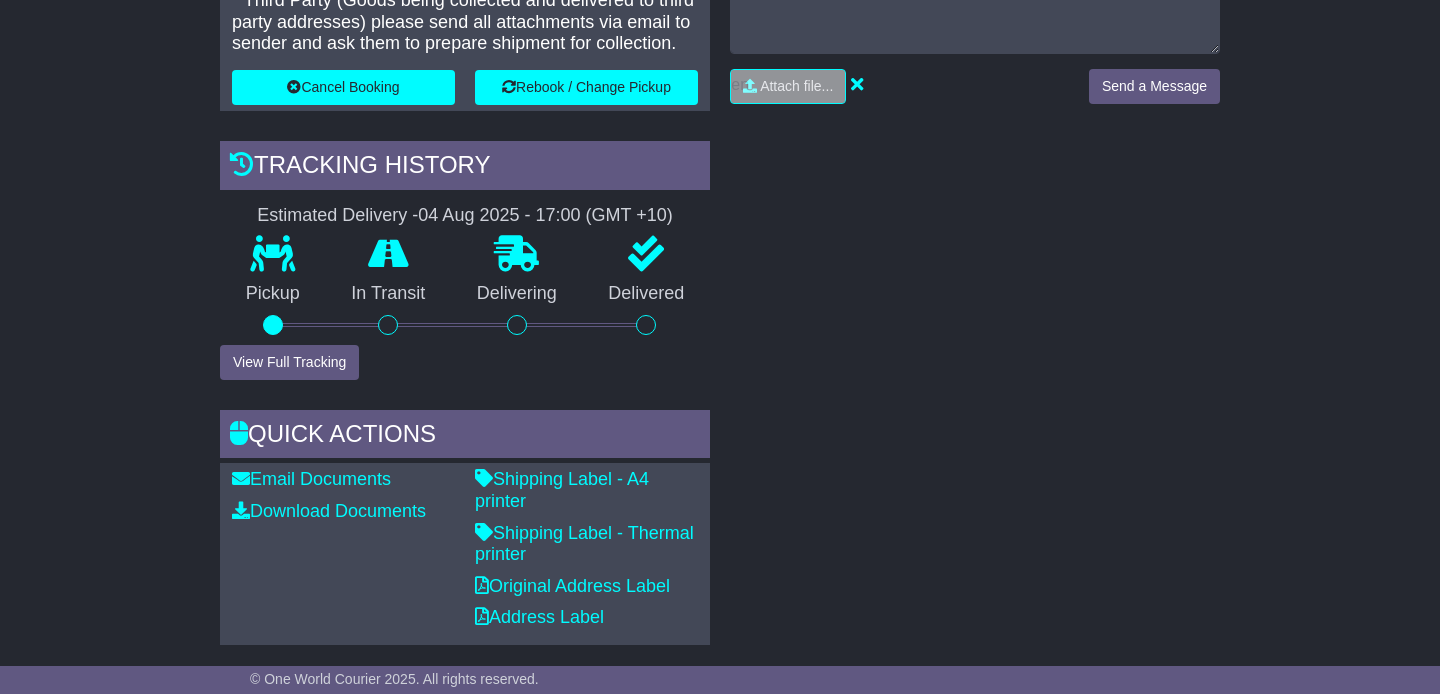 scroll, scrollTop: 0, scrollLeft: 0, axis: both 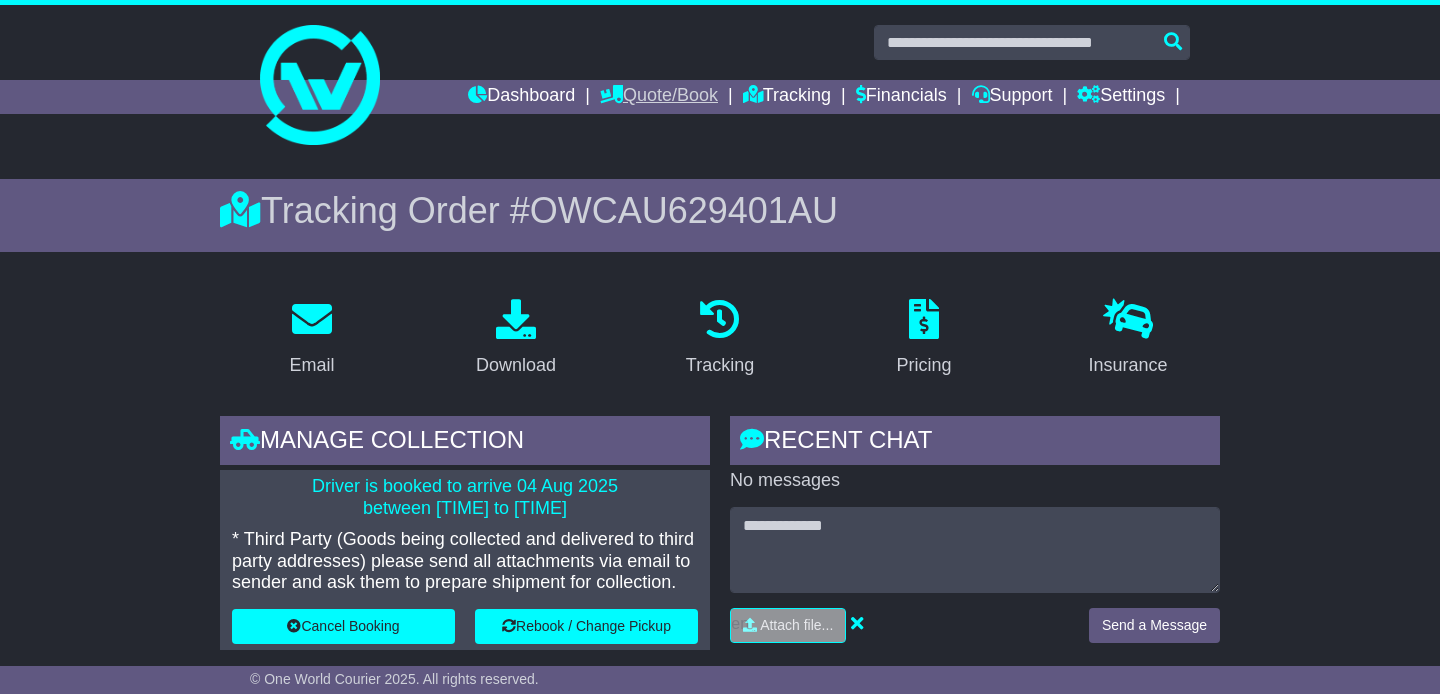 click on "Quote/Book" at bounding box center [659, 97] 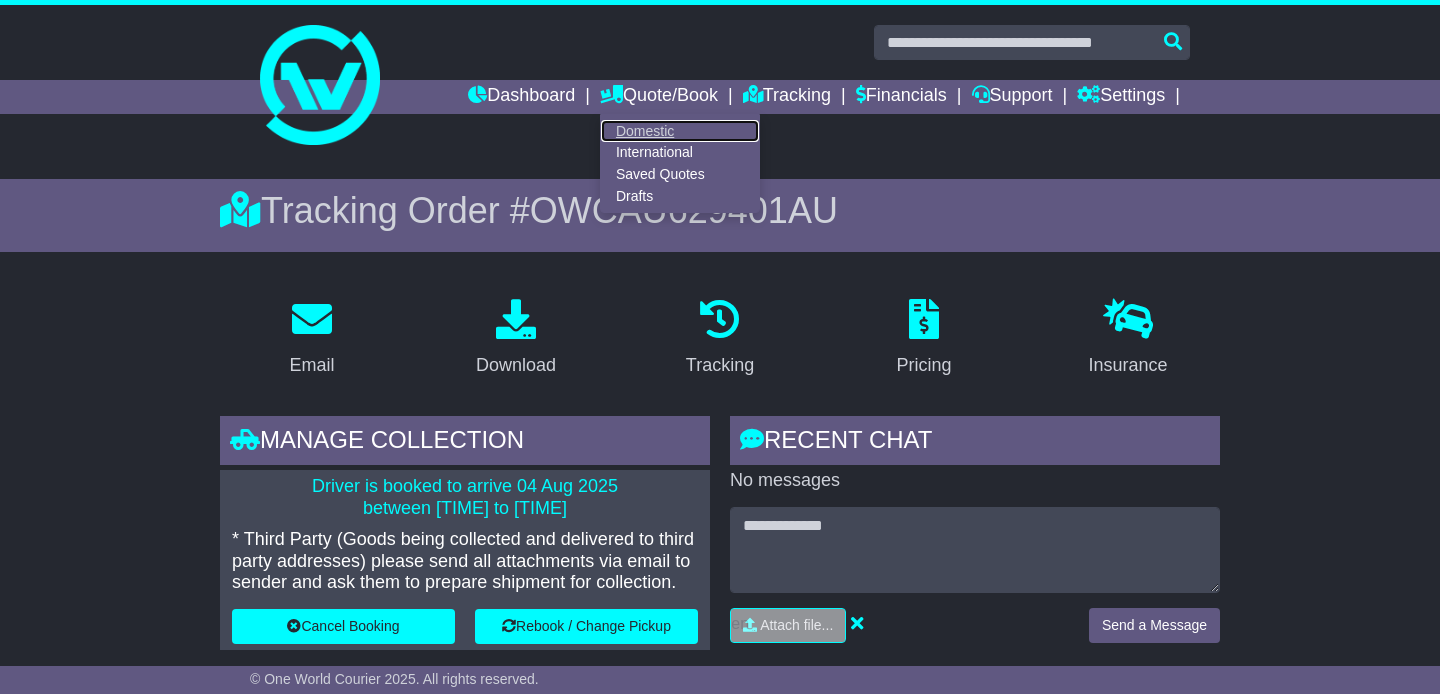click on "Domestic" at bounding box center [680, 131] 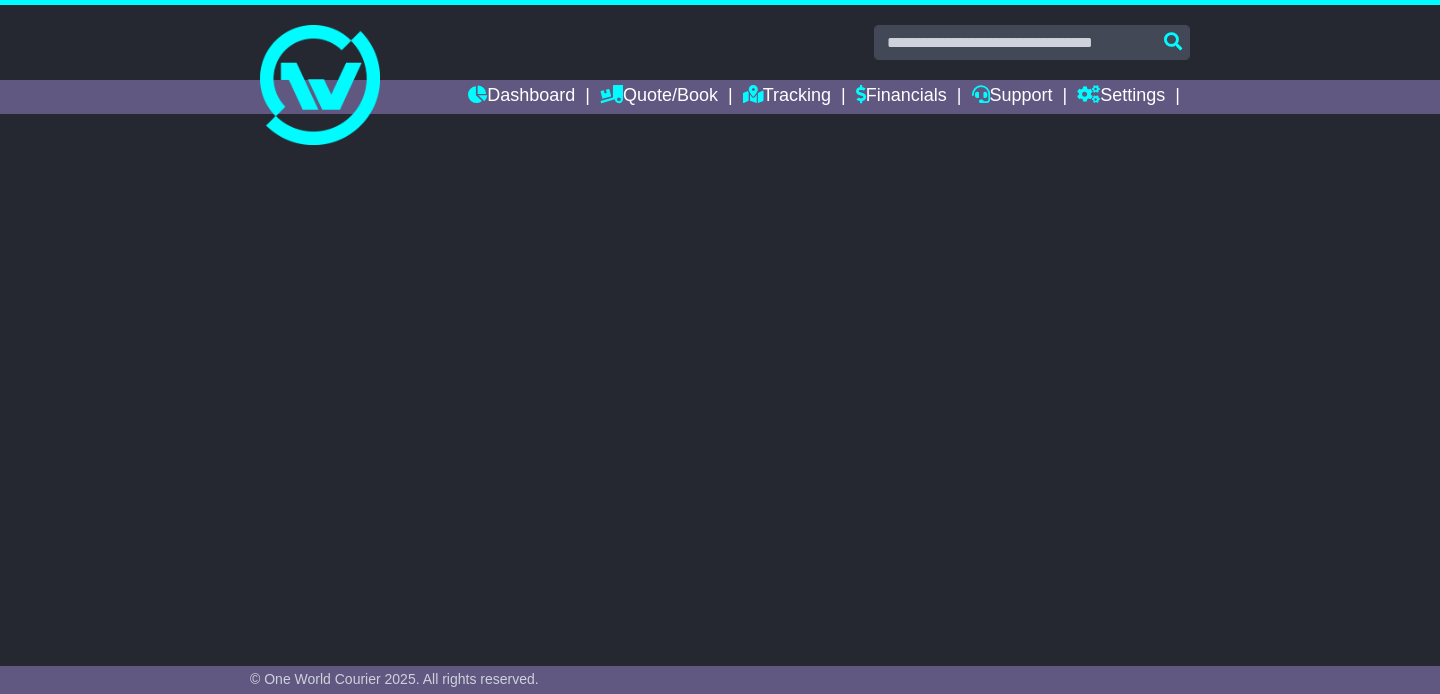 scroll, scrollTop: 0, scrollLeft: 0, axis: both 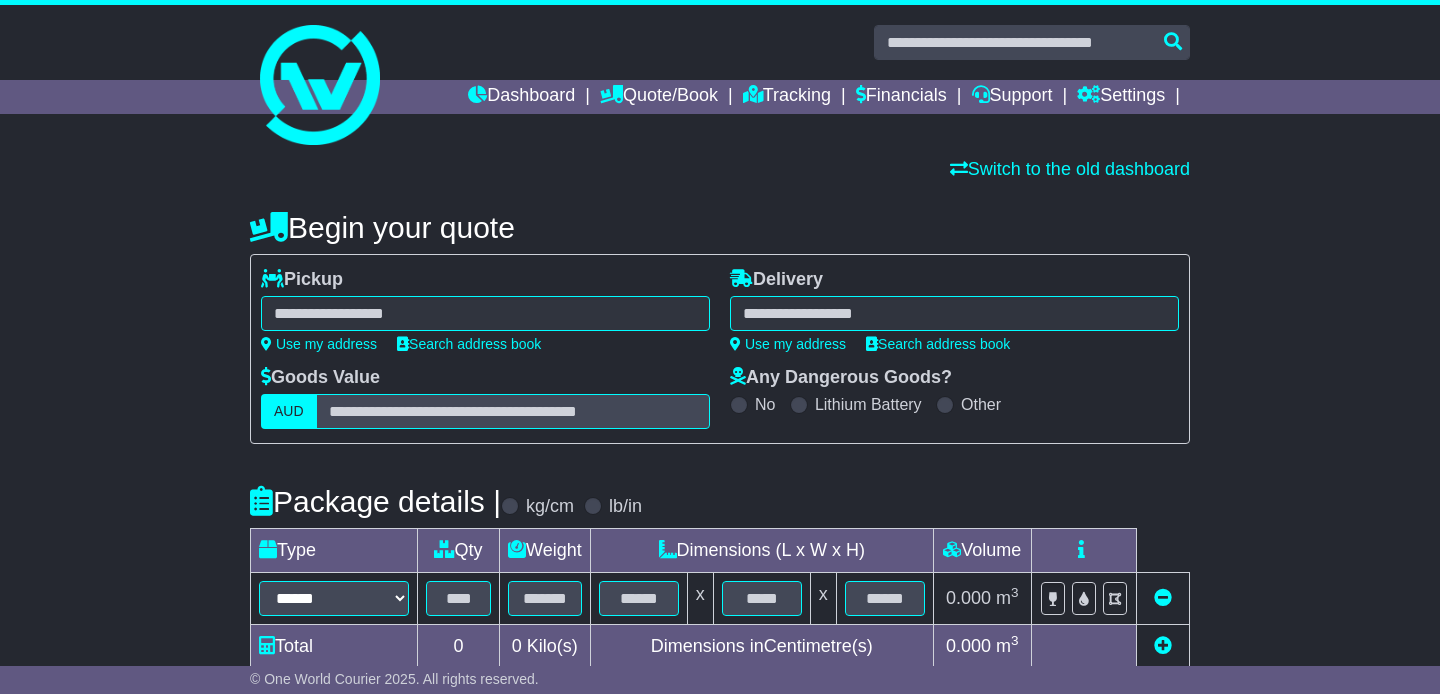 click at bounding box center [485, 313] 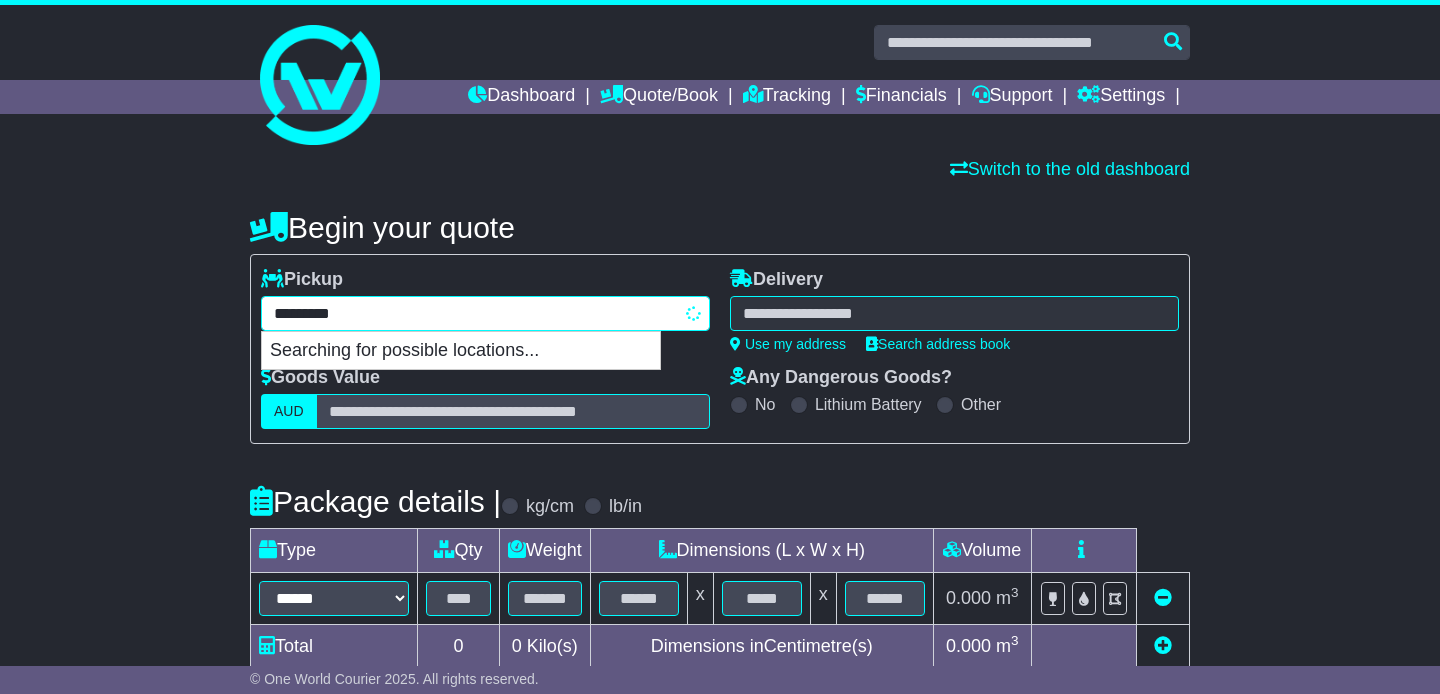 type on "**********" 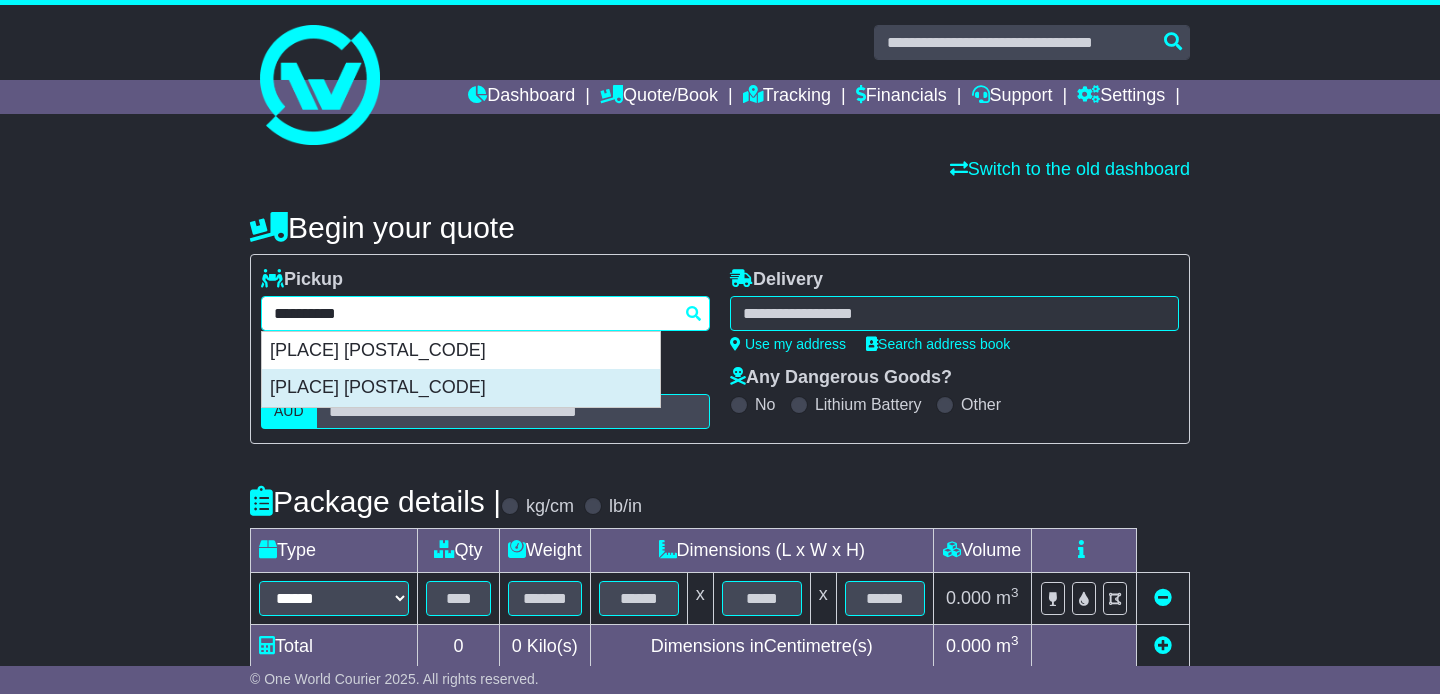 click on "ALEXANDRIA 2015" at bounding box center [461, 388] 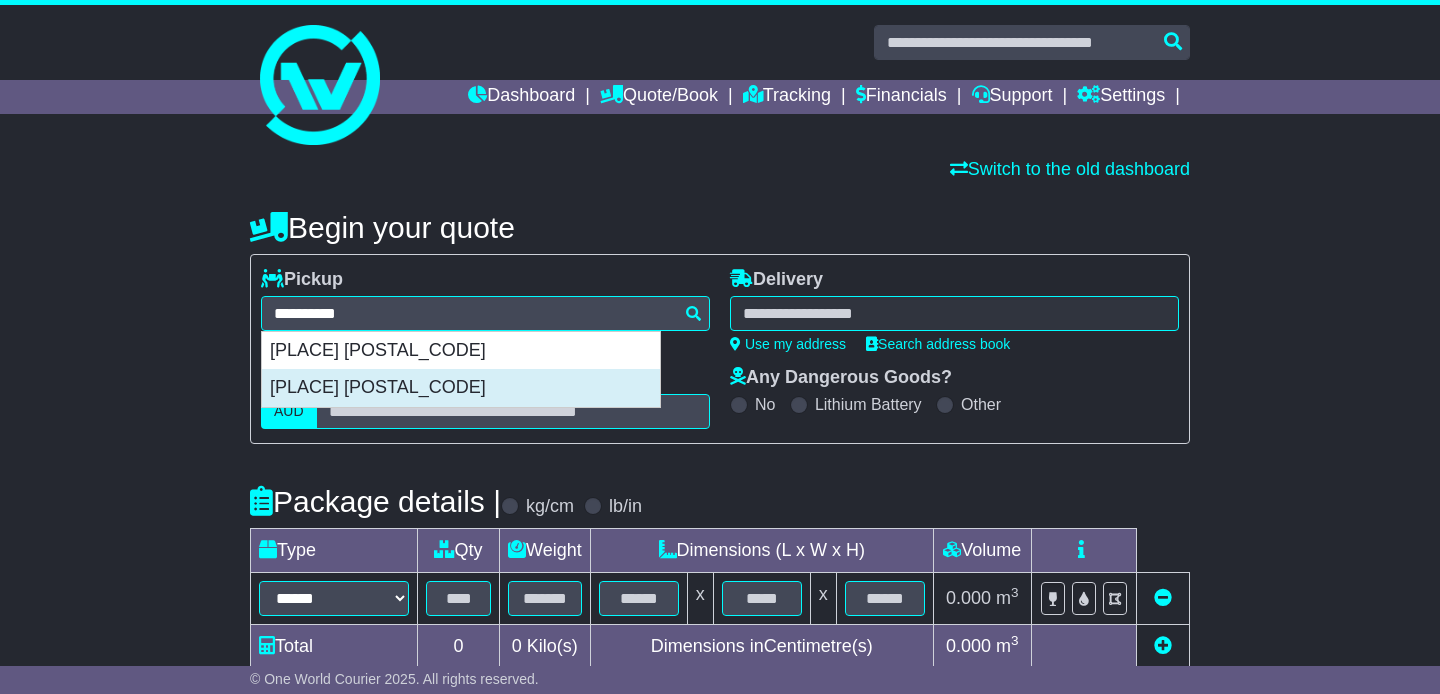 type on "**********" 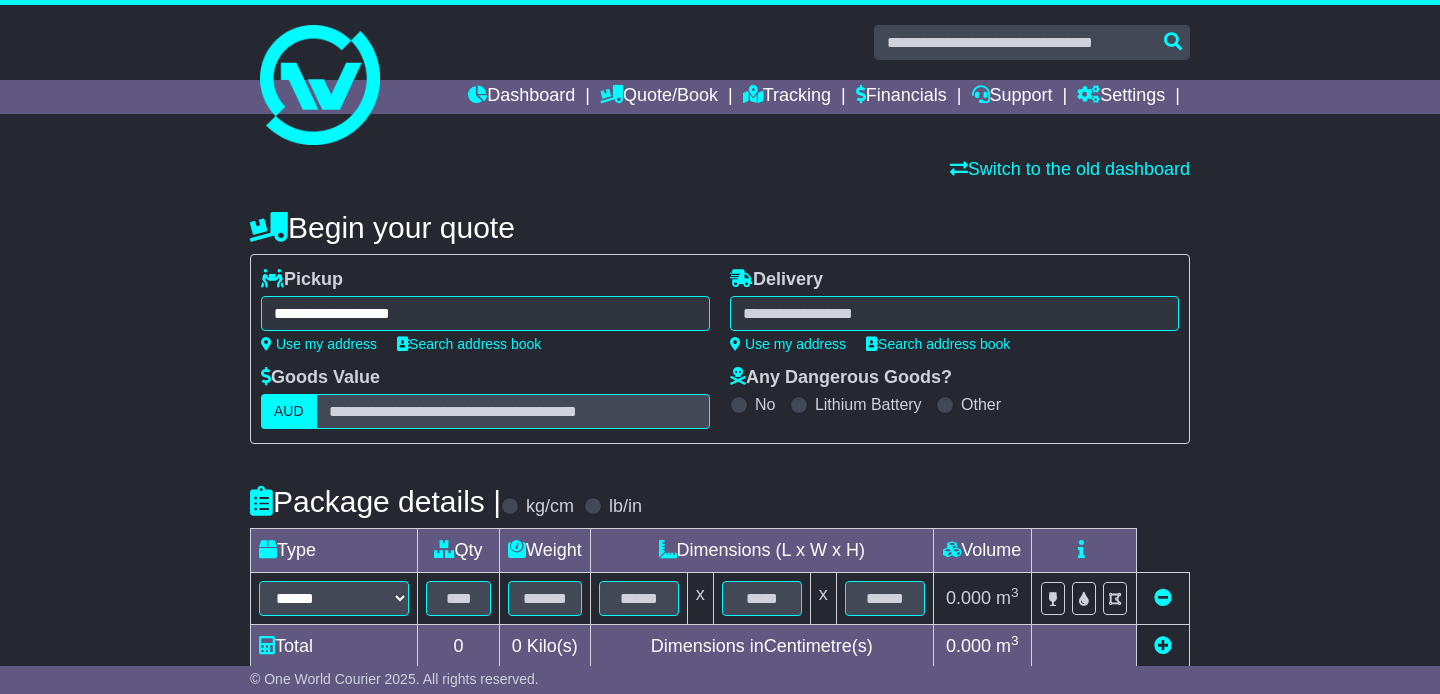click at bounding box center [954, 313] 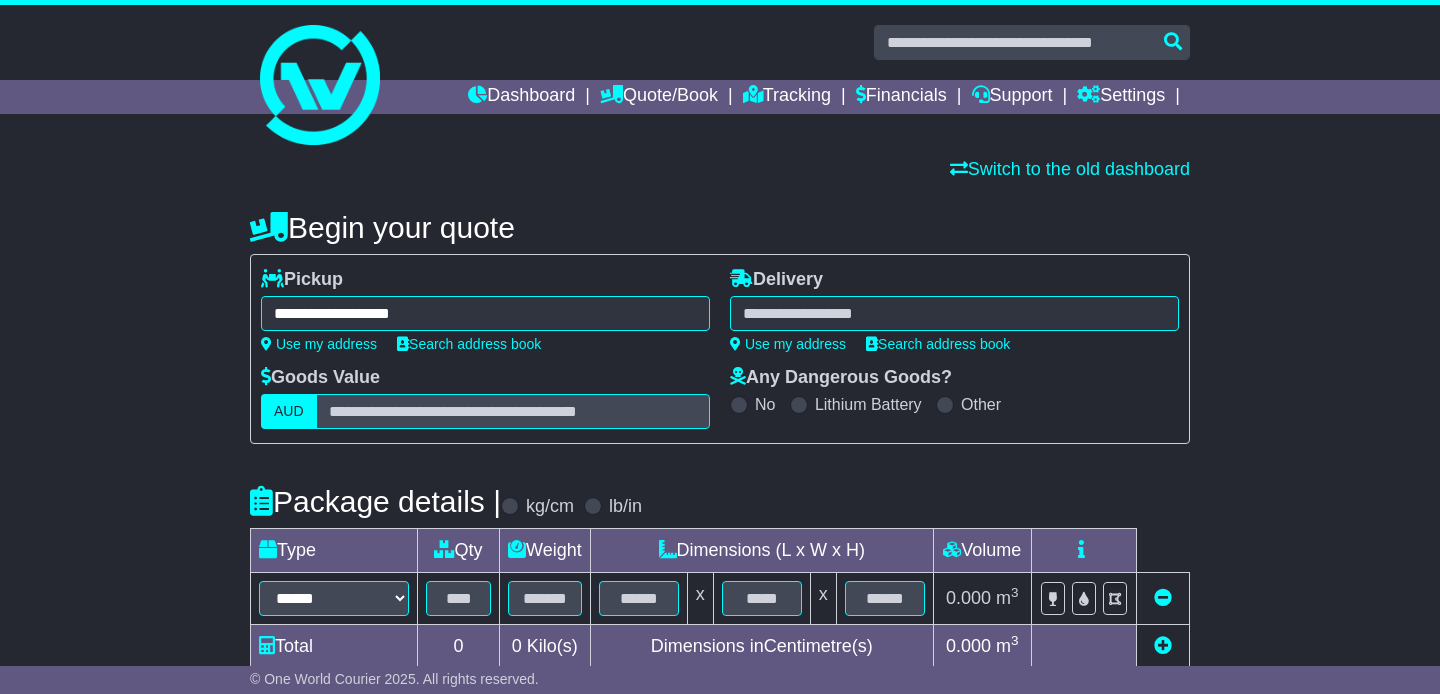 click at bounding box center [954, 313] 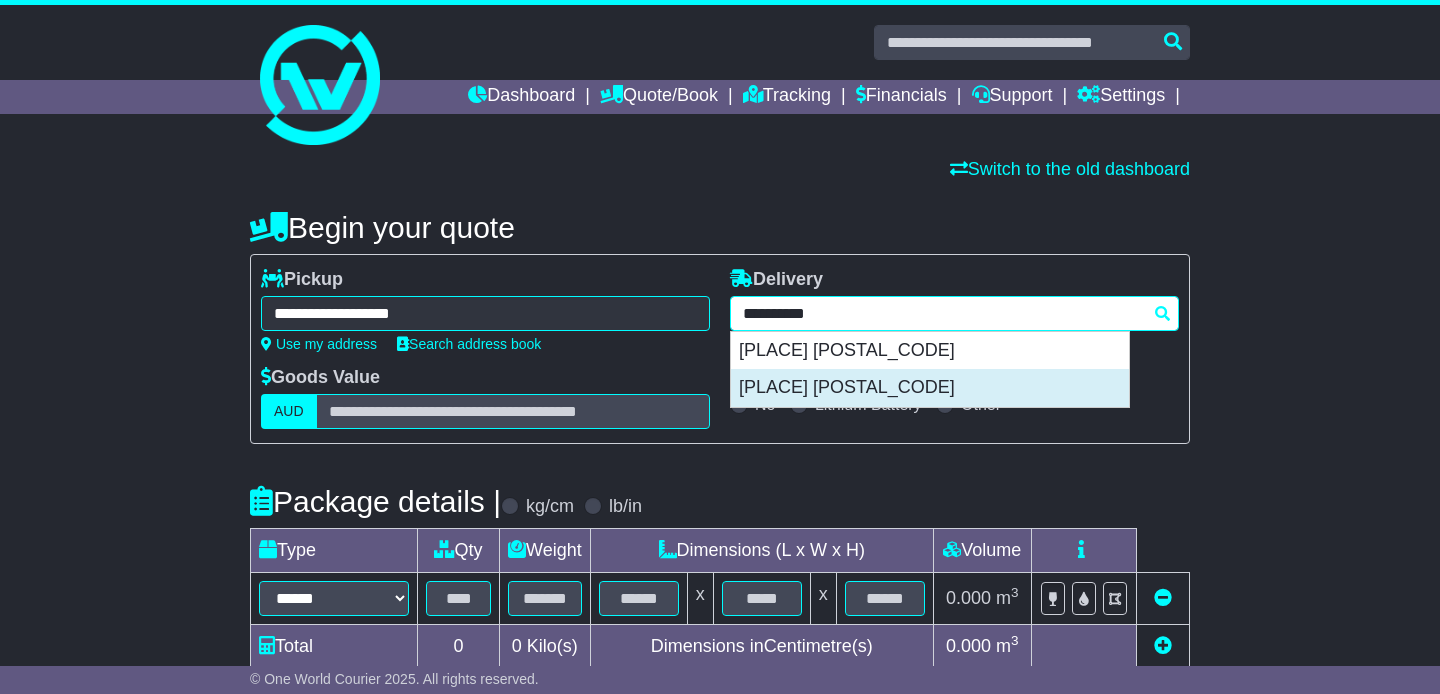 click on "PADDINGTON 4064" at bounding box center [930, 388] 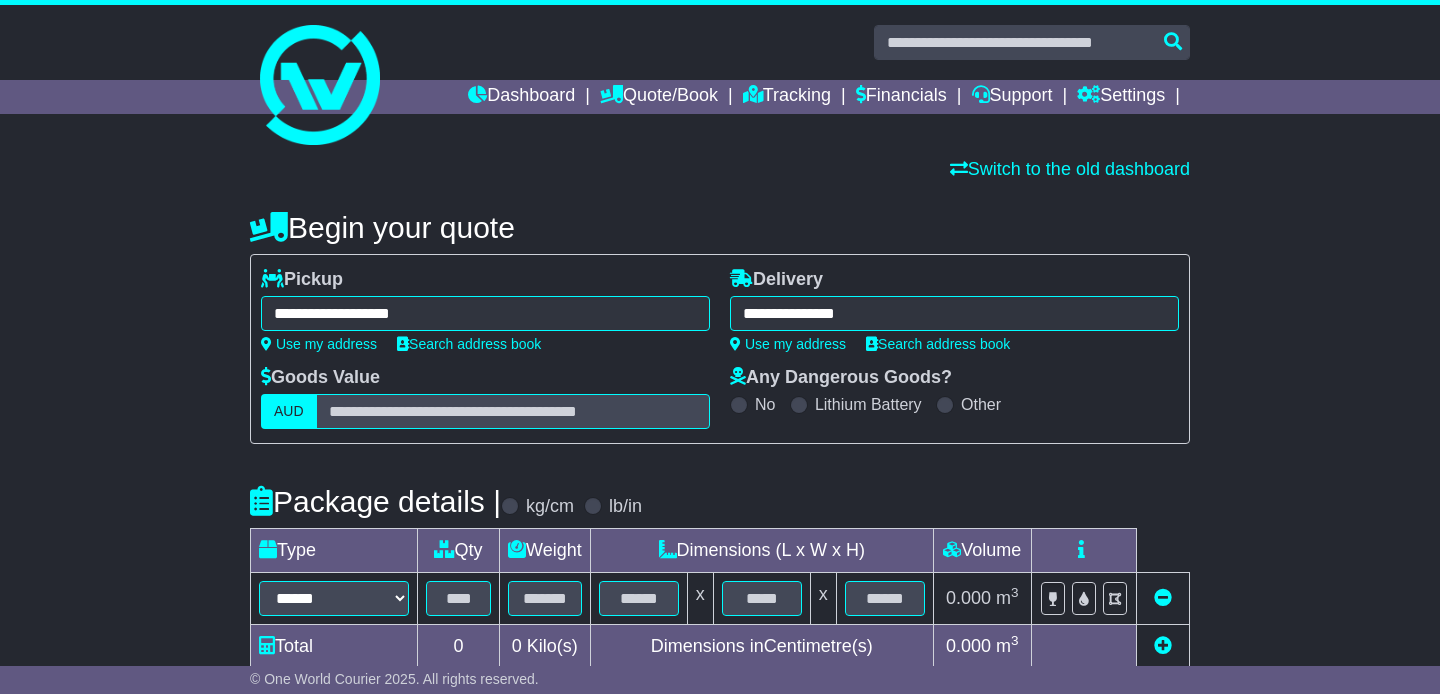 type on "**********" 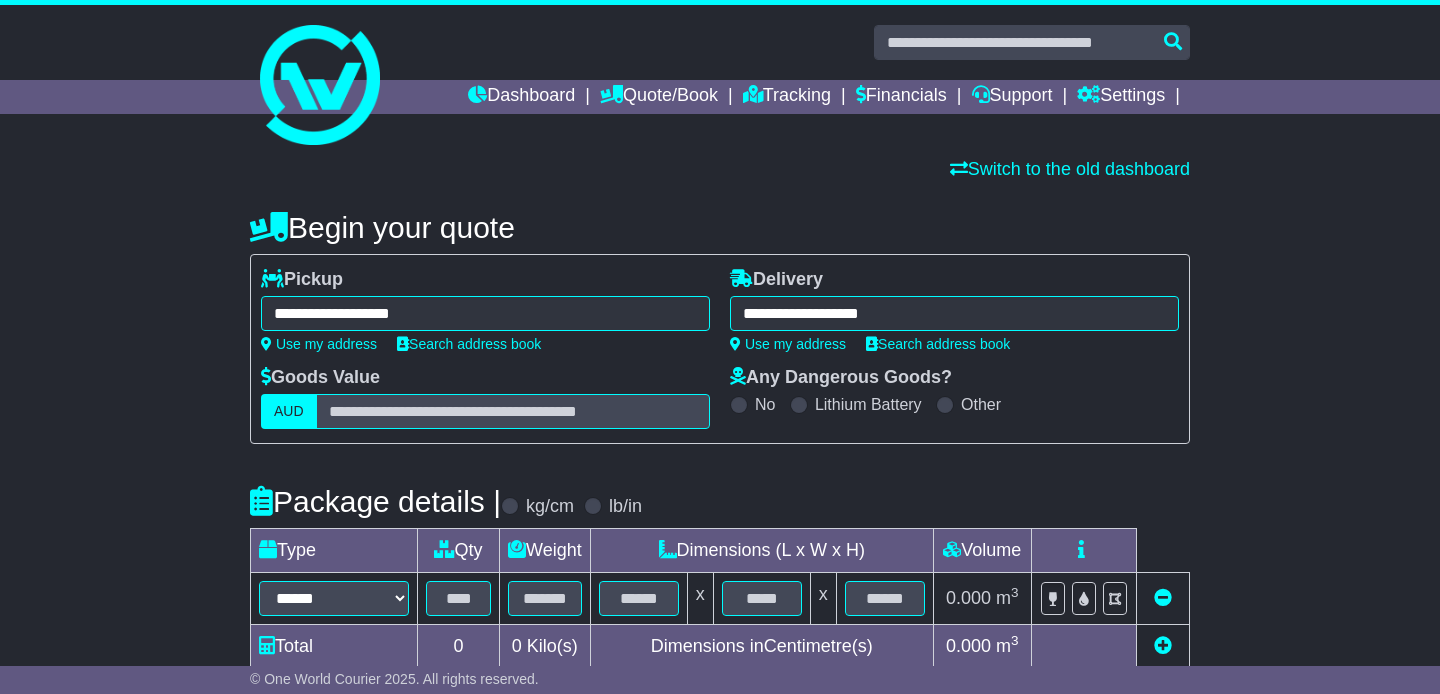 click on "**********" at bounding box center [954, 310] 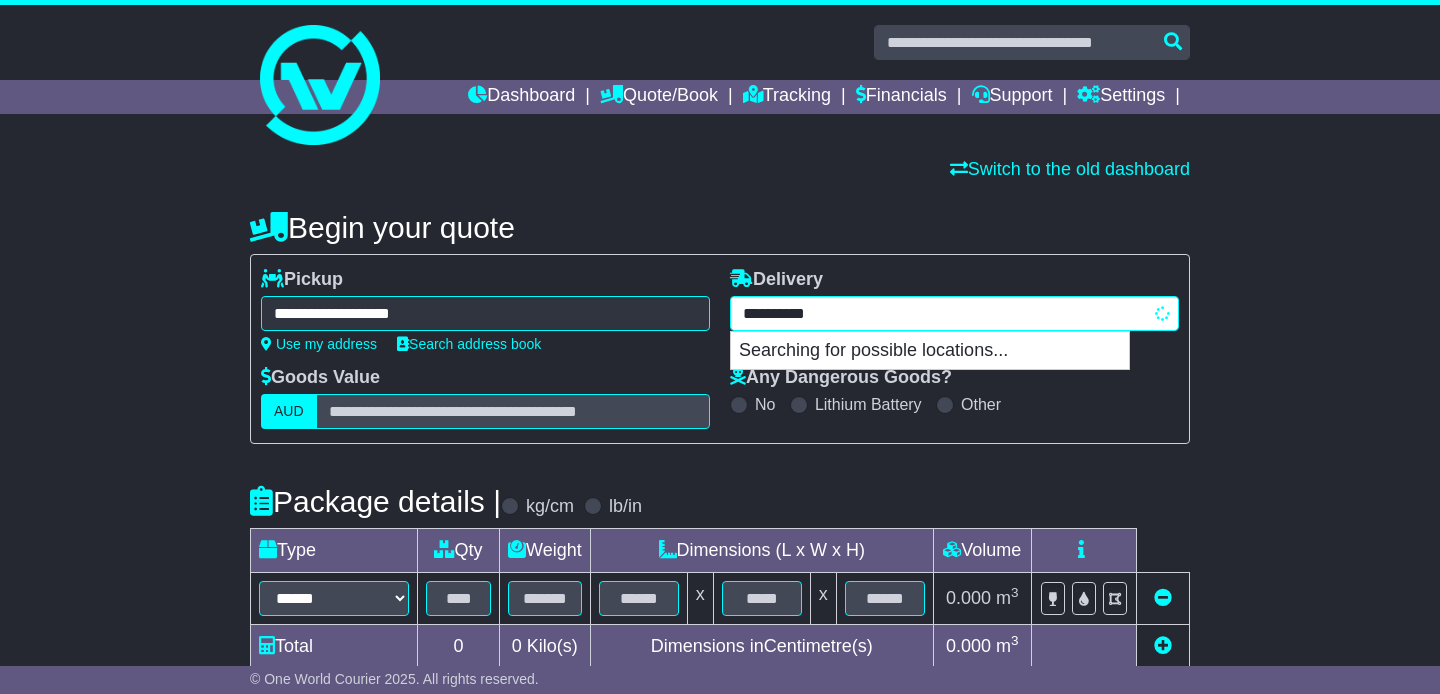 click on "**********" at bounding box center [954, 313] 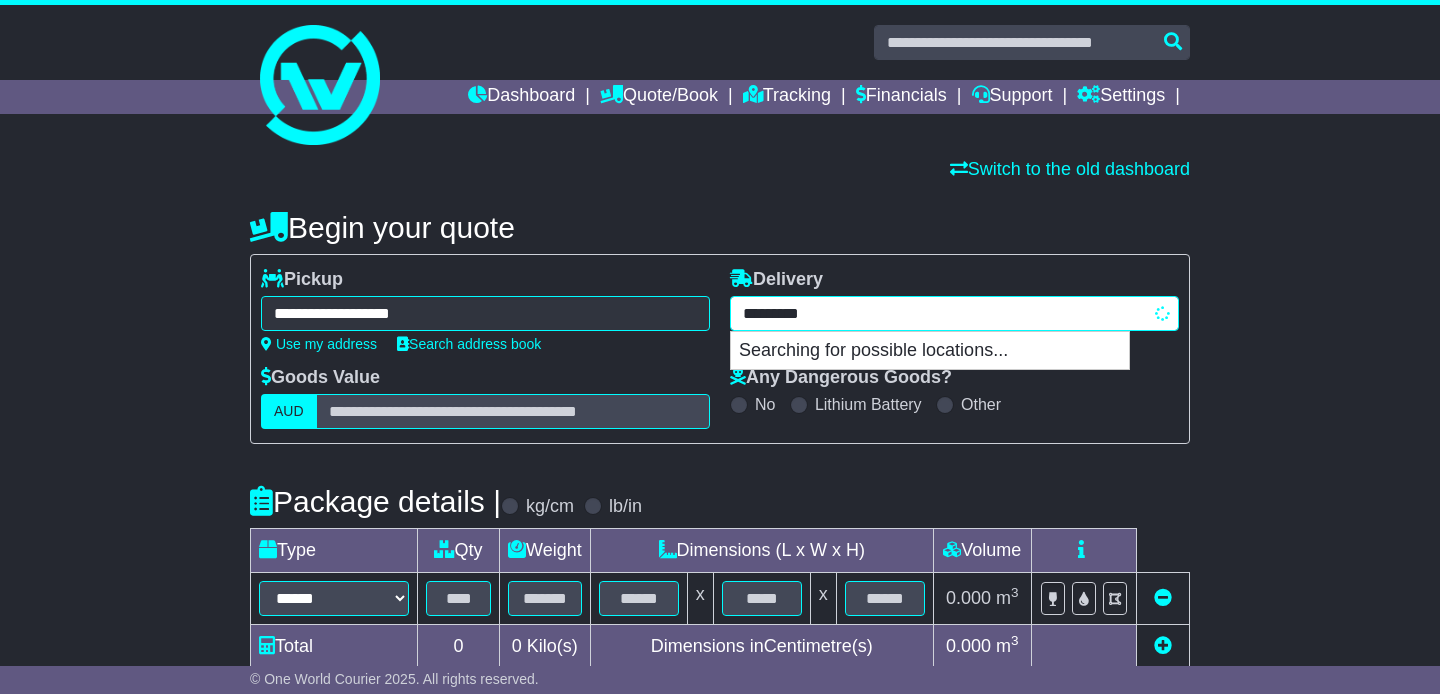type on "**********" 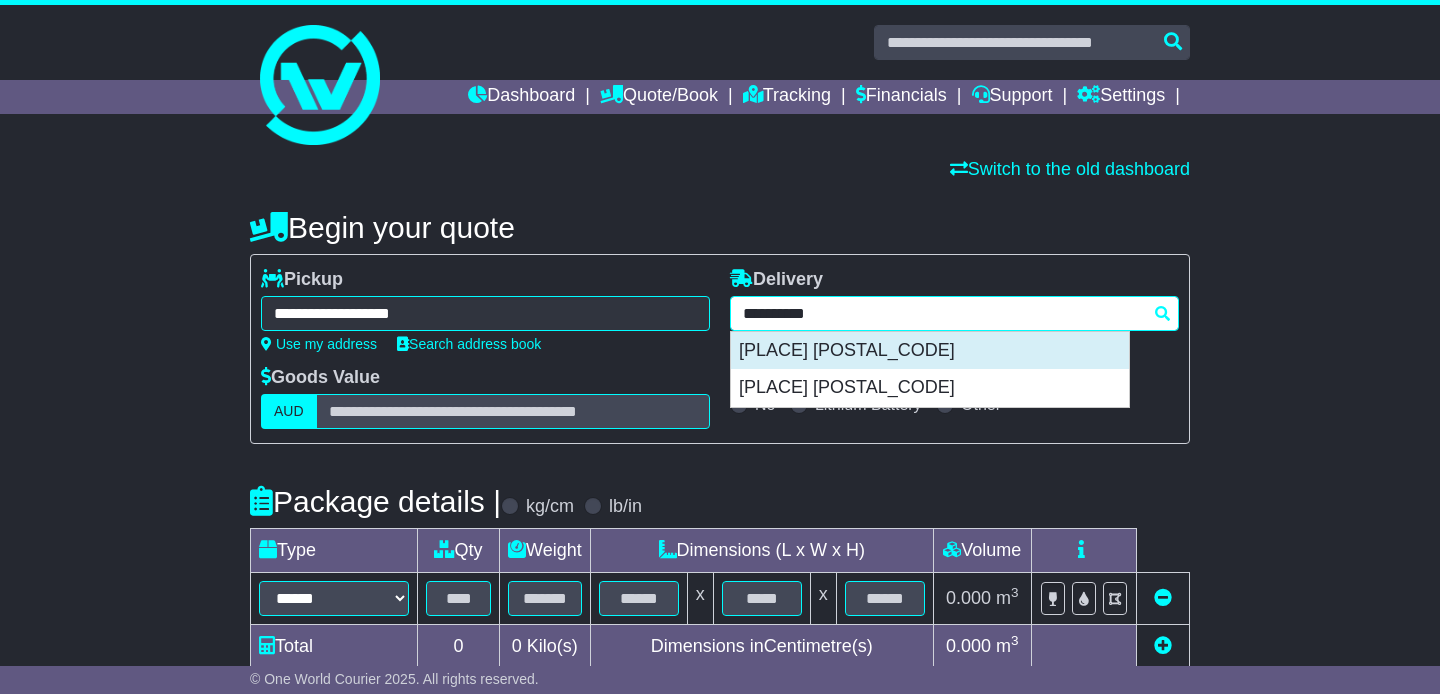 click on "PADDINGTON 2021" at bounding box center [930, 351] 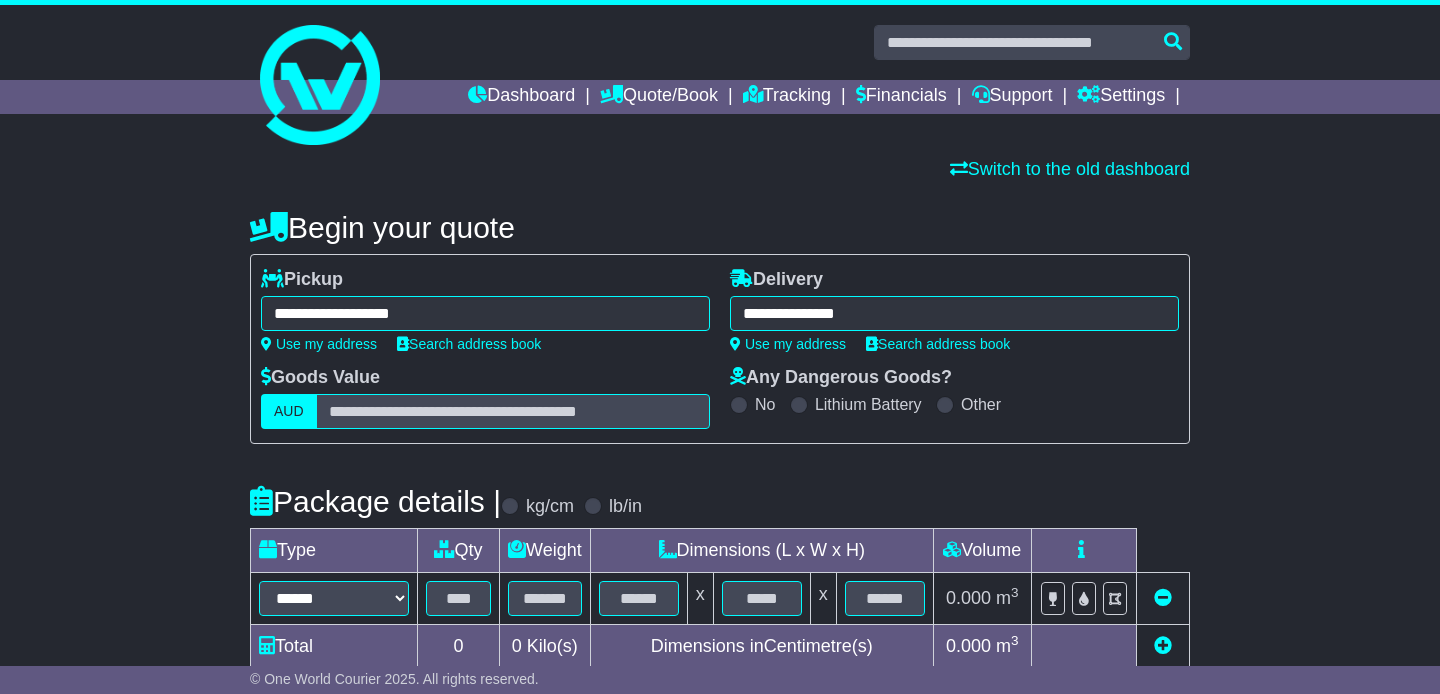 type on "**********" 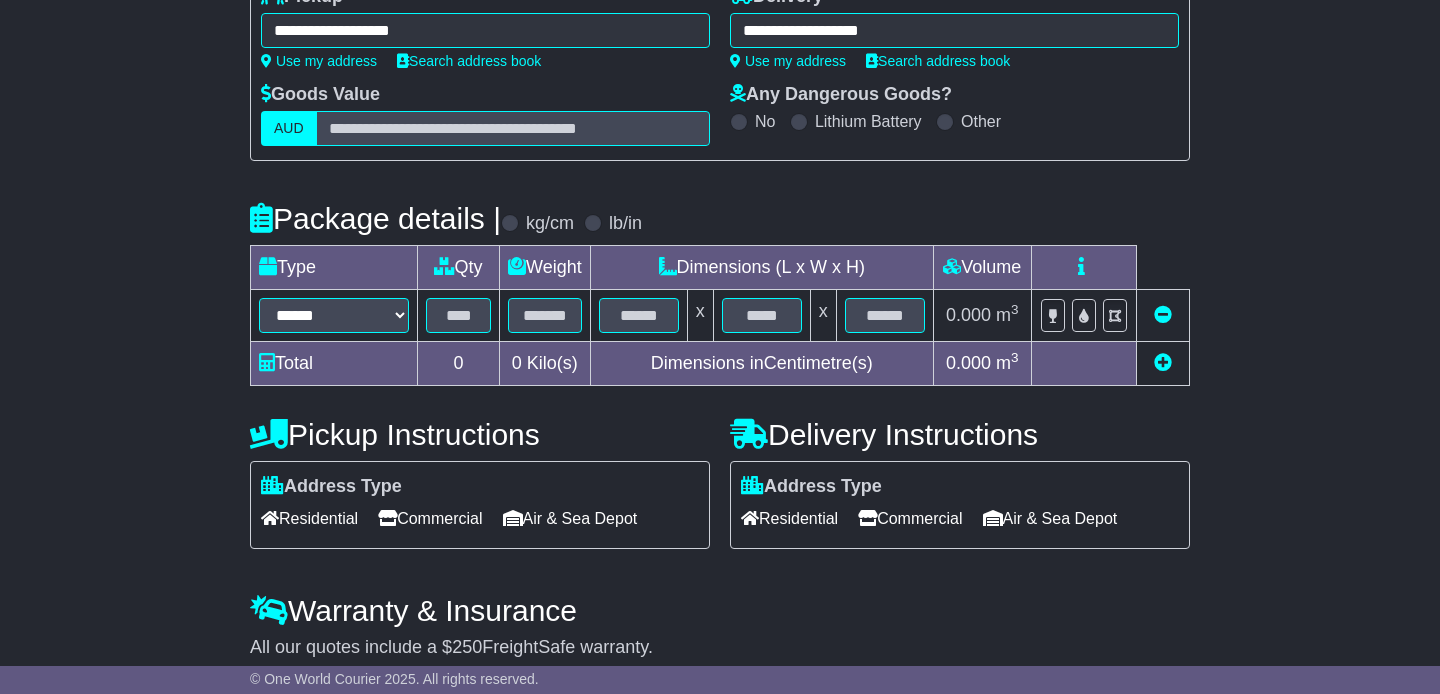 scroll, scrollTop: 292, scrollLeft: 0, axis: vertical 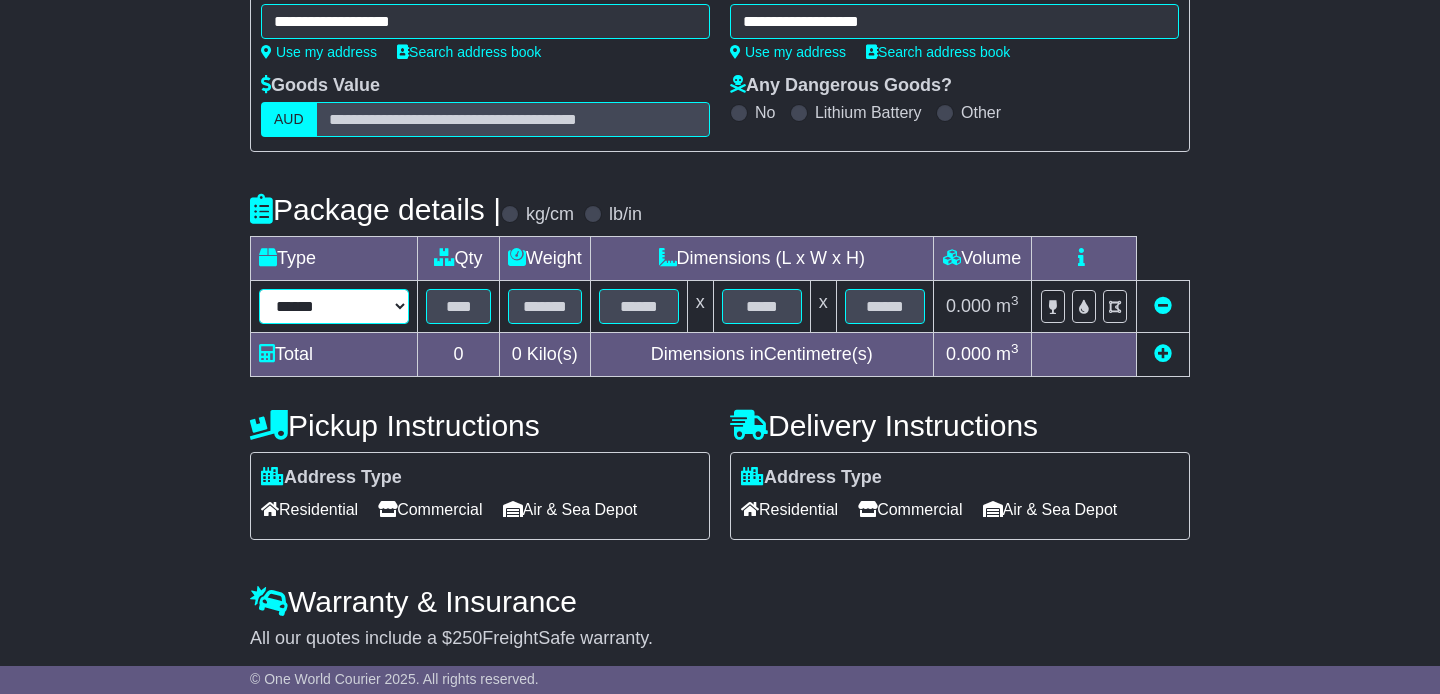 click on "****** ****** *** ******** ***** **** **** ****** *** *******" at bounding box center (334, 306) 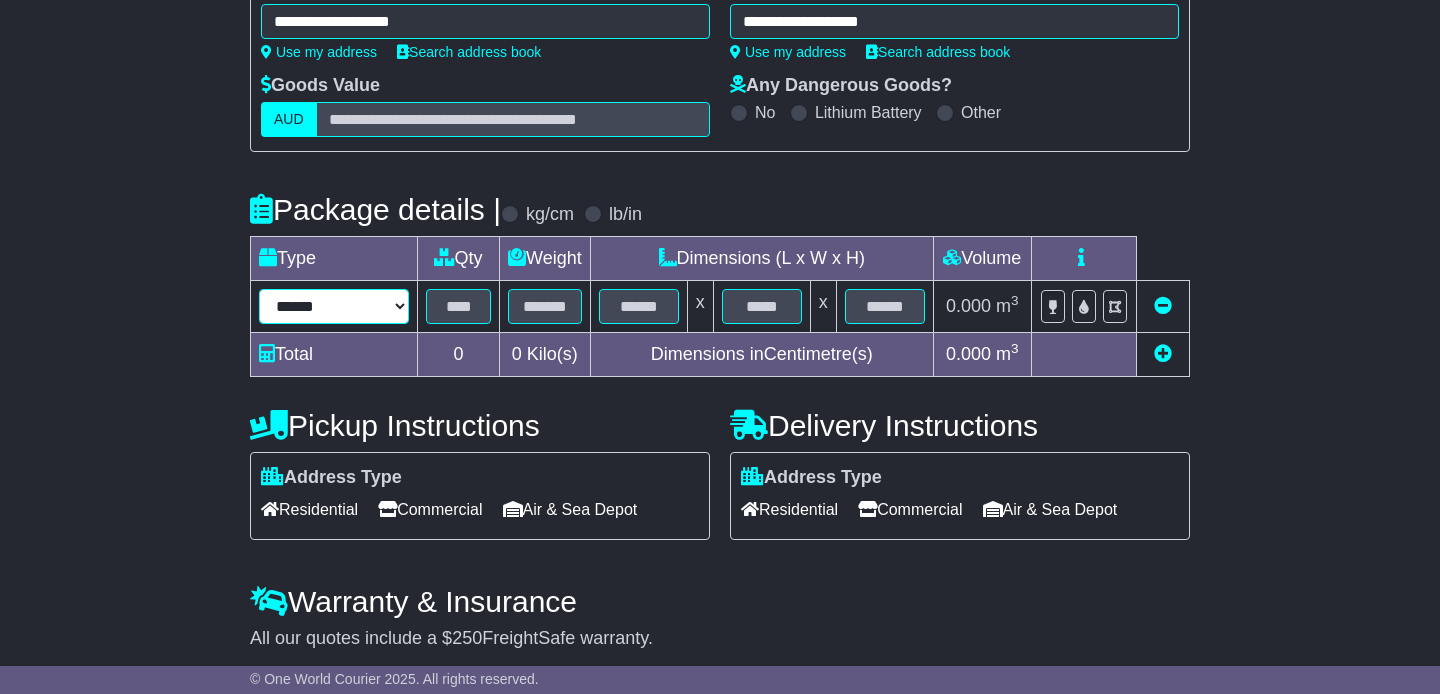 select on "*****" 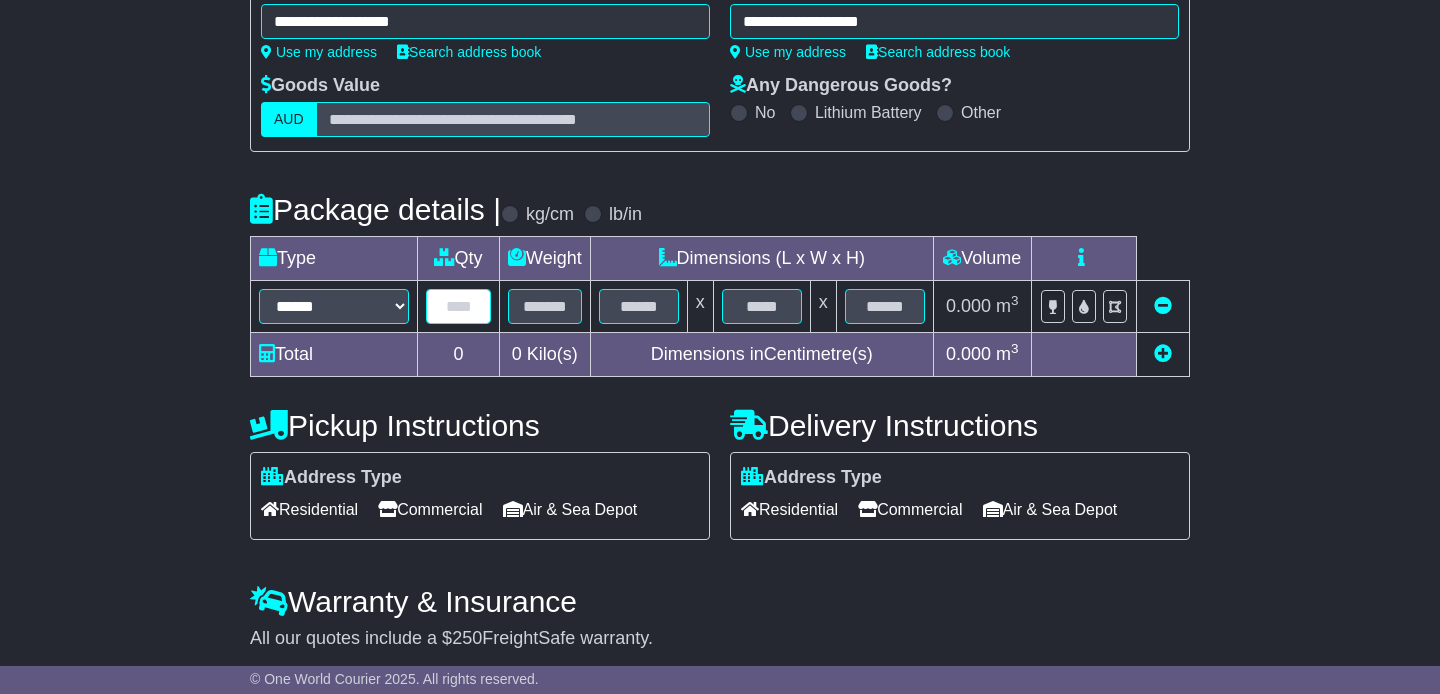 click at bounding box center [458, 306] 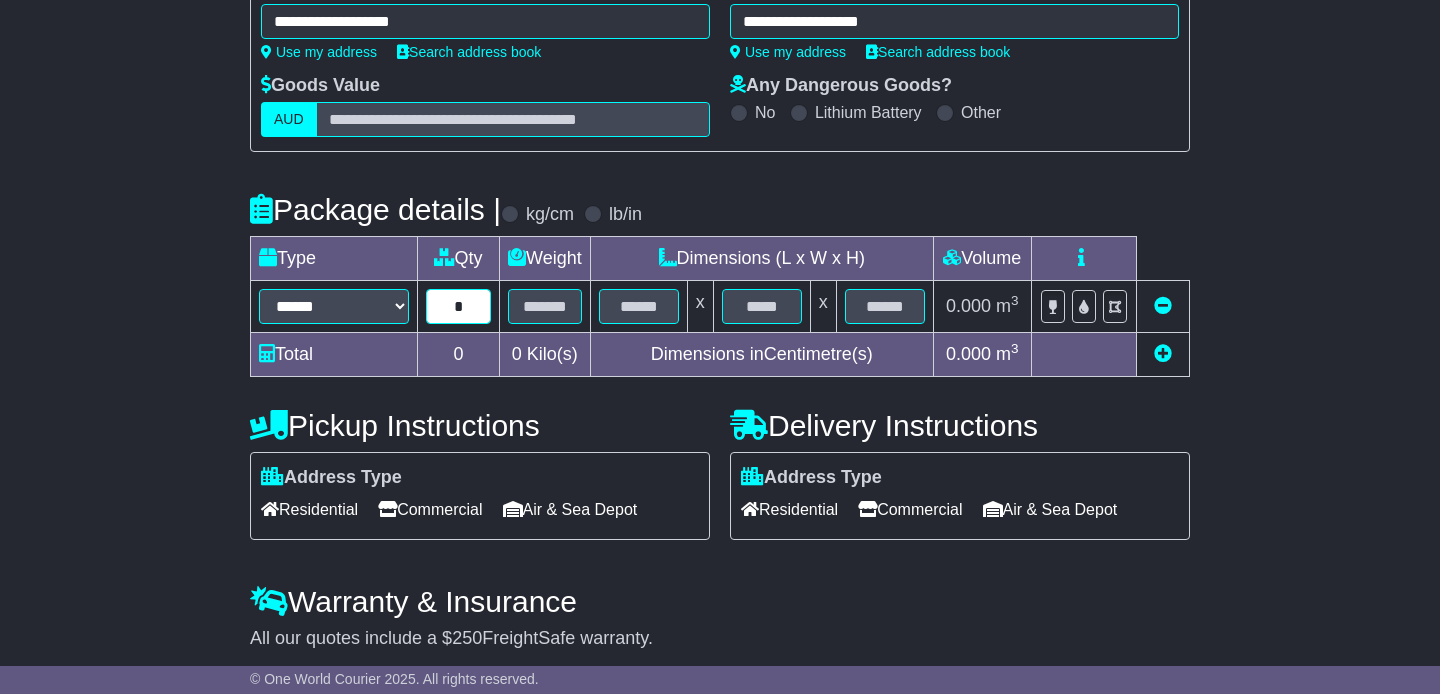 type on "*" 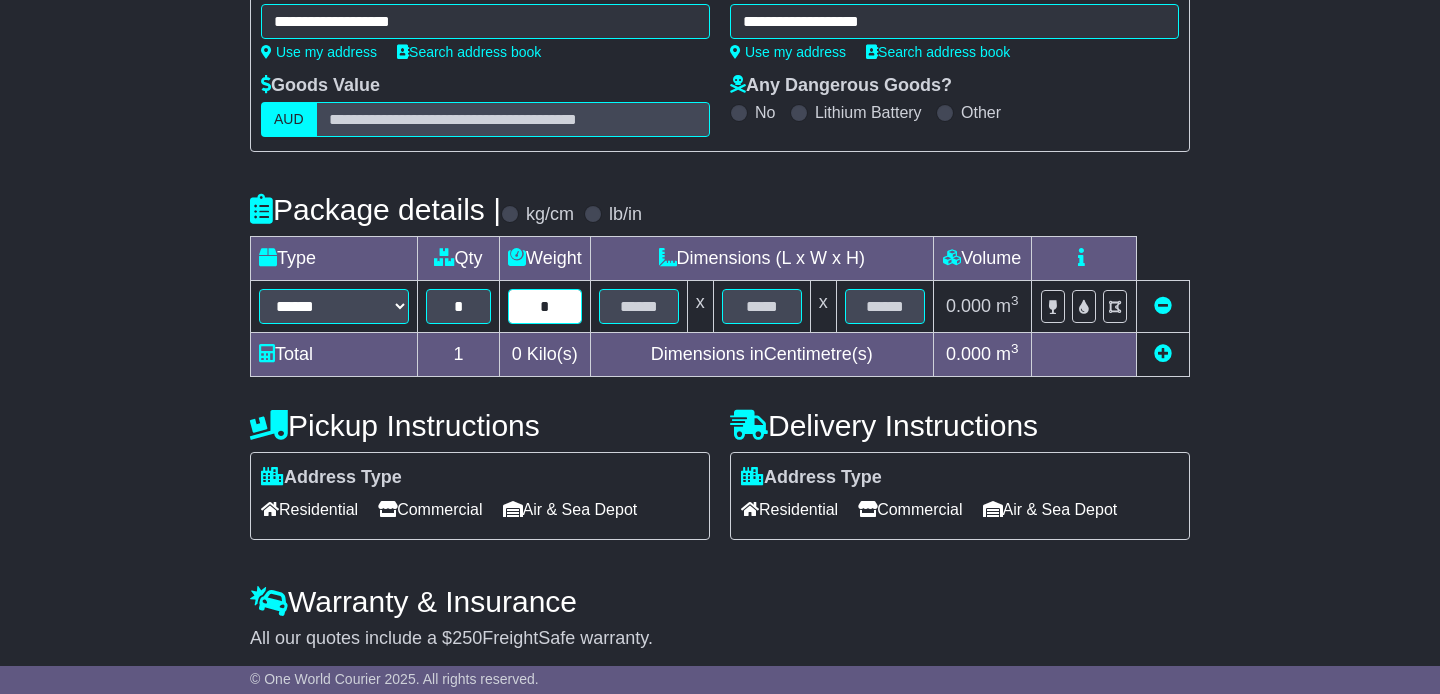 type on "*" 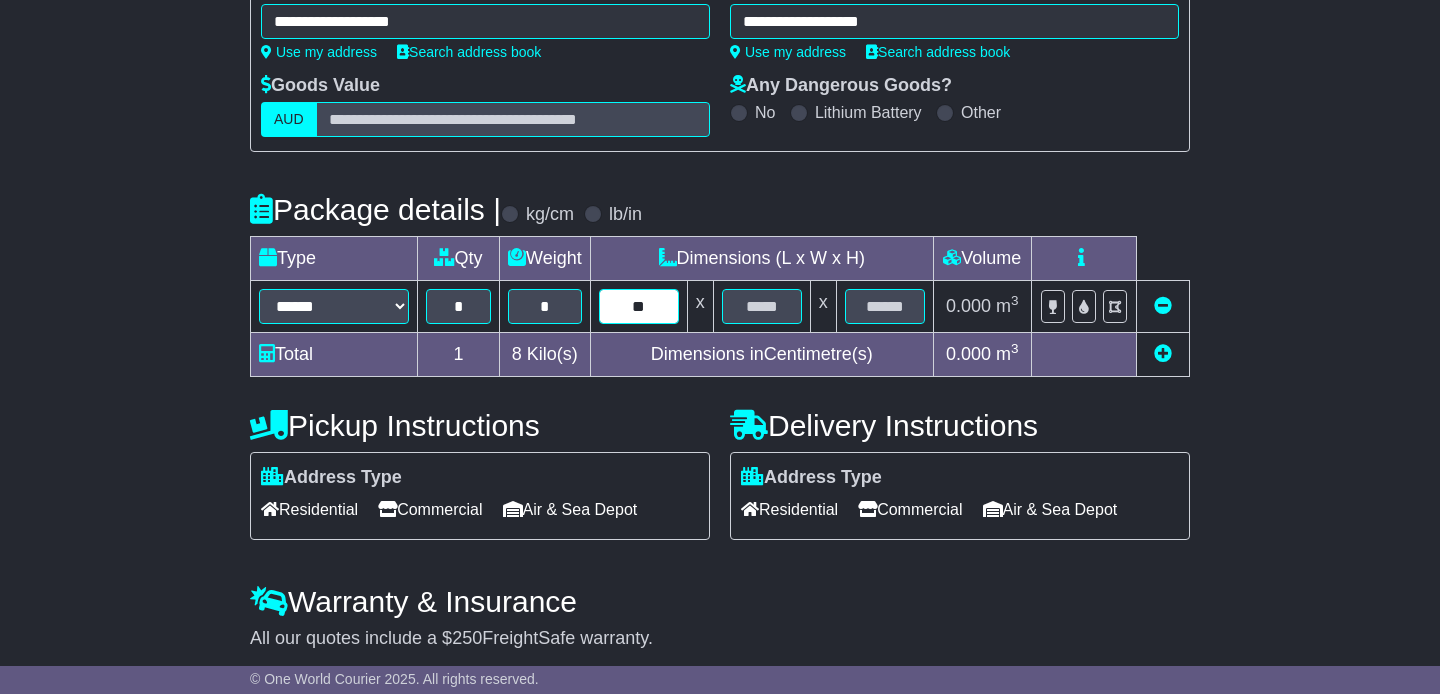 type on "**" 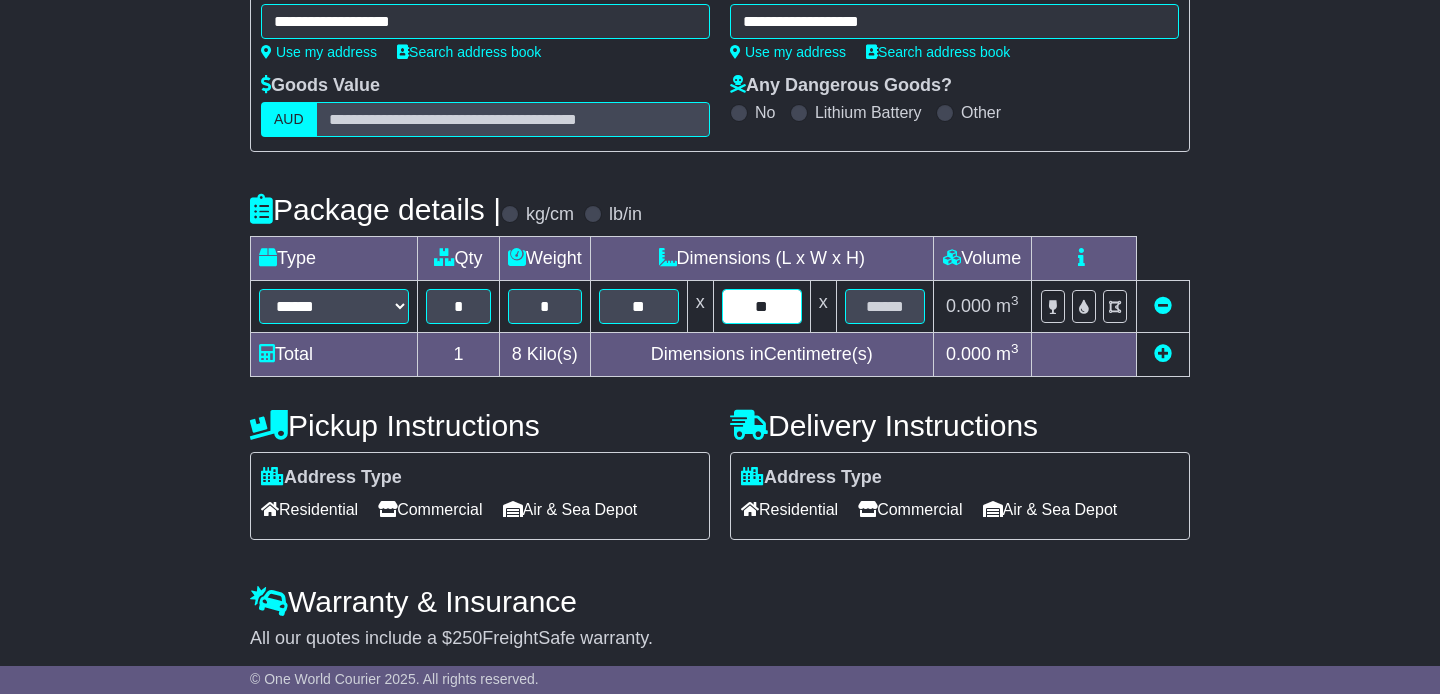 type on "**" 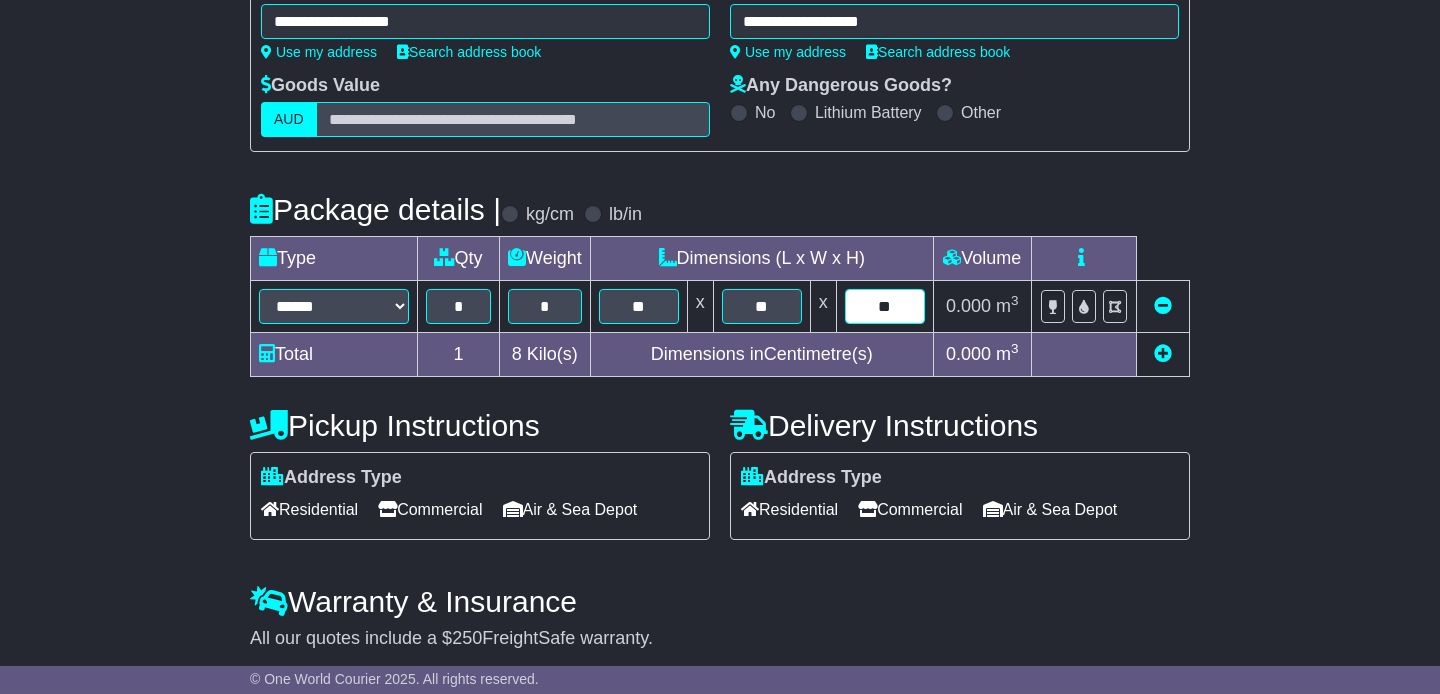 type on "**" 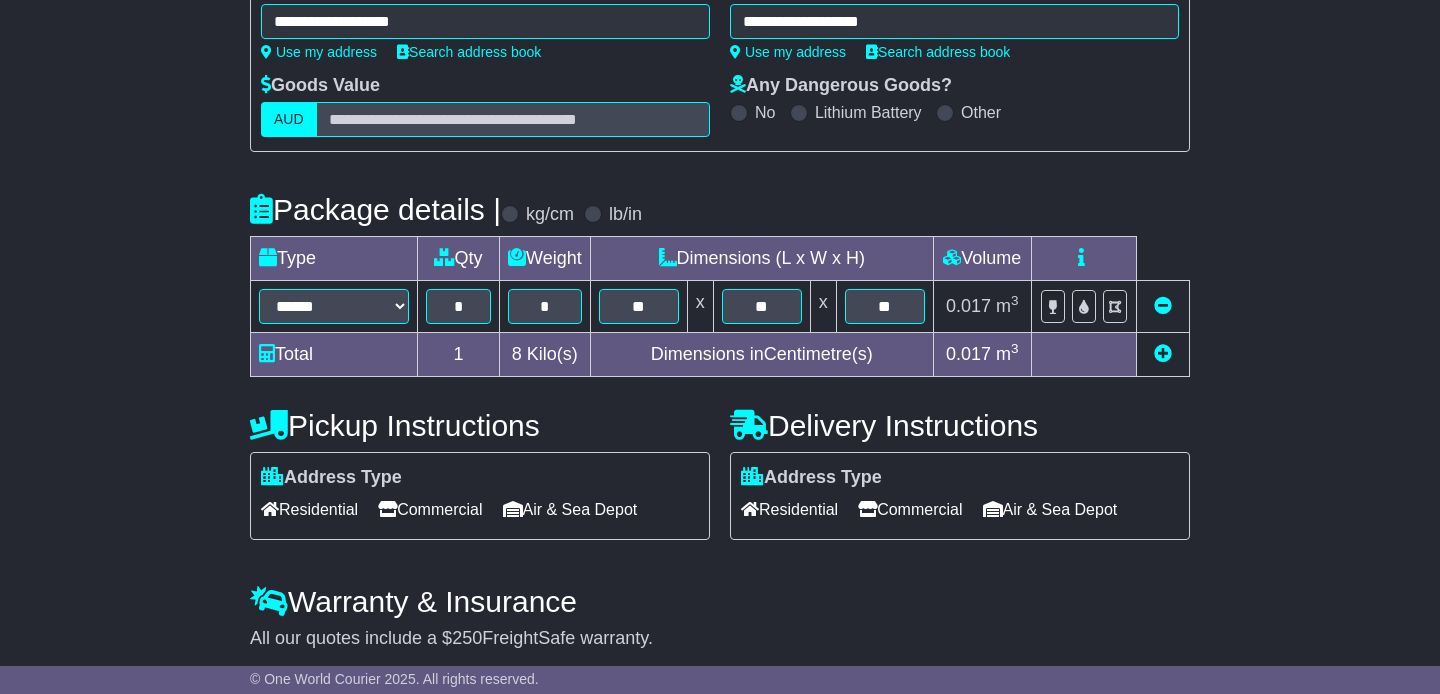 scroll, scrollTop: 313, scrollLeft: 0, axis: vertical 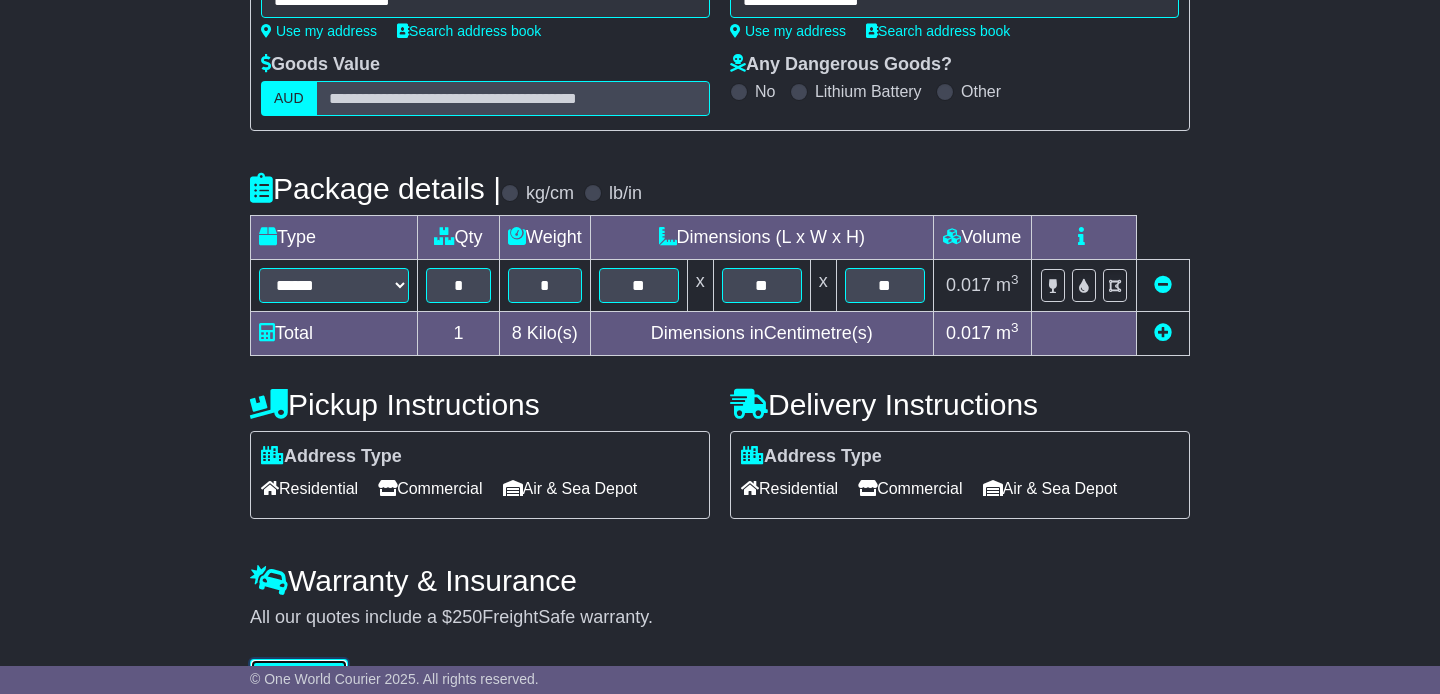 type 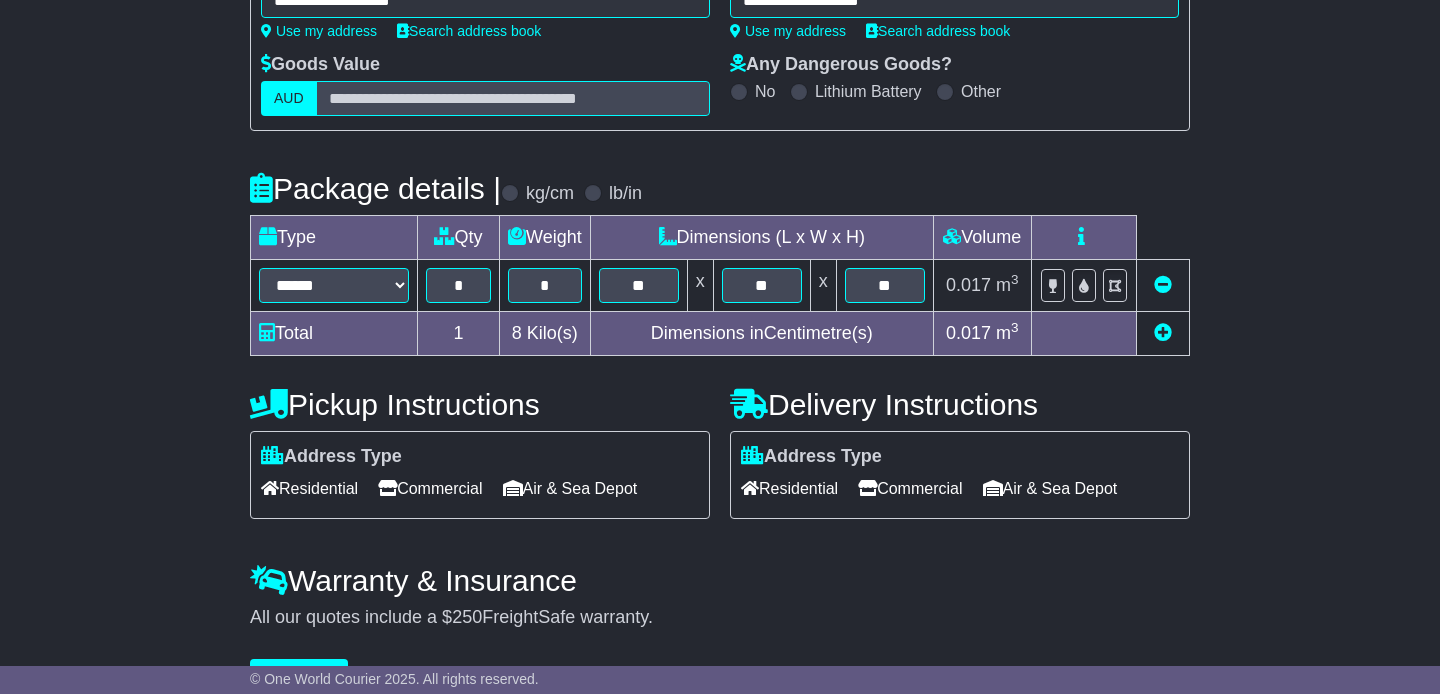 click on "Commercial" at bounding box center [430, 488] 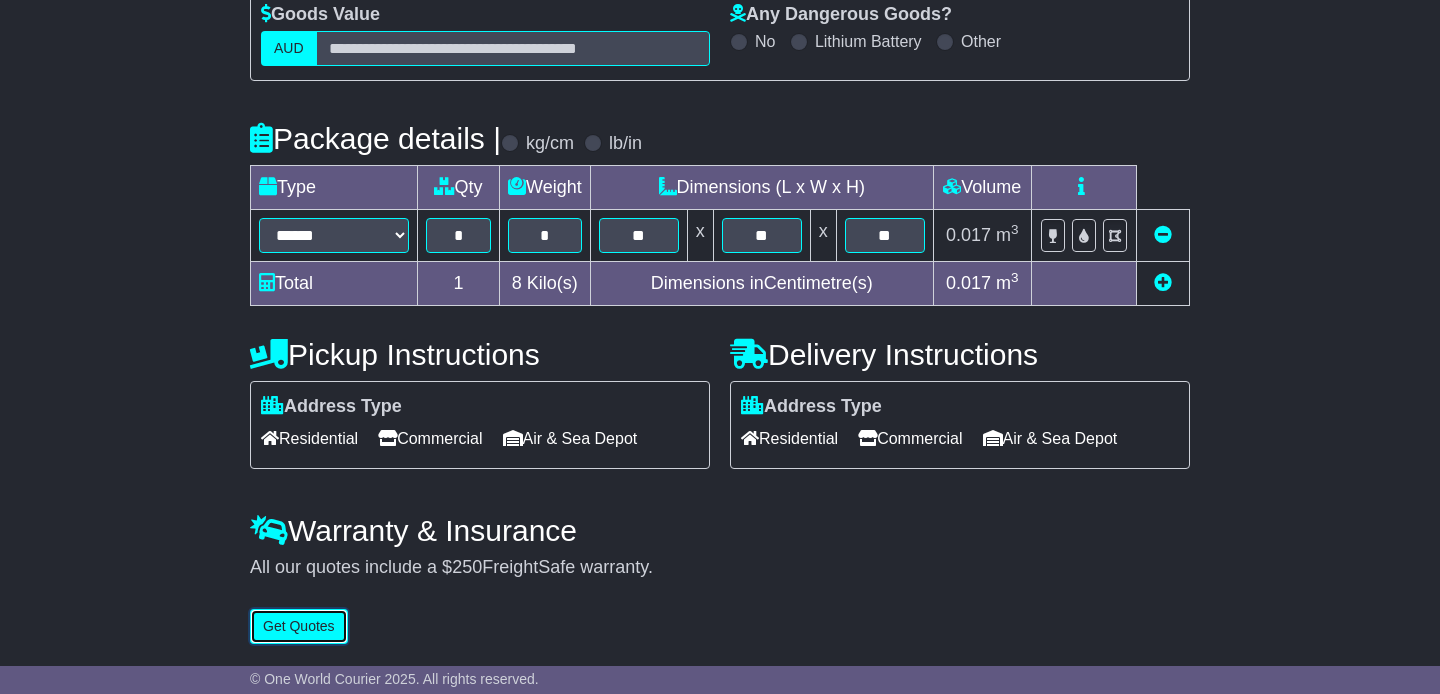 click on "Get Quotes" at bounding box center (299, 626) 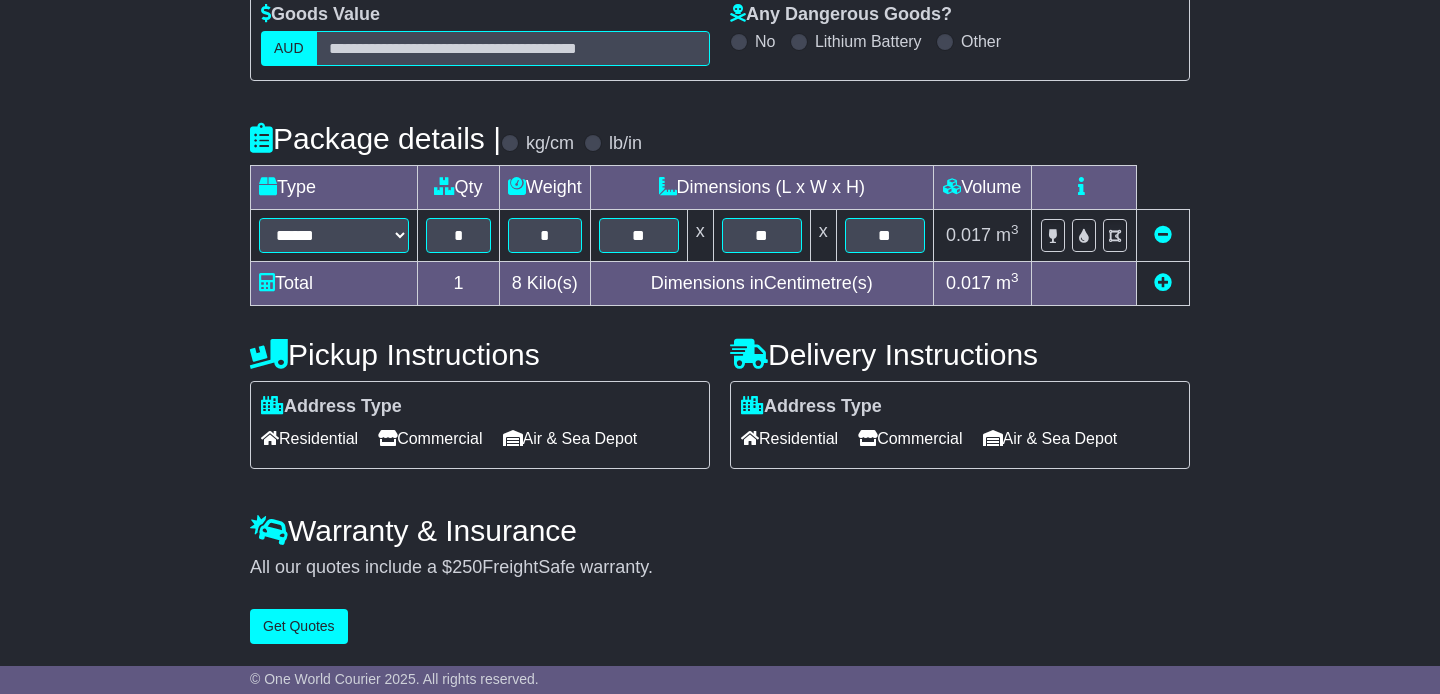scroll, scrollTop: 0, scrollLeft: 0, axis: both 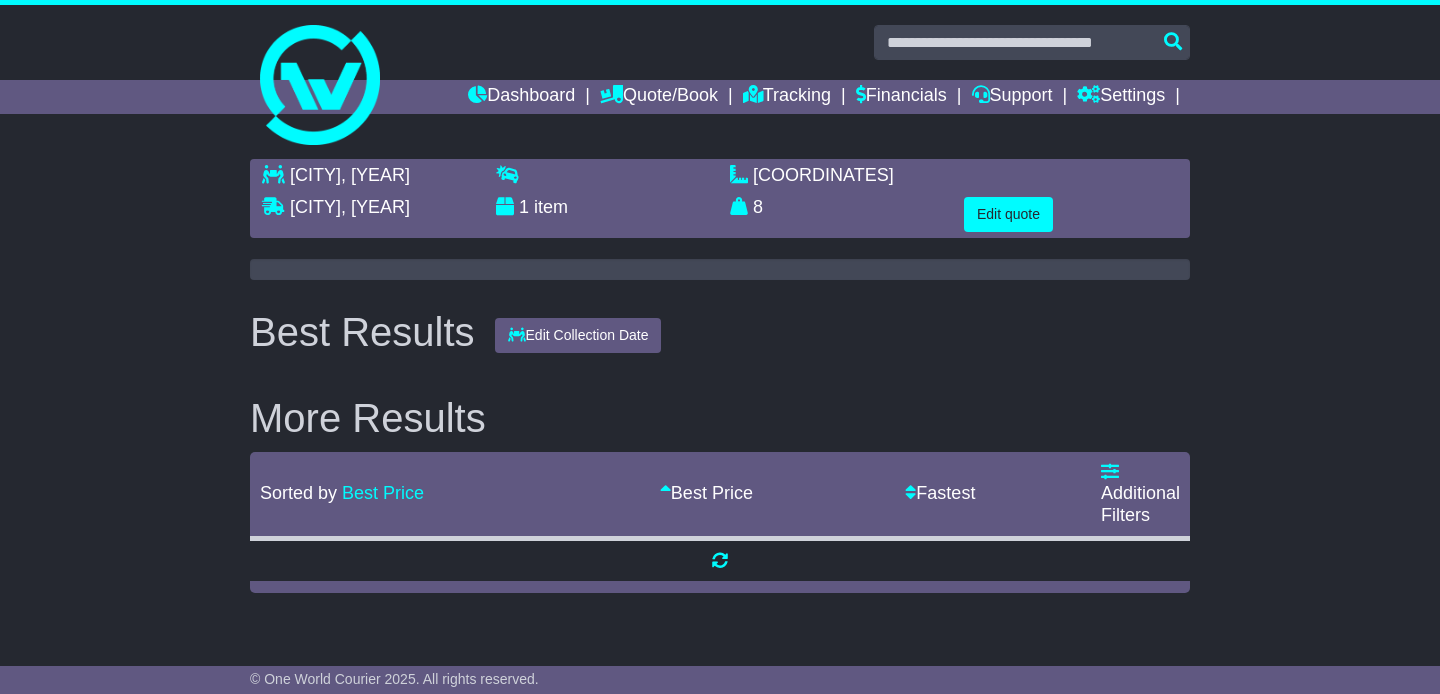 click on "ALEXANDRIA , 2015
PADDINGTON , 2021
1   item
0.016523
m 3
in 3
8  kg(s)  lb(s) Edit quote" at bounding box center (720, 376) 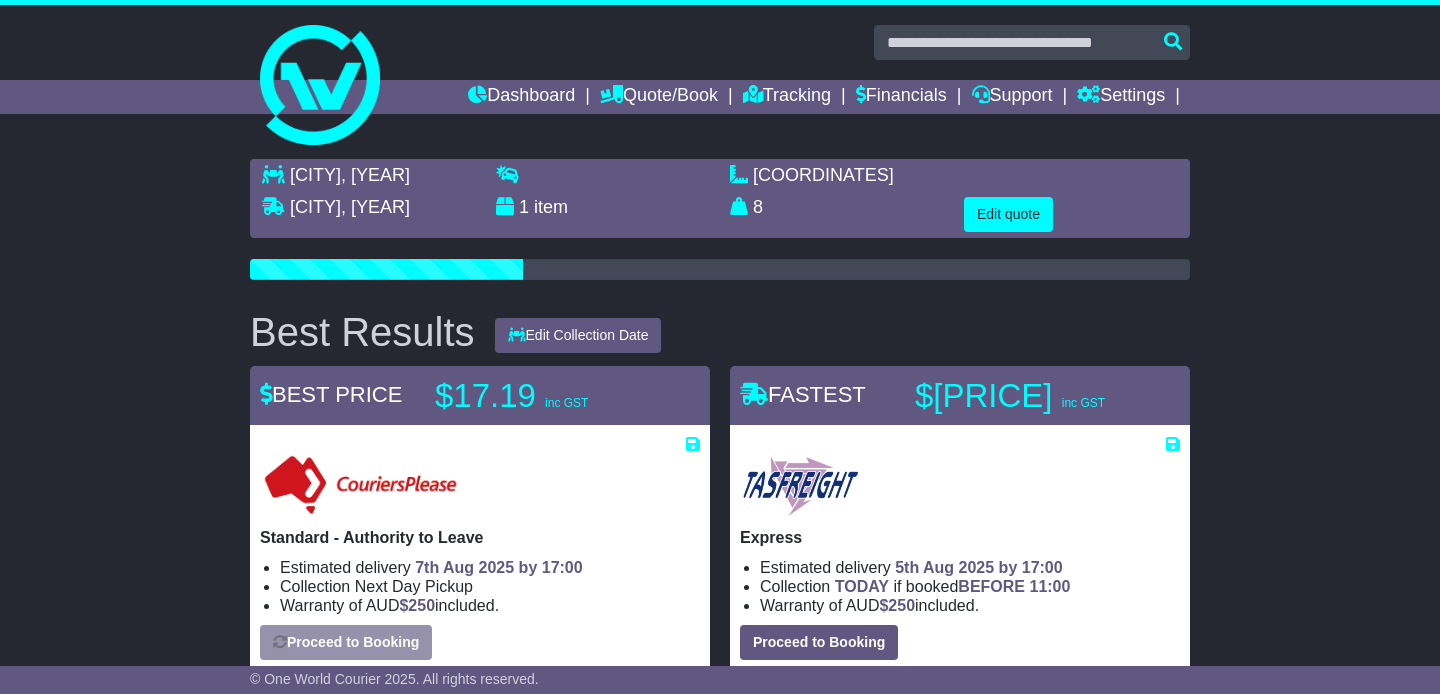 click on "ALEXANDRIA , 2015
PADDINGTON , 2021
1   item
0.016523
m 3
in 3
8  kg(s)  lb(s) Edit quote" at bounding box center (720, 638) 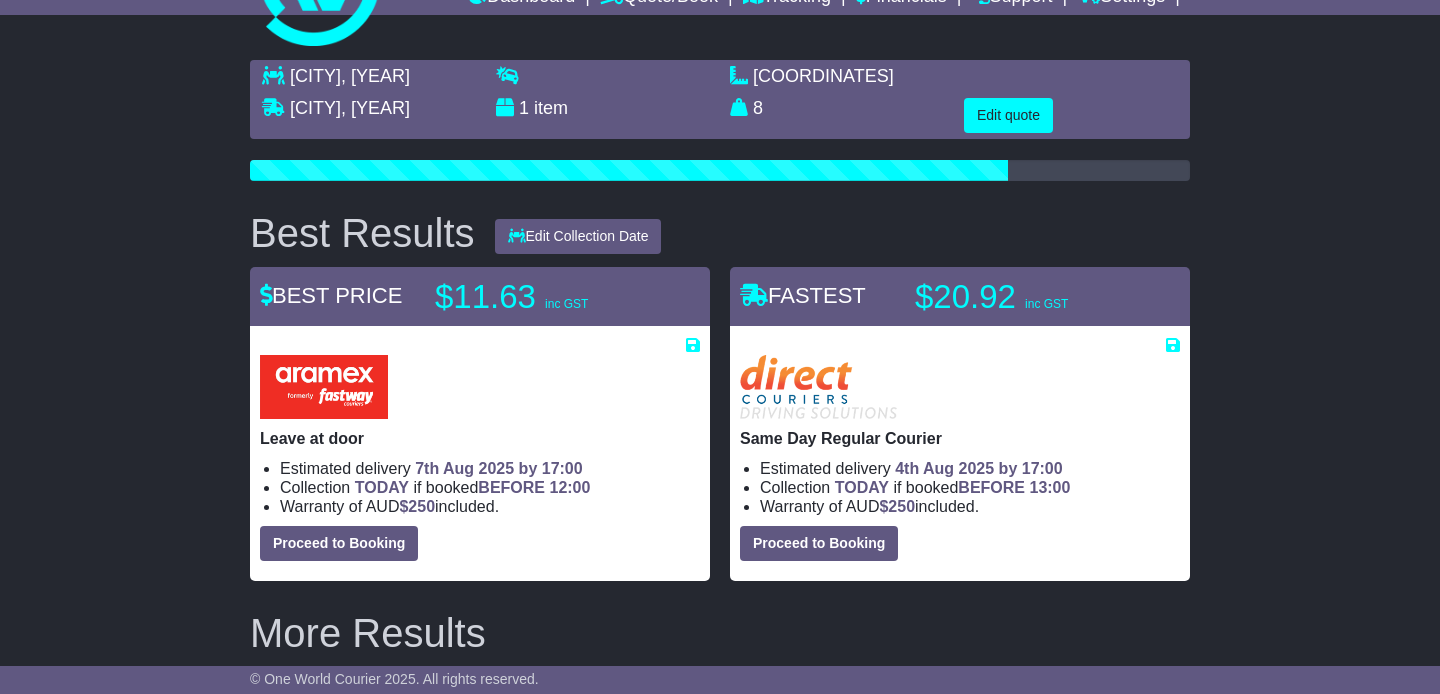 scroll, scrollTop: 97, scrollLeft: 0, axis: vertical 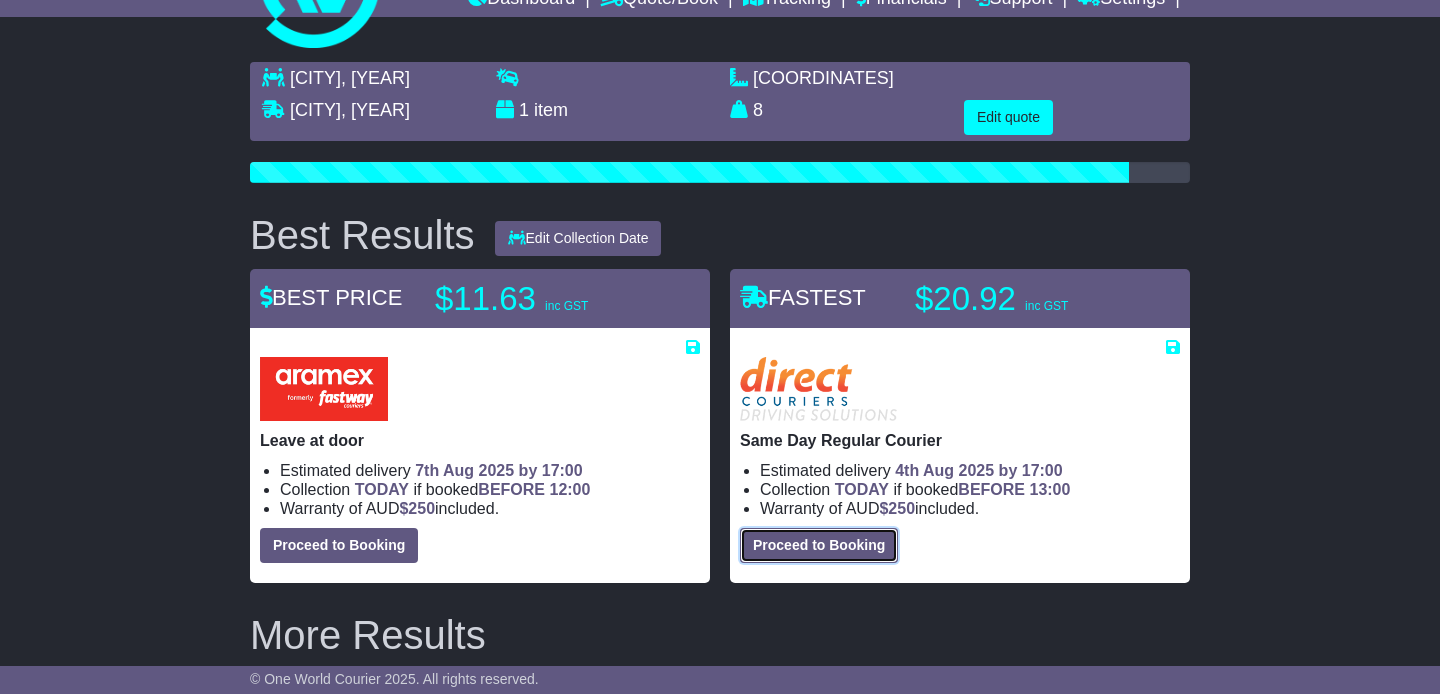 click on "Proceed to Booking" at bounding box center [819, 545] 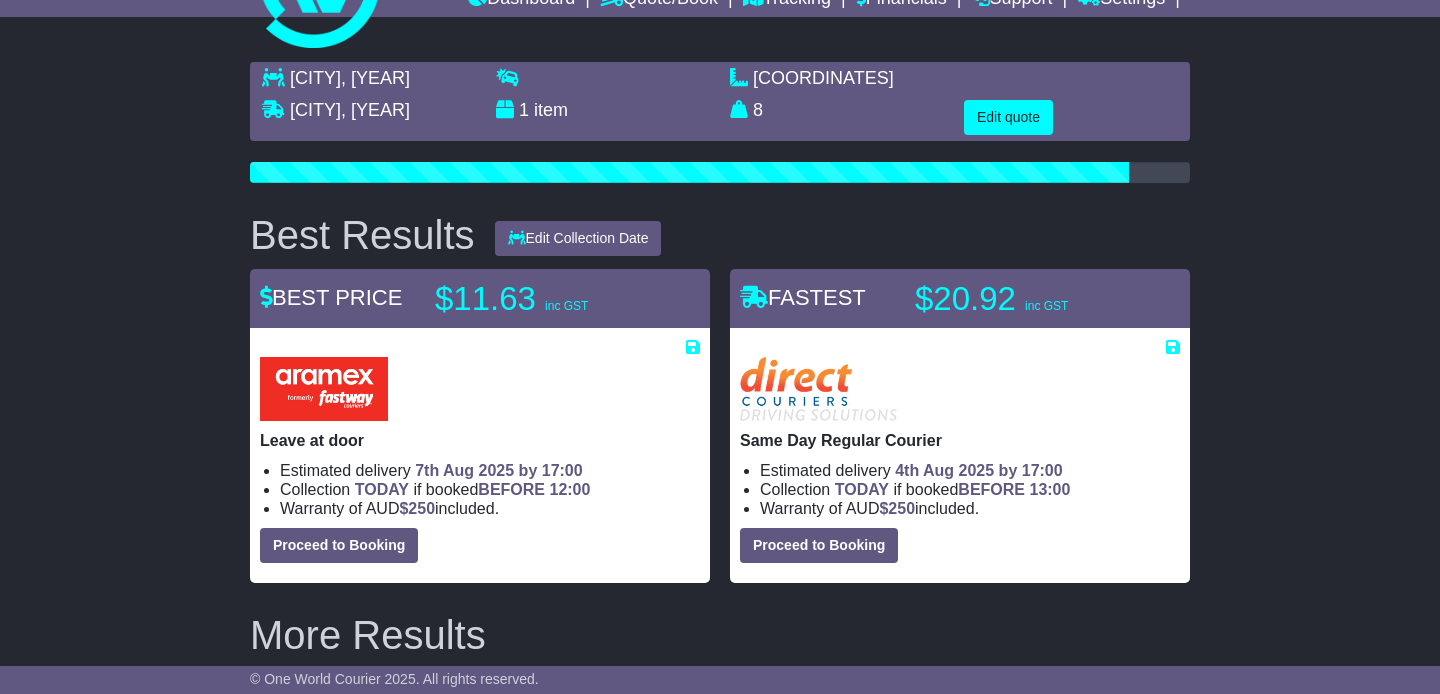 select on "*****" 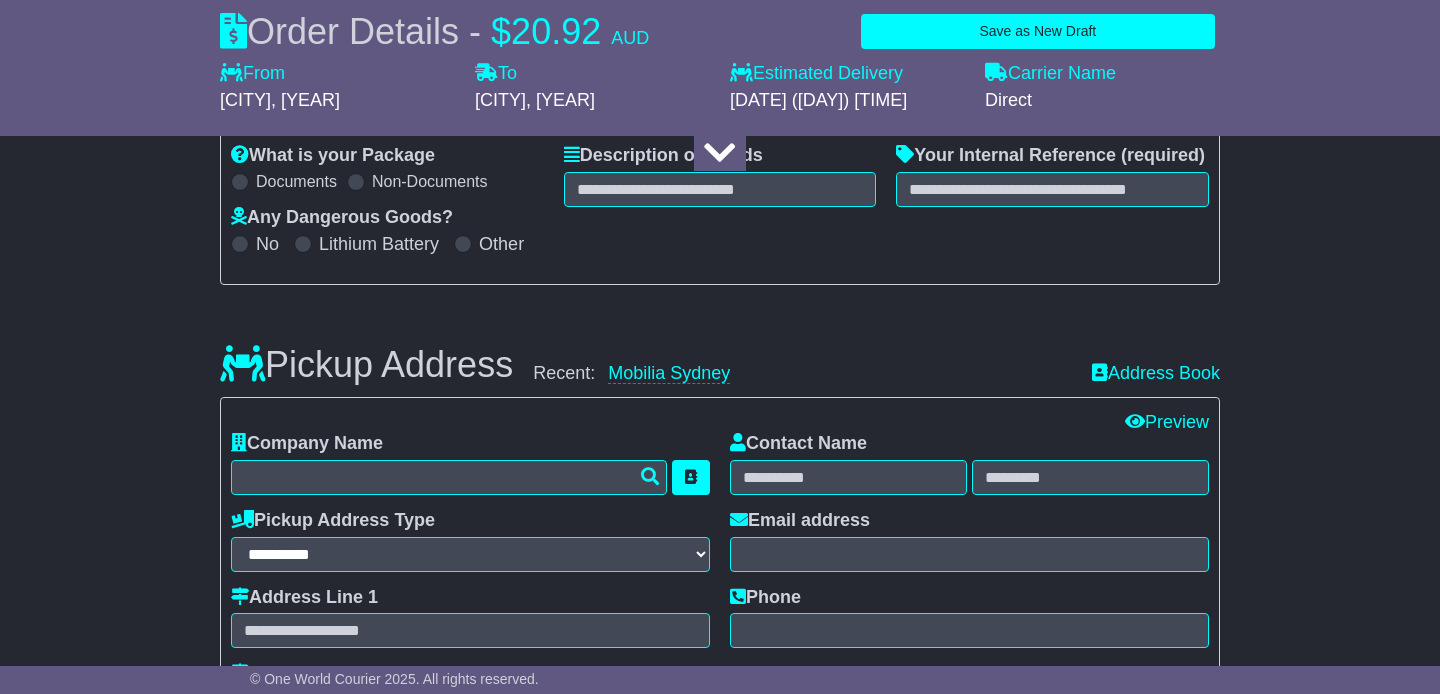 scroll, scrollTop: 312, scrollLeft: 0, axis: vertical 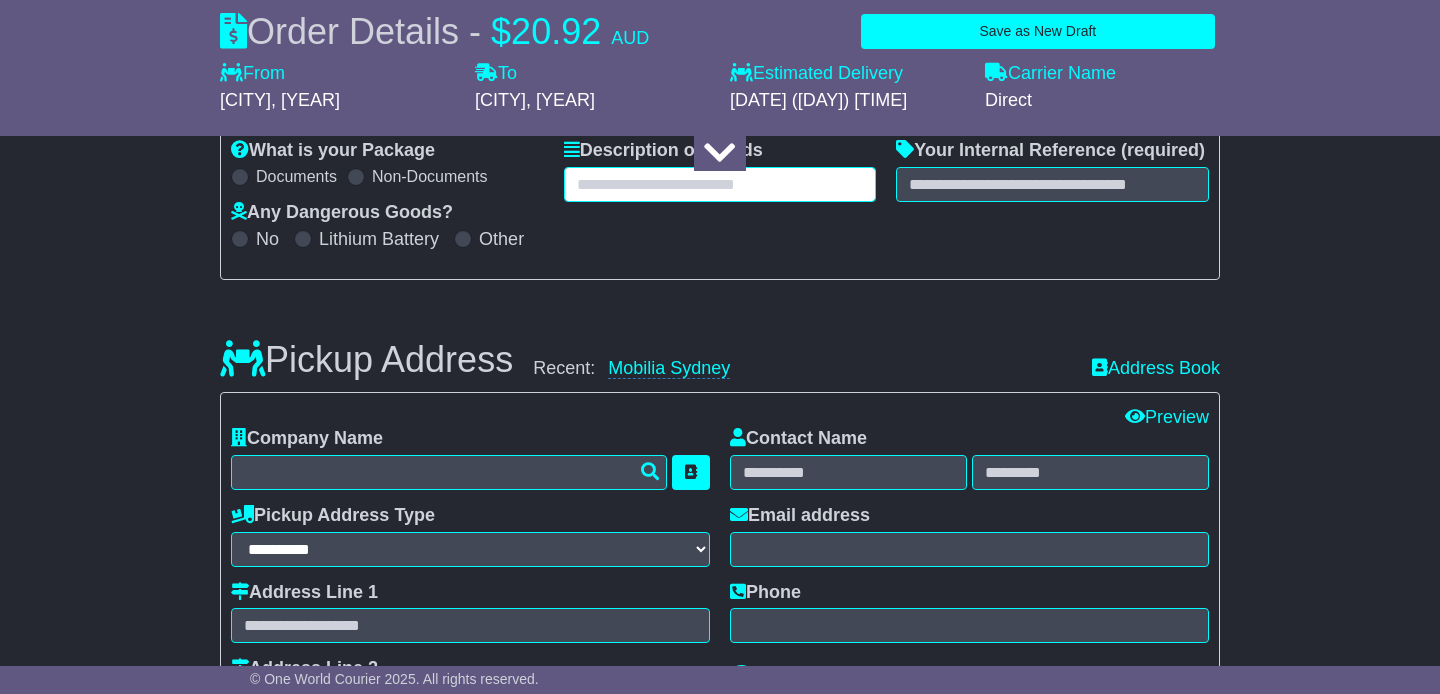click at bounding box center [720, 184] 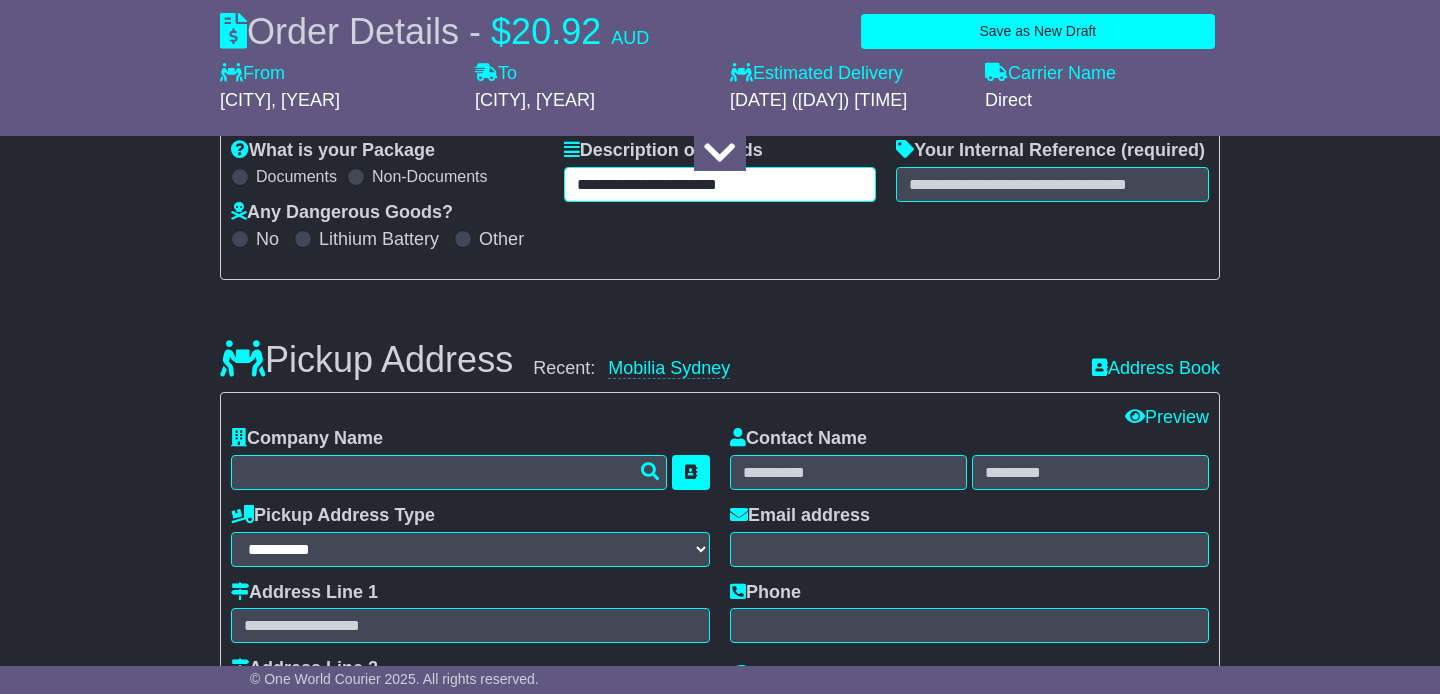 type on "**********" 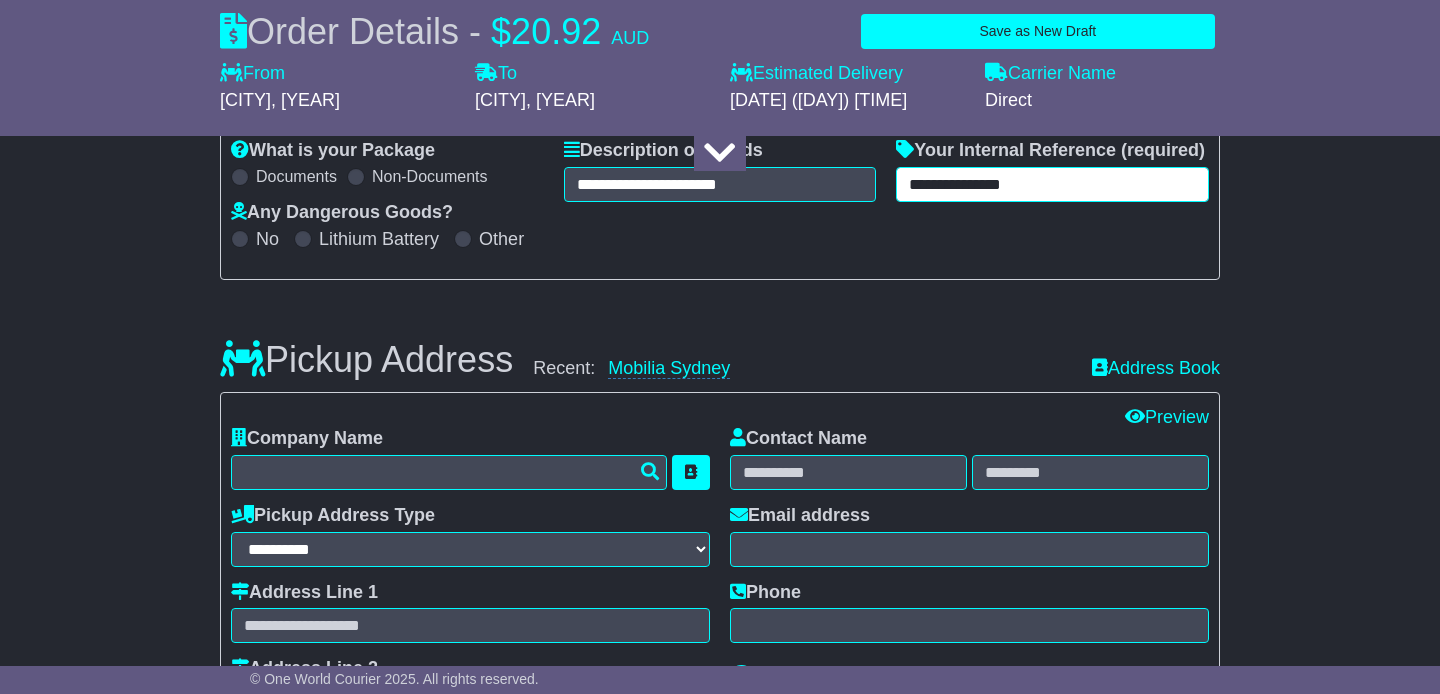 type on "**********" 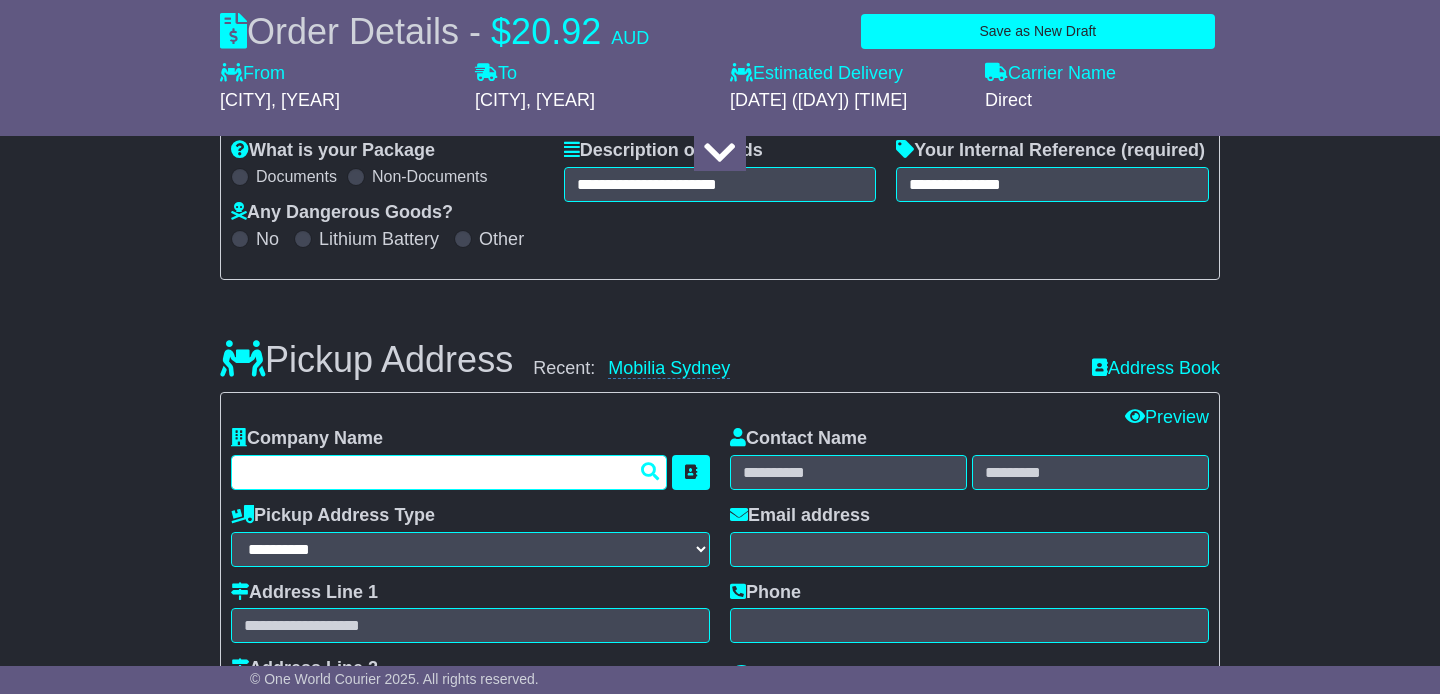 click at bounding box center (449, 472) 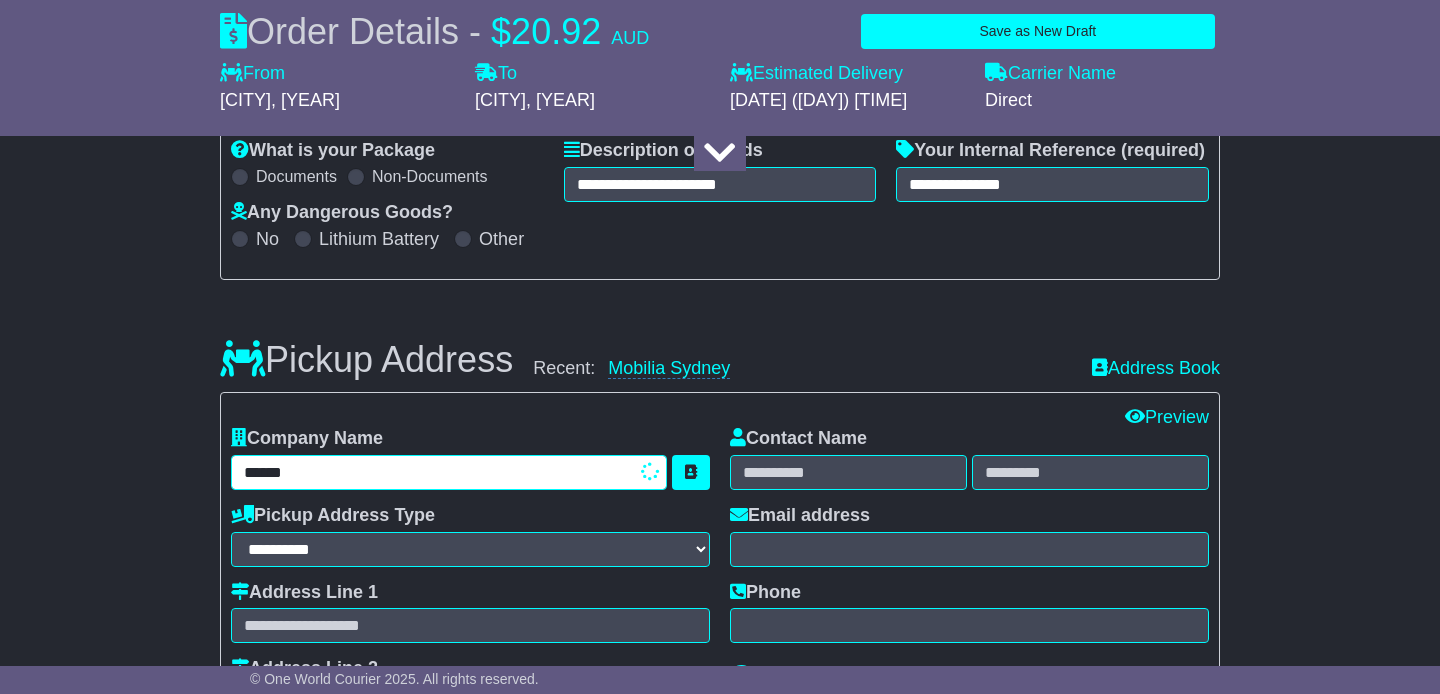 type on "*******" 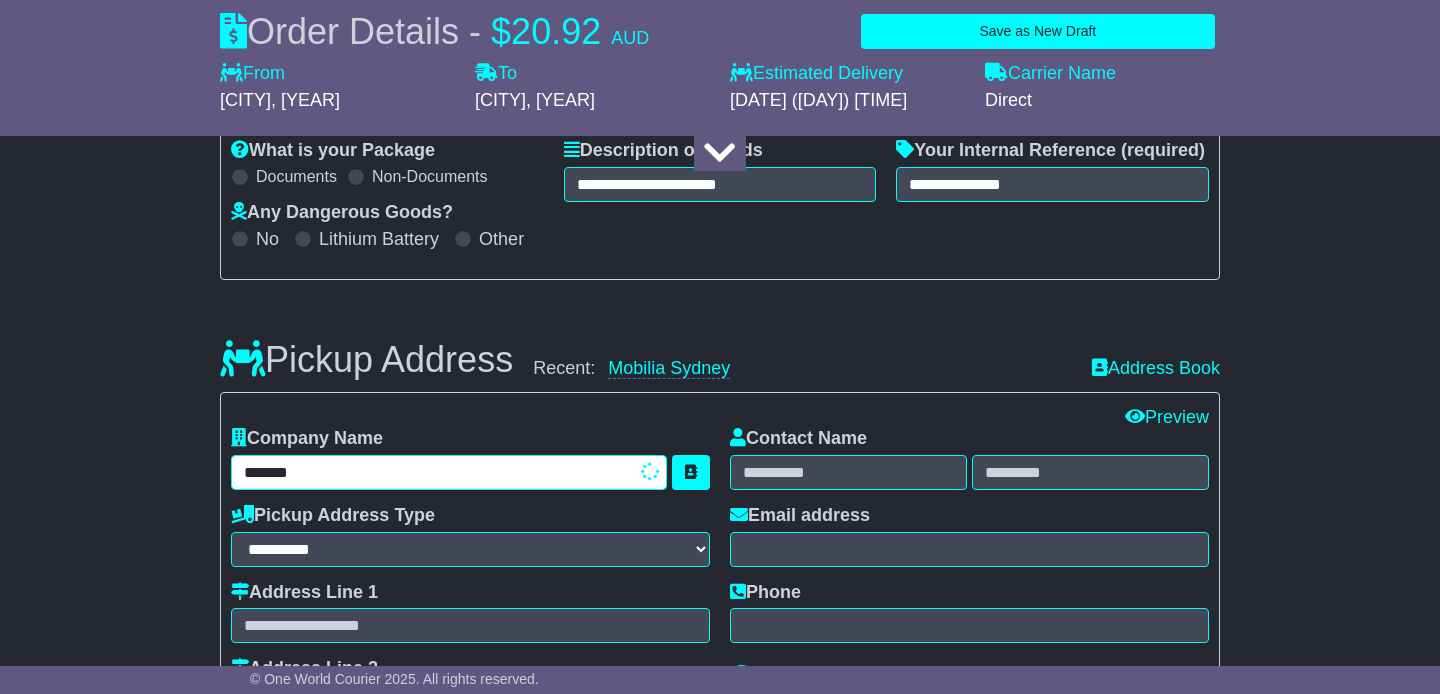 type on "**********" 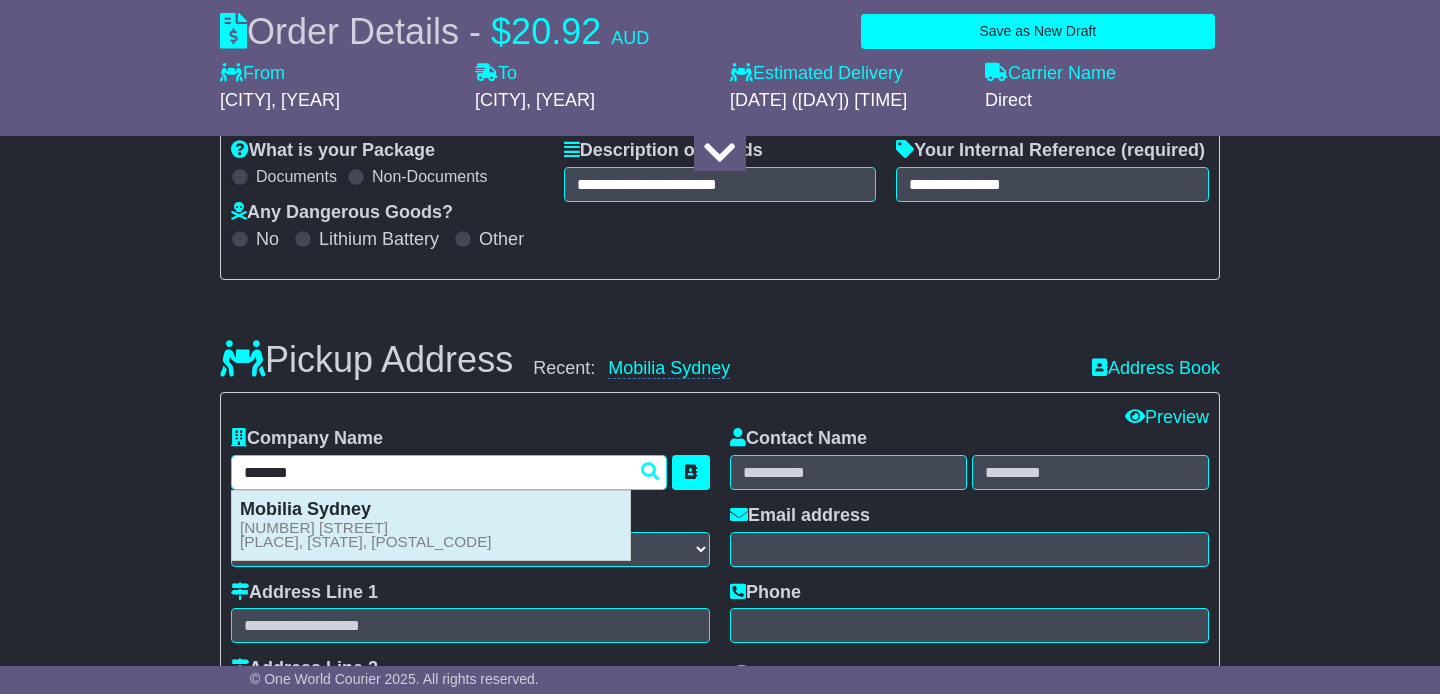 click on "Mobilia Sydney" at bounding box center (305, 509) 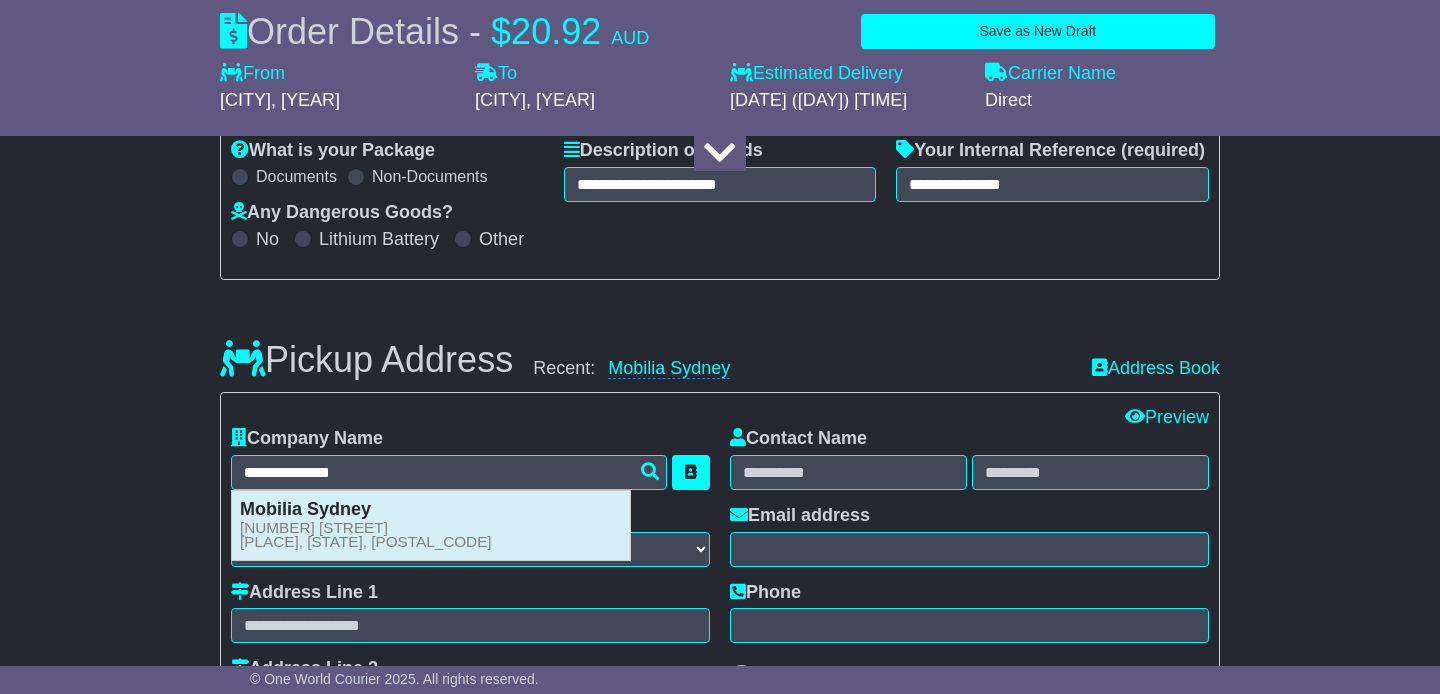 type 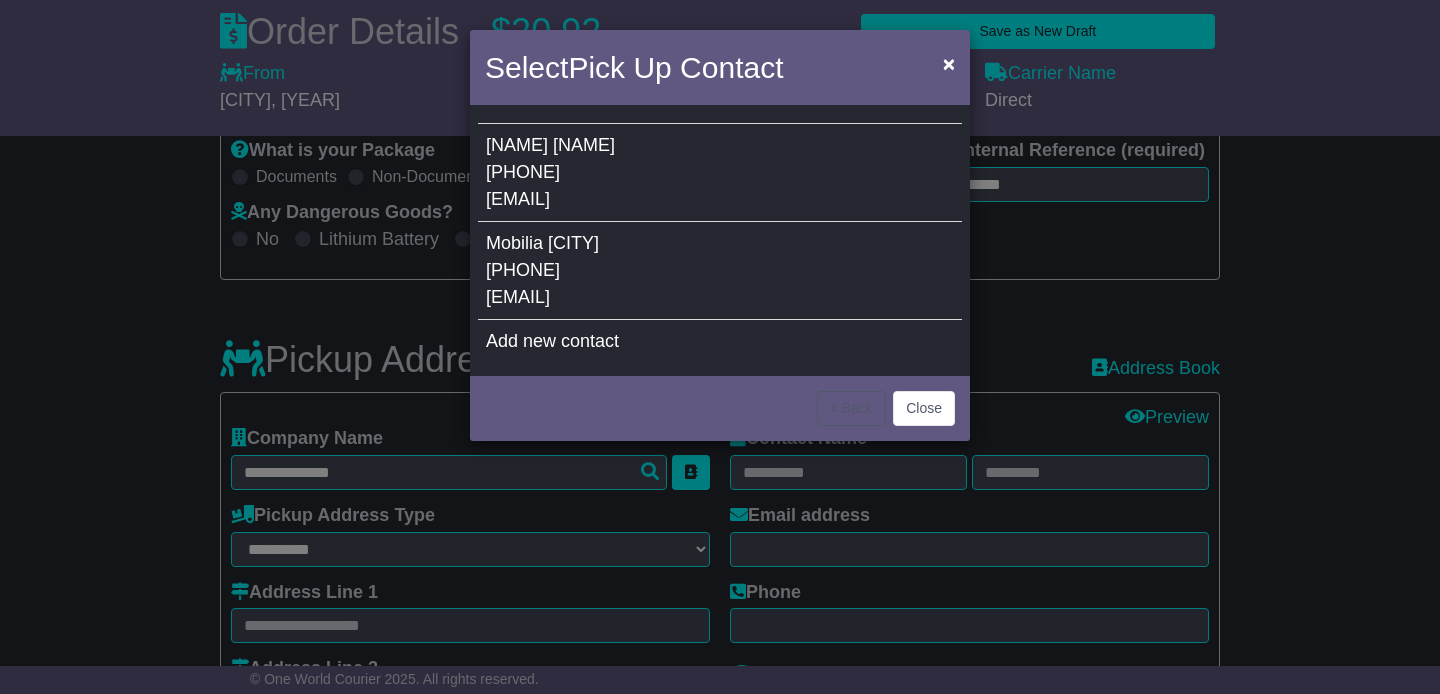 click on "Mobilia   Sydney
02 9188 0995
anthea@mobilia.com.au" at bounding box center (720, 271) 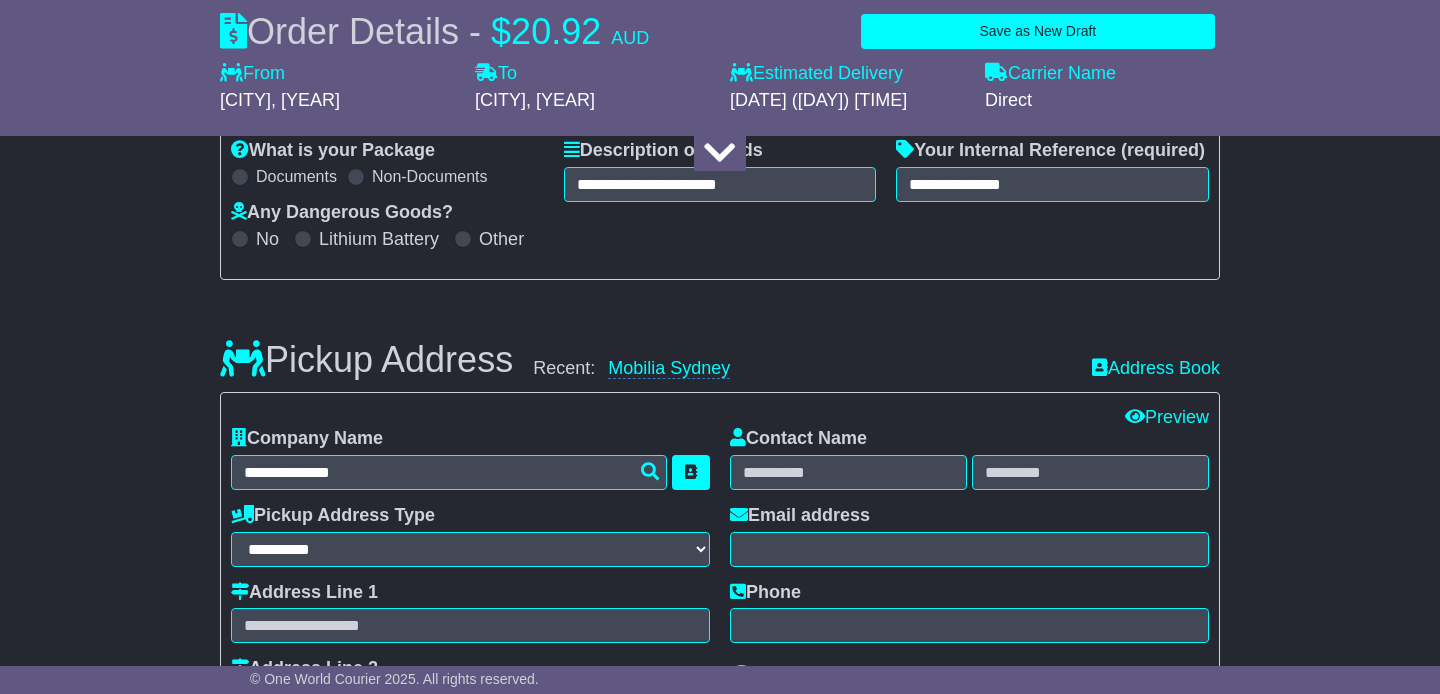 type on "**********" 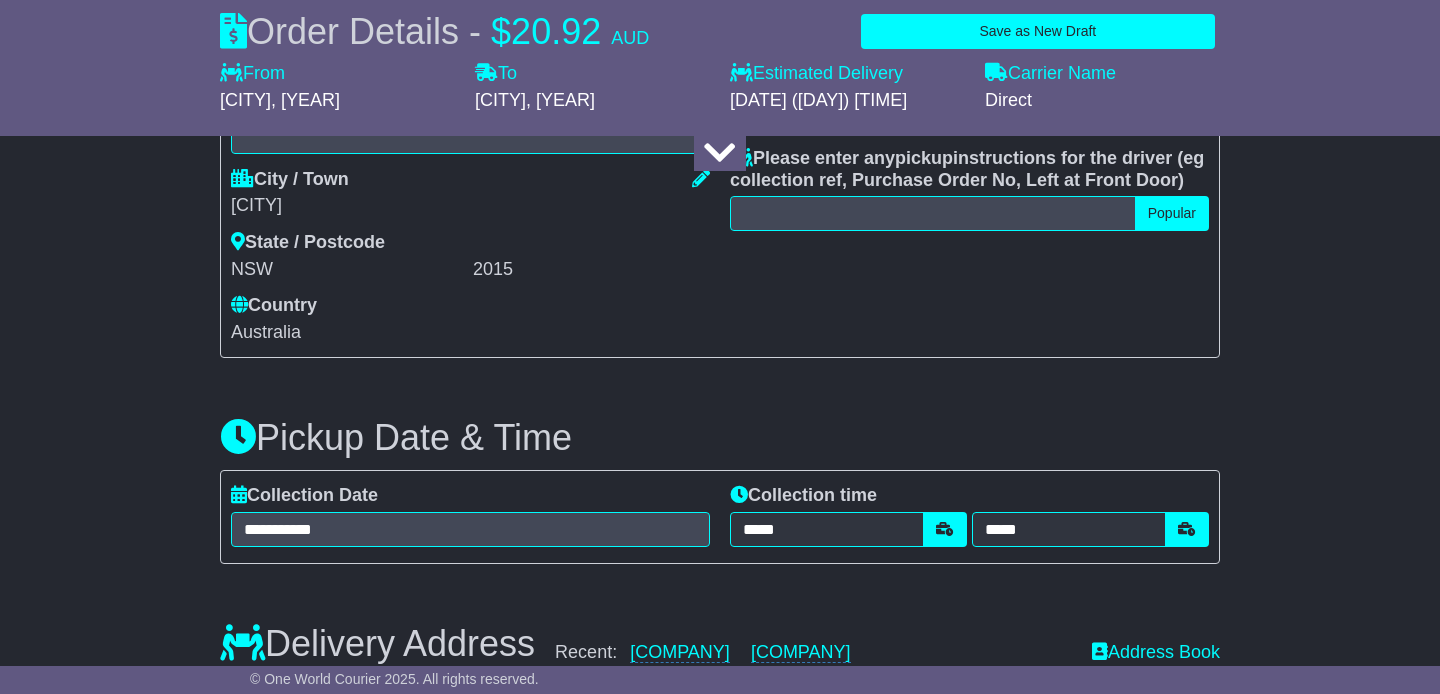scroll, scrollTop: 926, scrollLeft: 0, axis: vertical 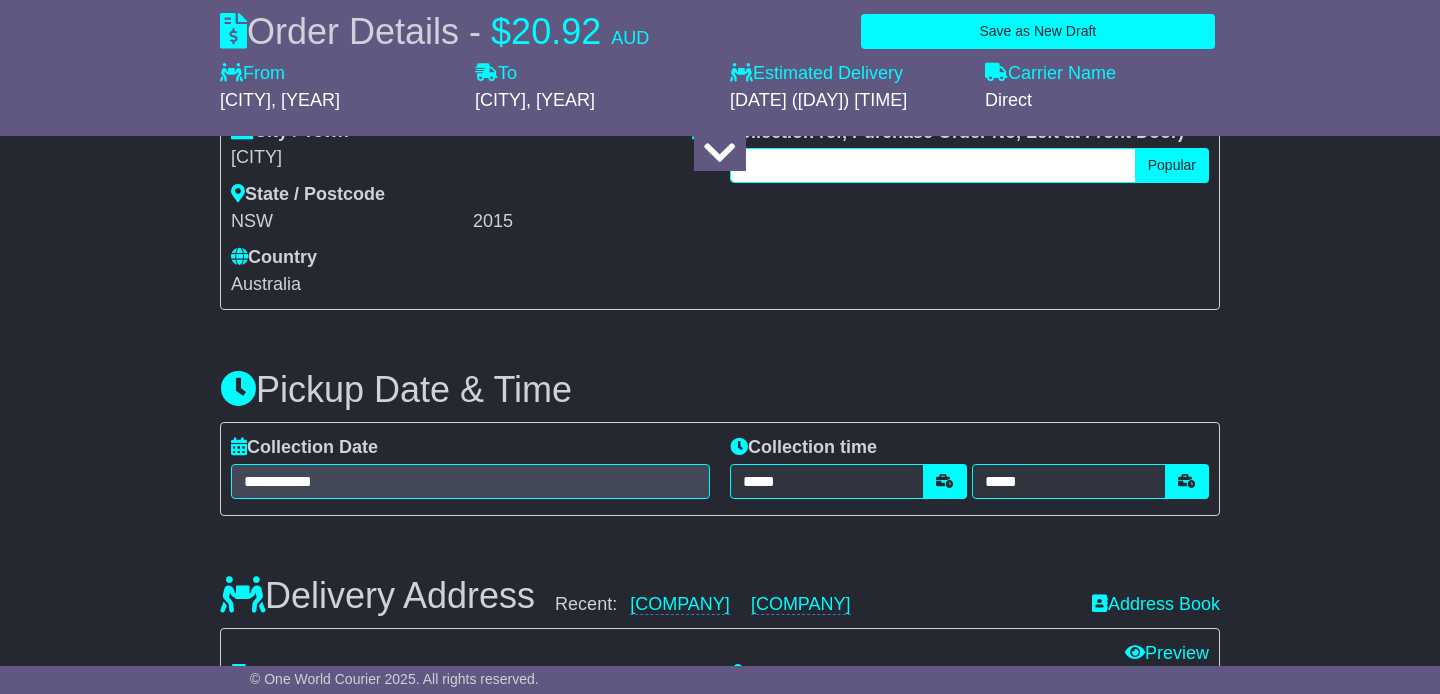 click at bounding box center [933, 165] 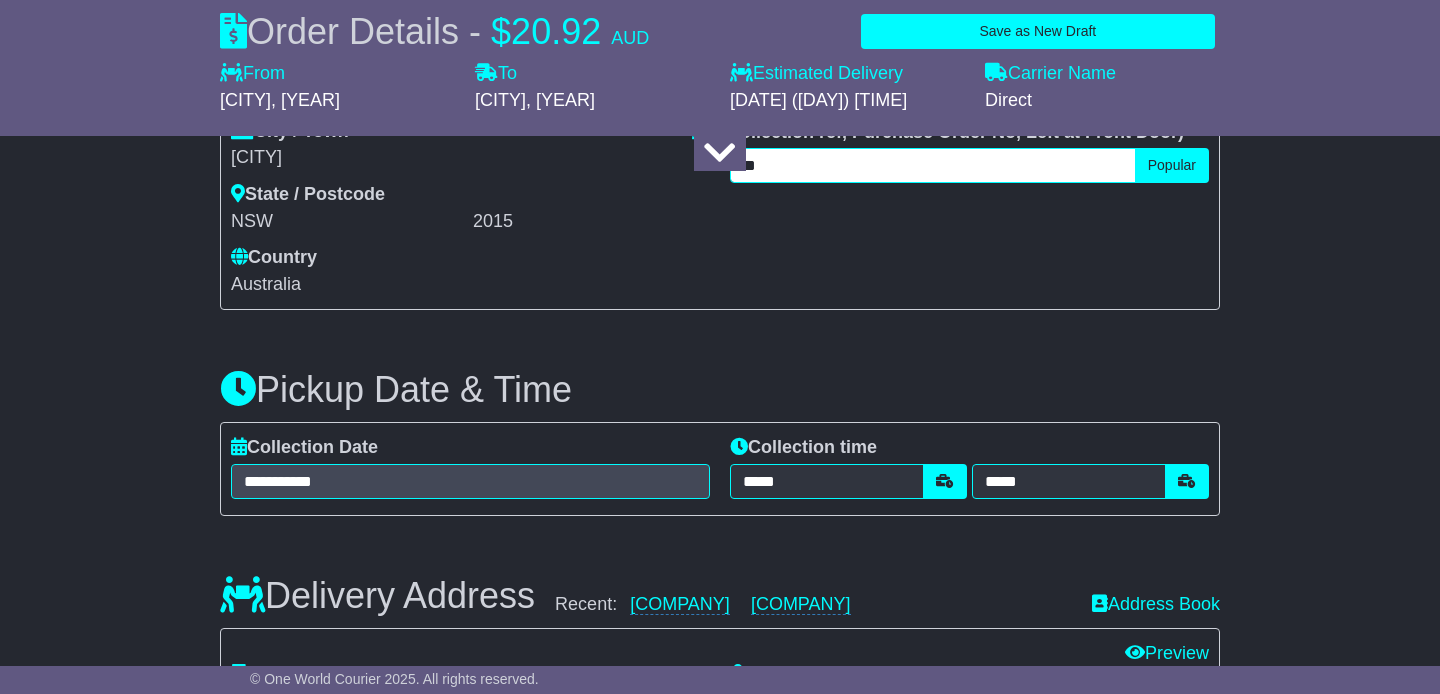 type on "*" 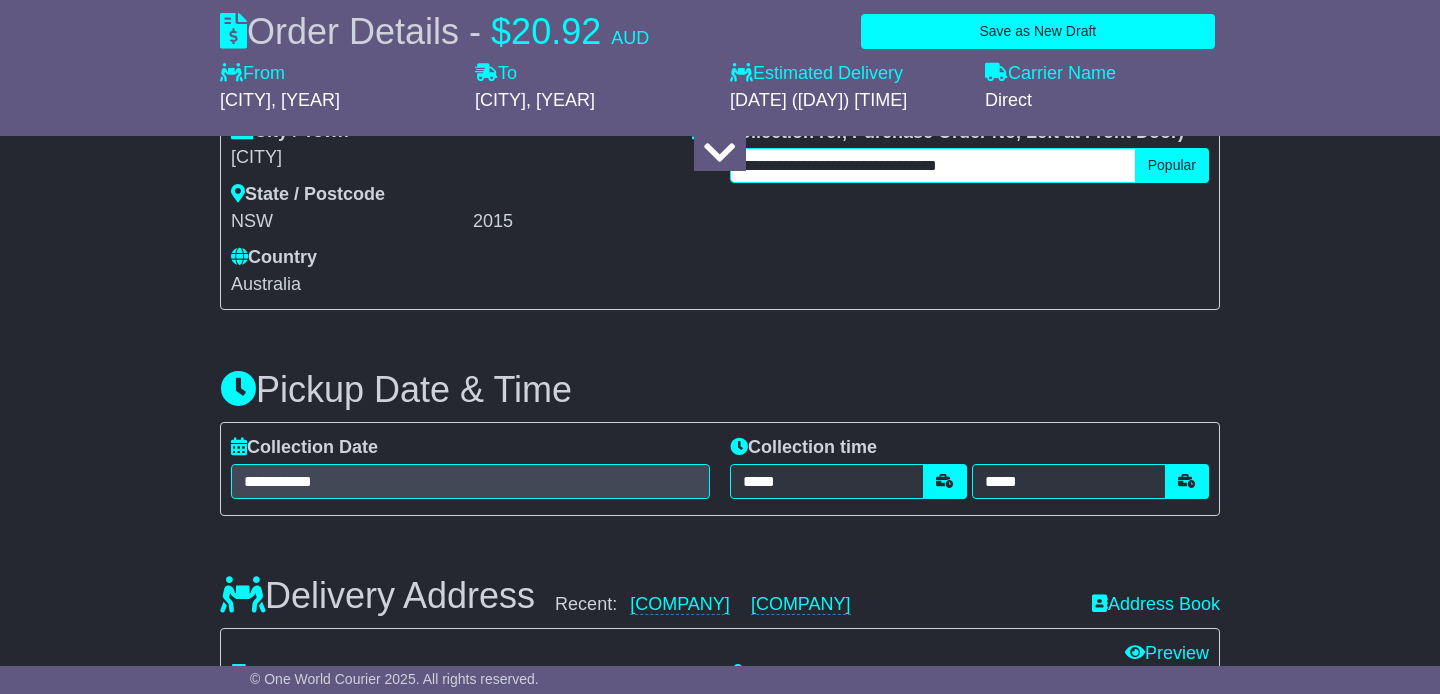 type on "**********" 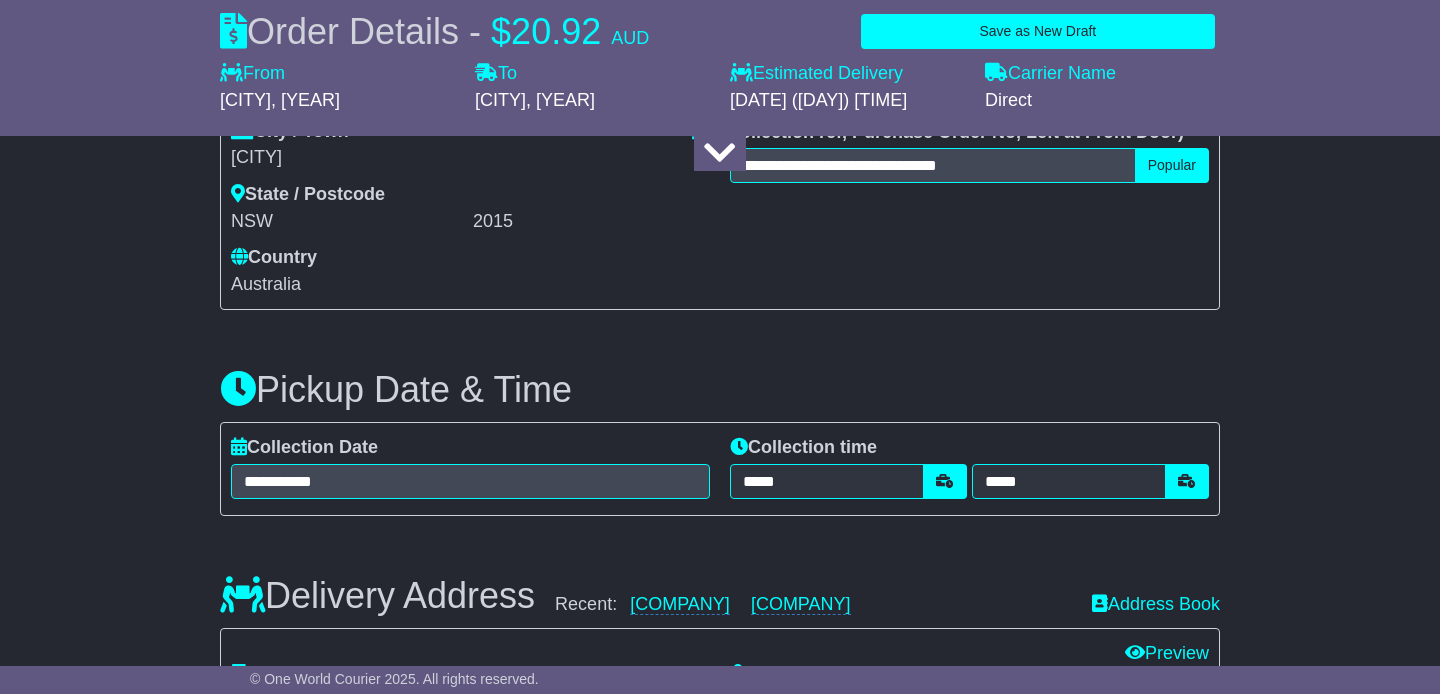 click on "Pickup Date & Time" at bounding box center (720, 390) 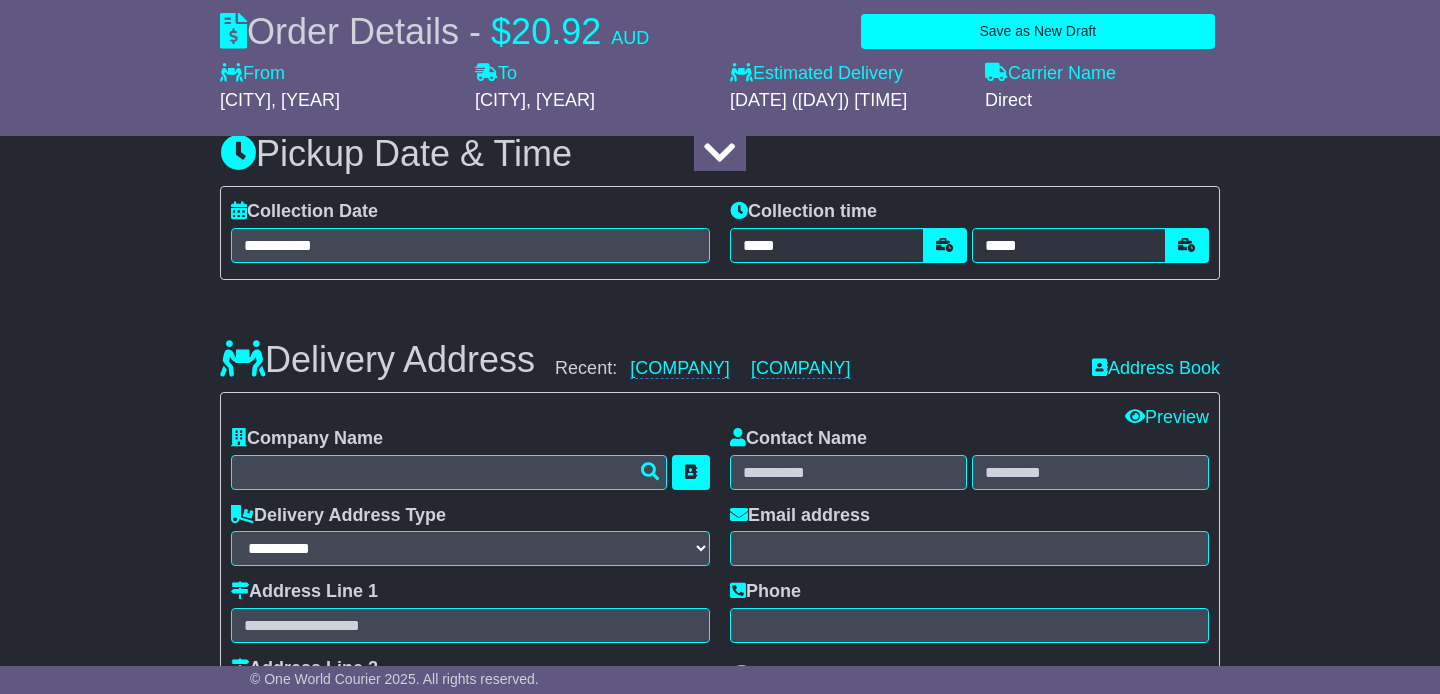 scroll, scrollTop: 1215, scrollLeft: 0, axis: vertical 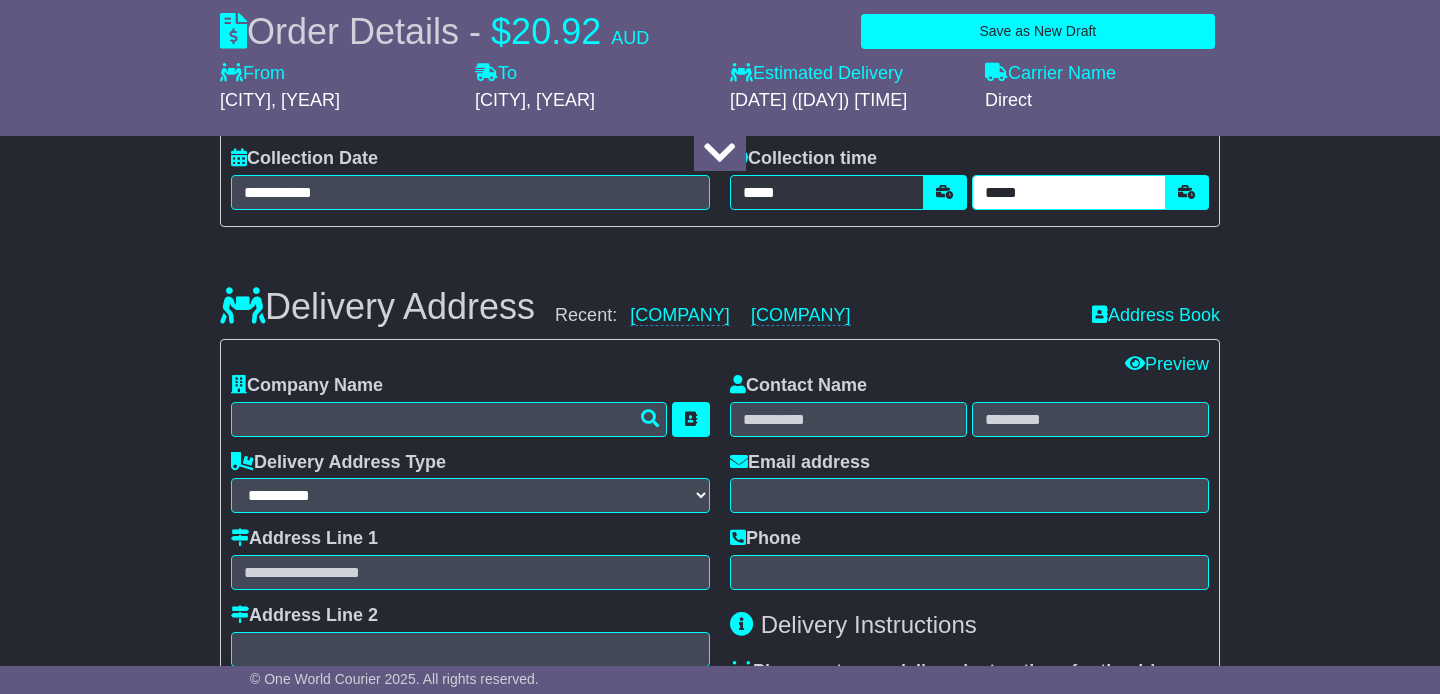 click on "*****" at bounding box center [1069, 192] 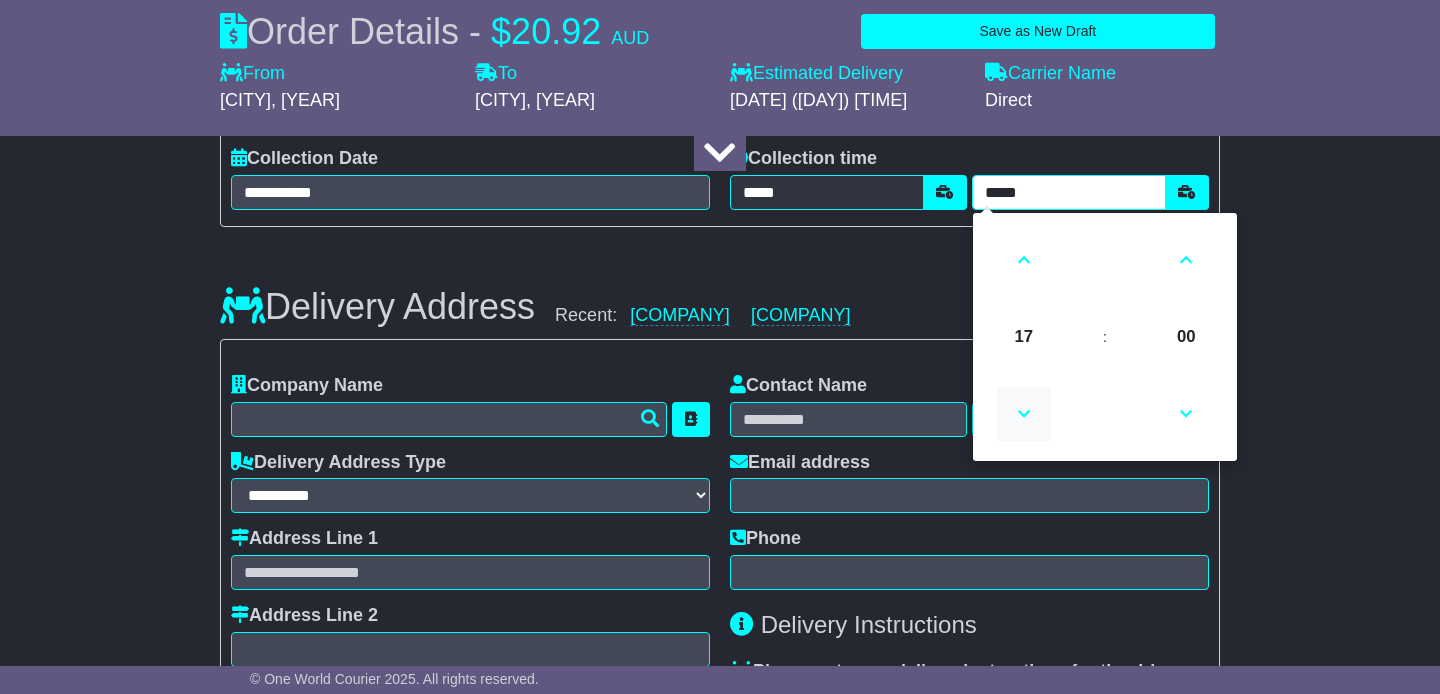 click at bounding box center [1024, 414] 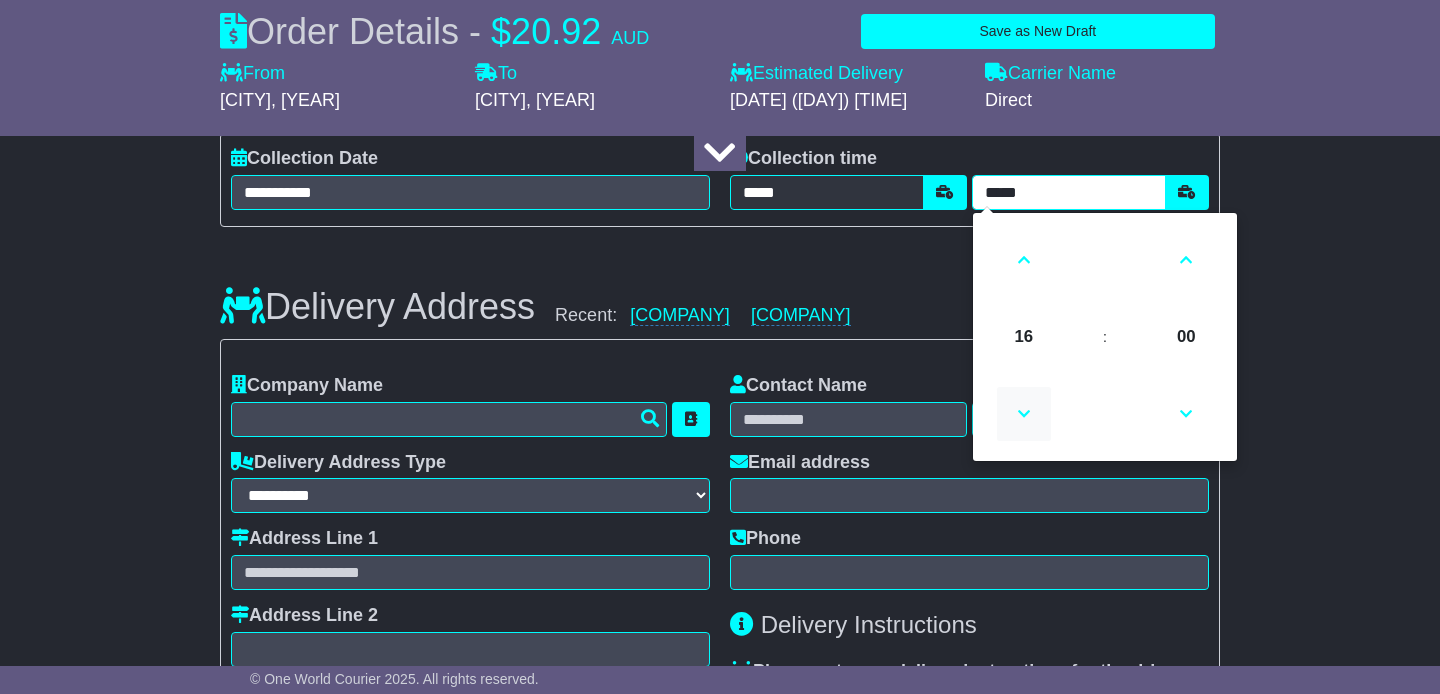 click at bounding box center (1024, 414) 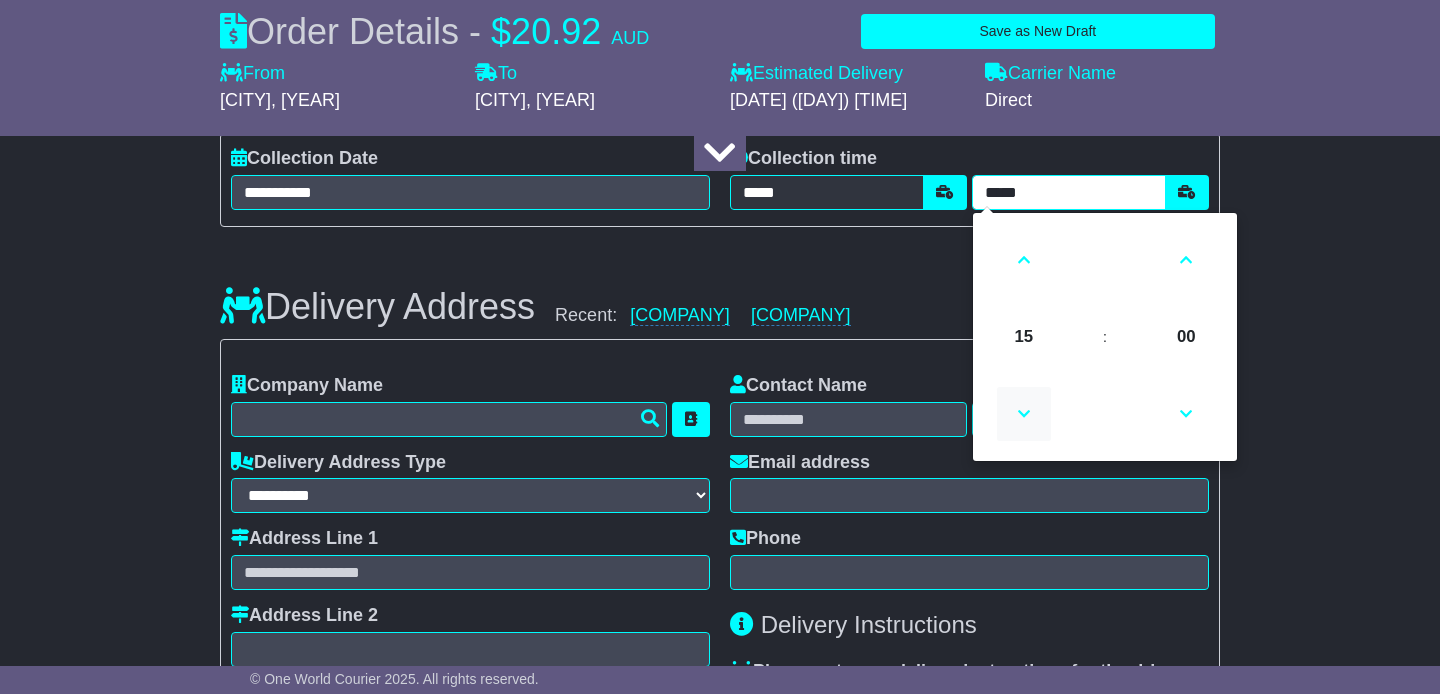 click at bounding box center (1024, 414) 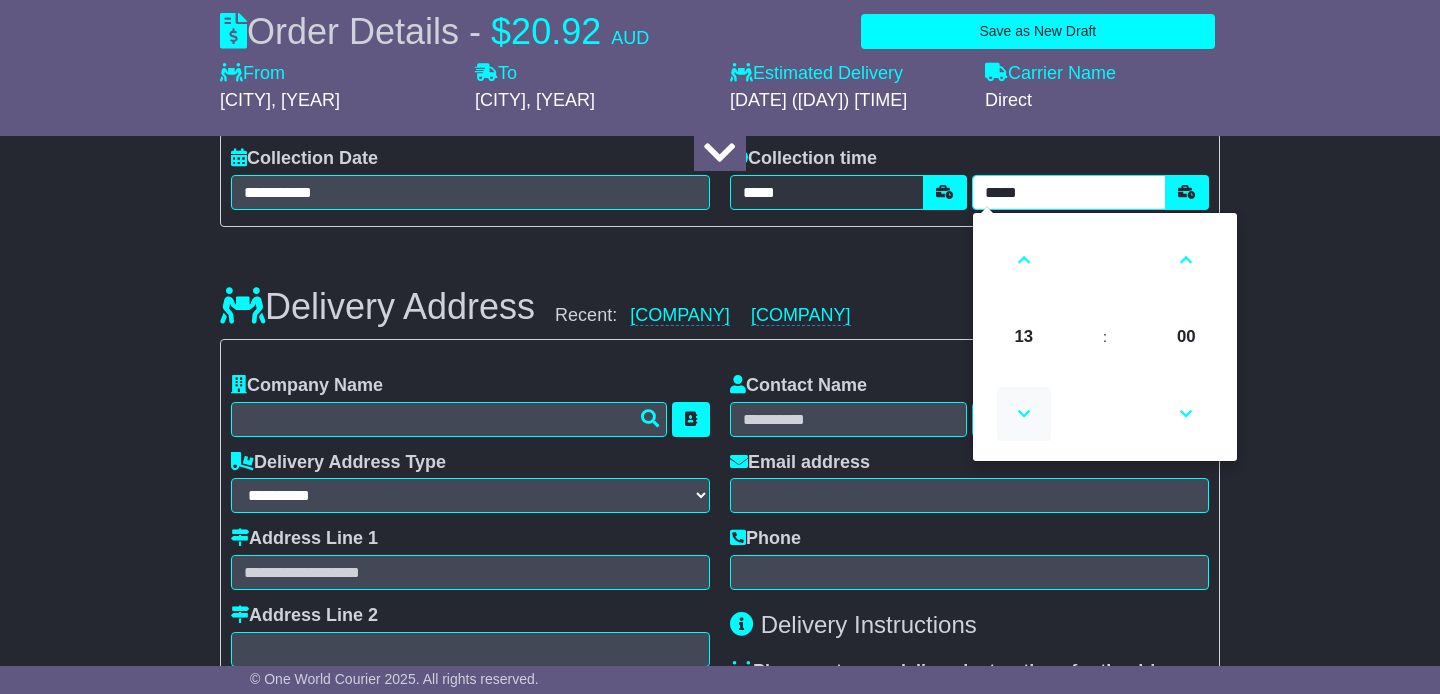 click at bounding box center (1024, 414) 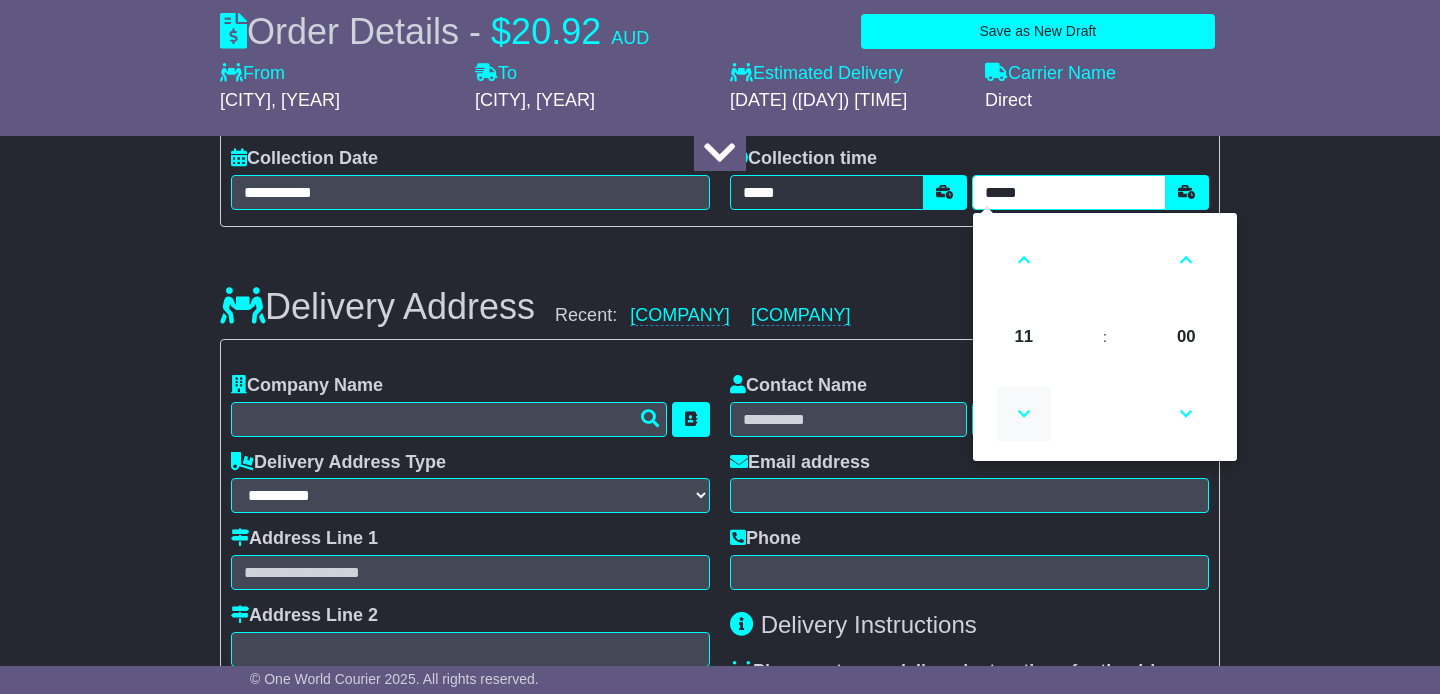 click at bounding box center (1024, 414) 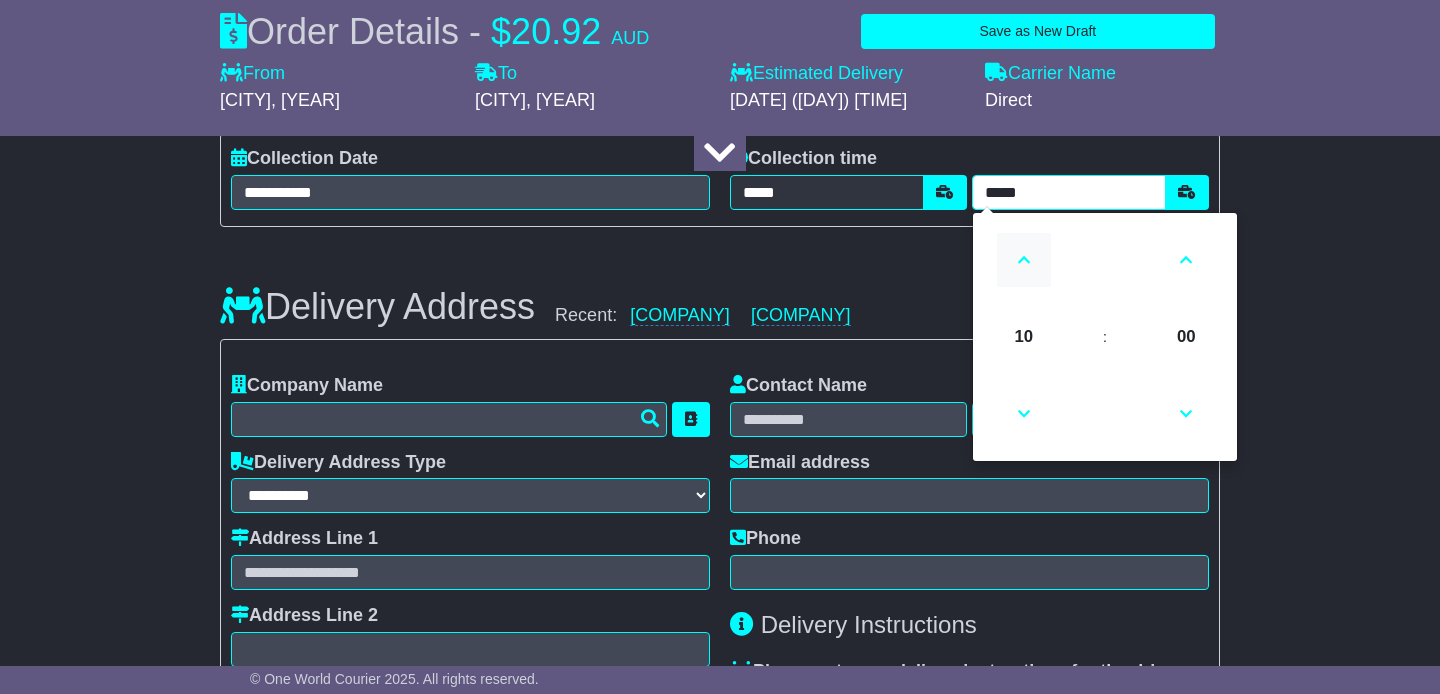 click at bounding box center [1024, 260] 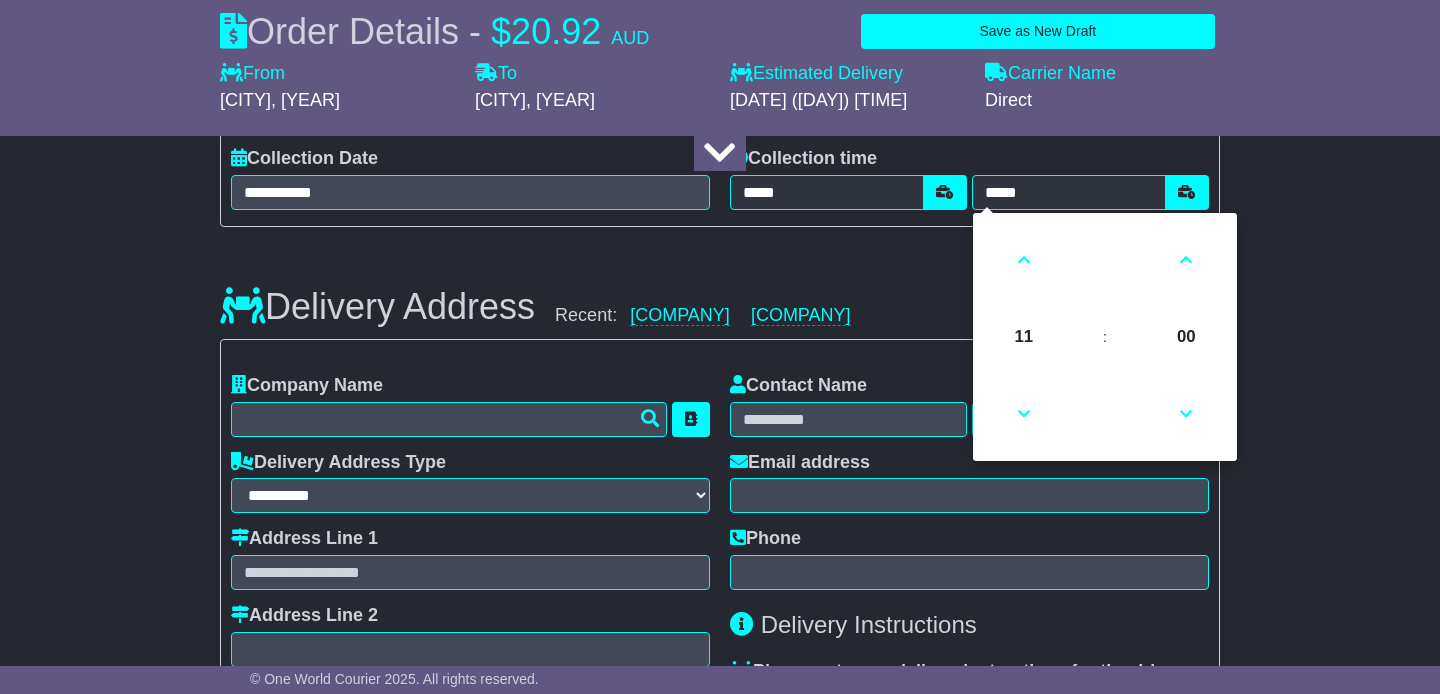click on "Delivery Address
Recent:
Tobias Partners
Rob Mills Architecture
Address Book" at bounding box center (720, 292) 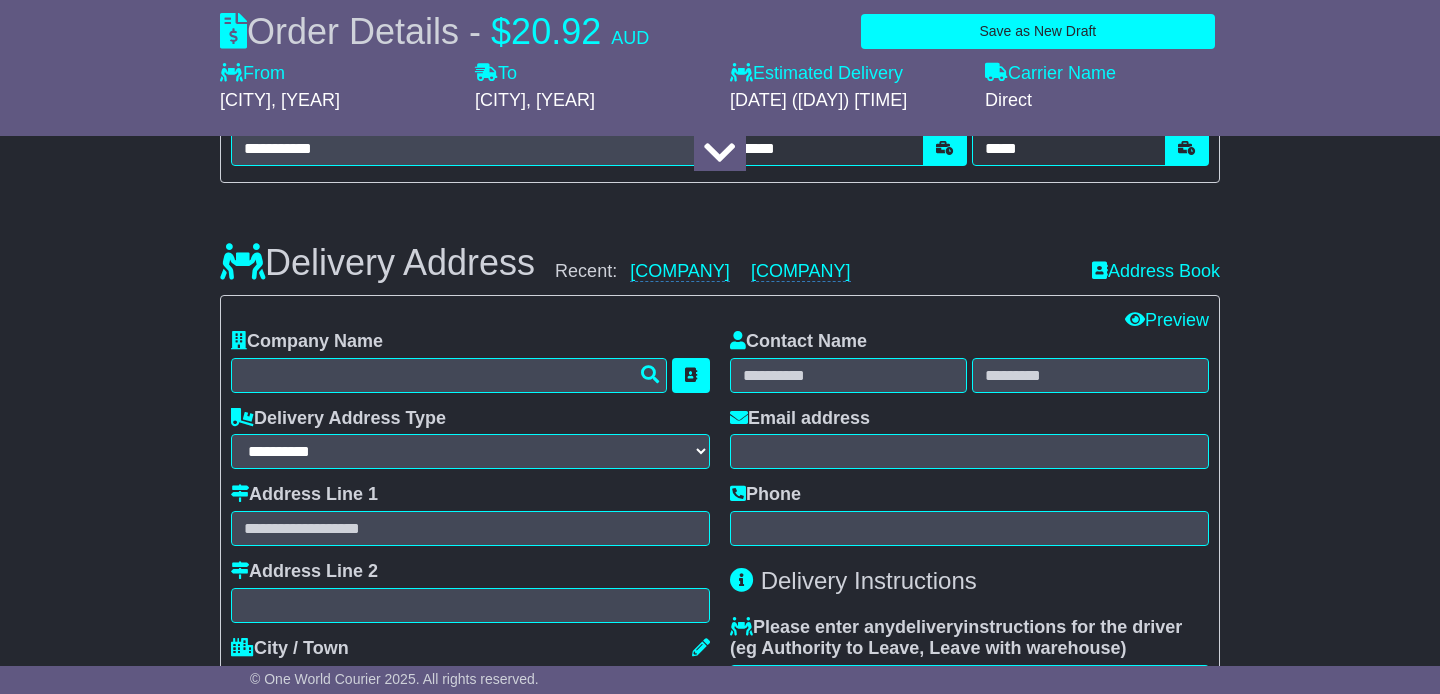 scroll, scrollTop: 1261, scrollLeft: 0, axis: vertical 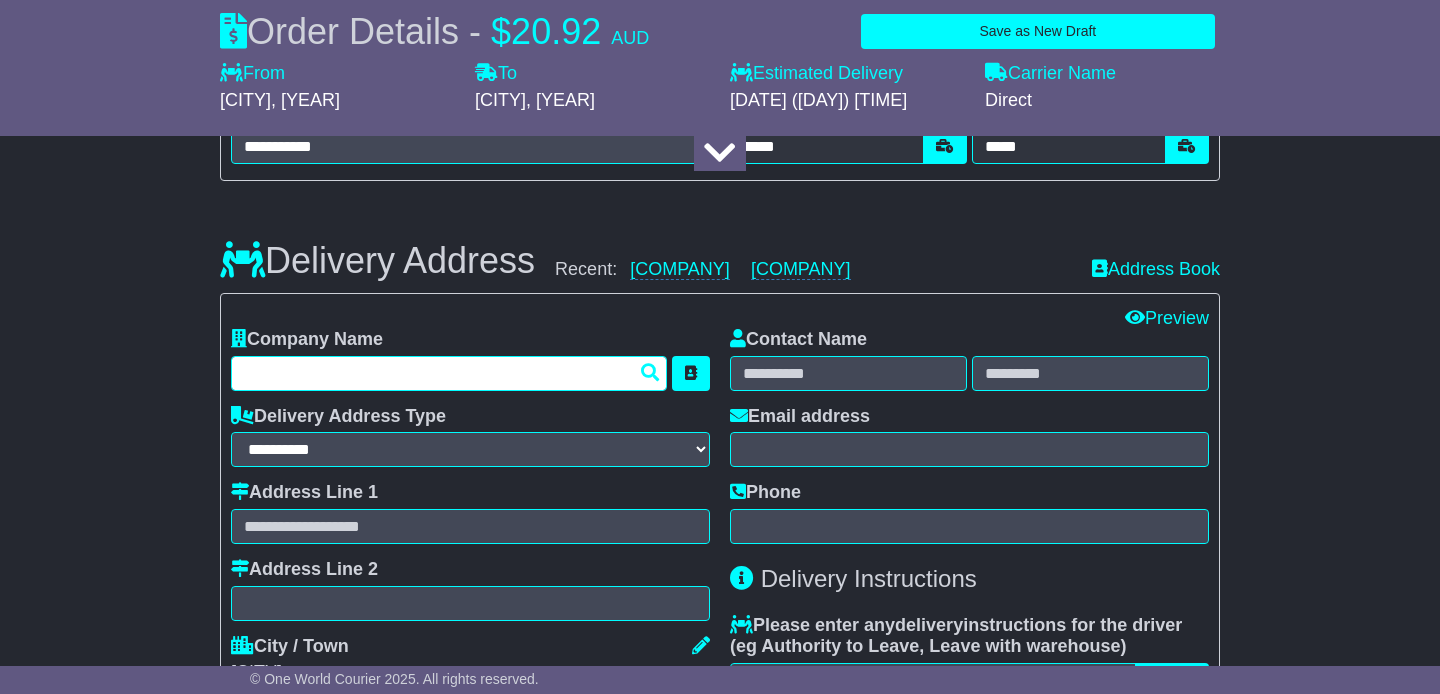 click at bounding box center [449, 373] 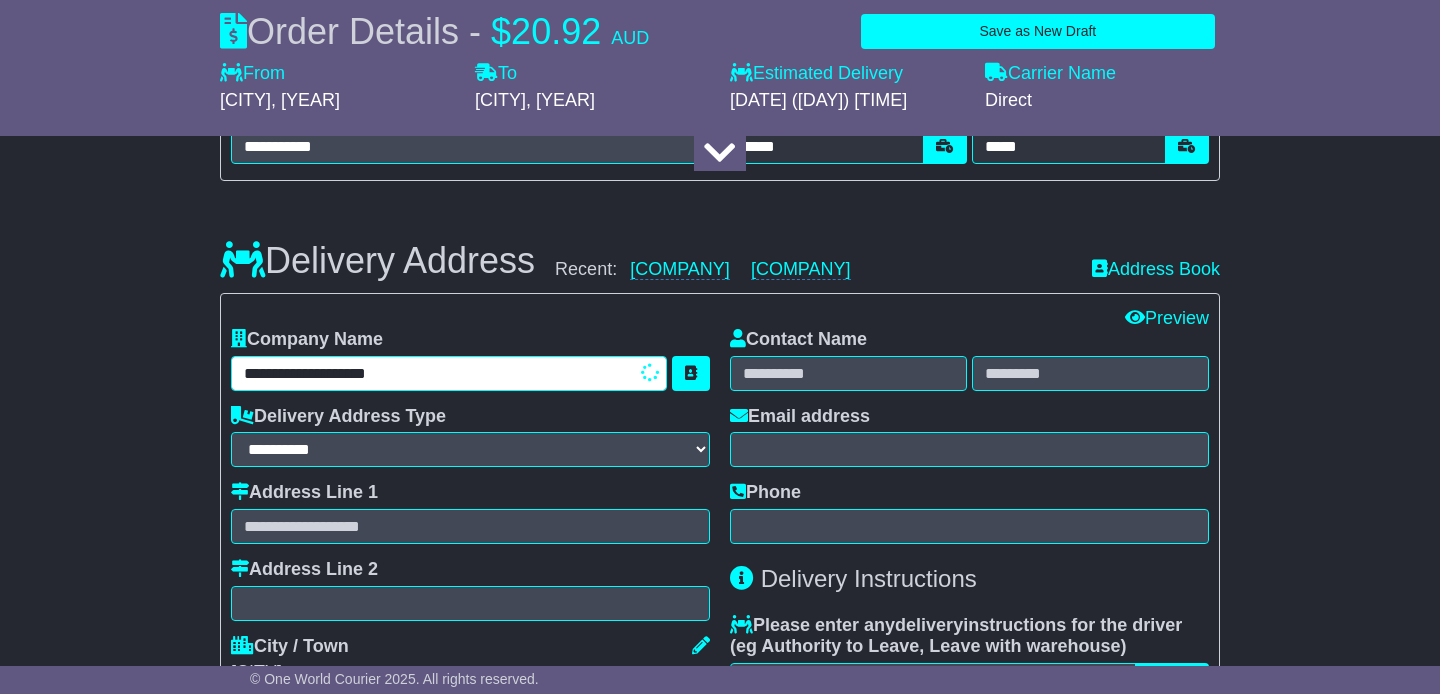 type on "**********" 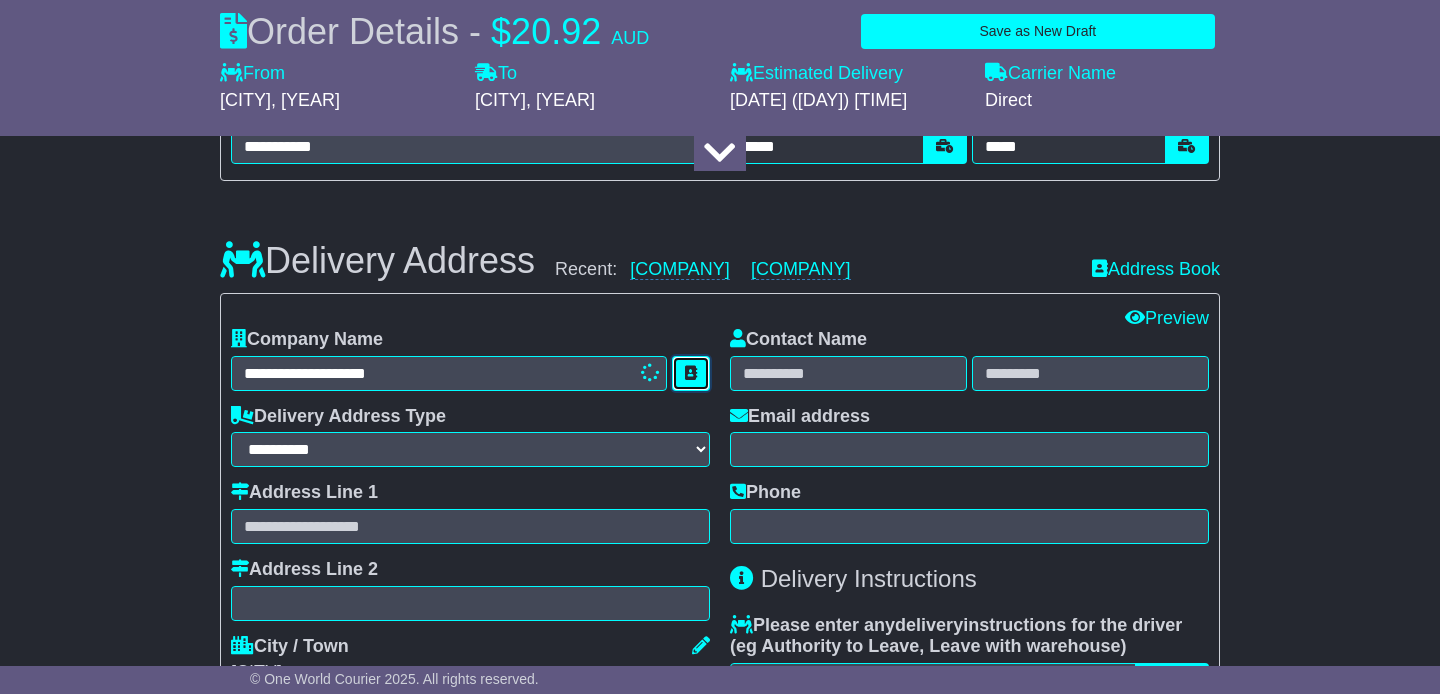 type 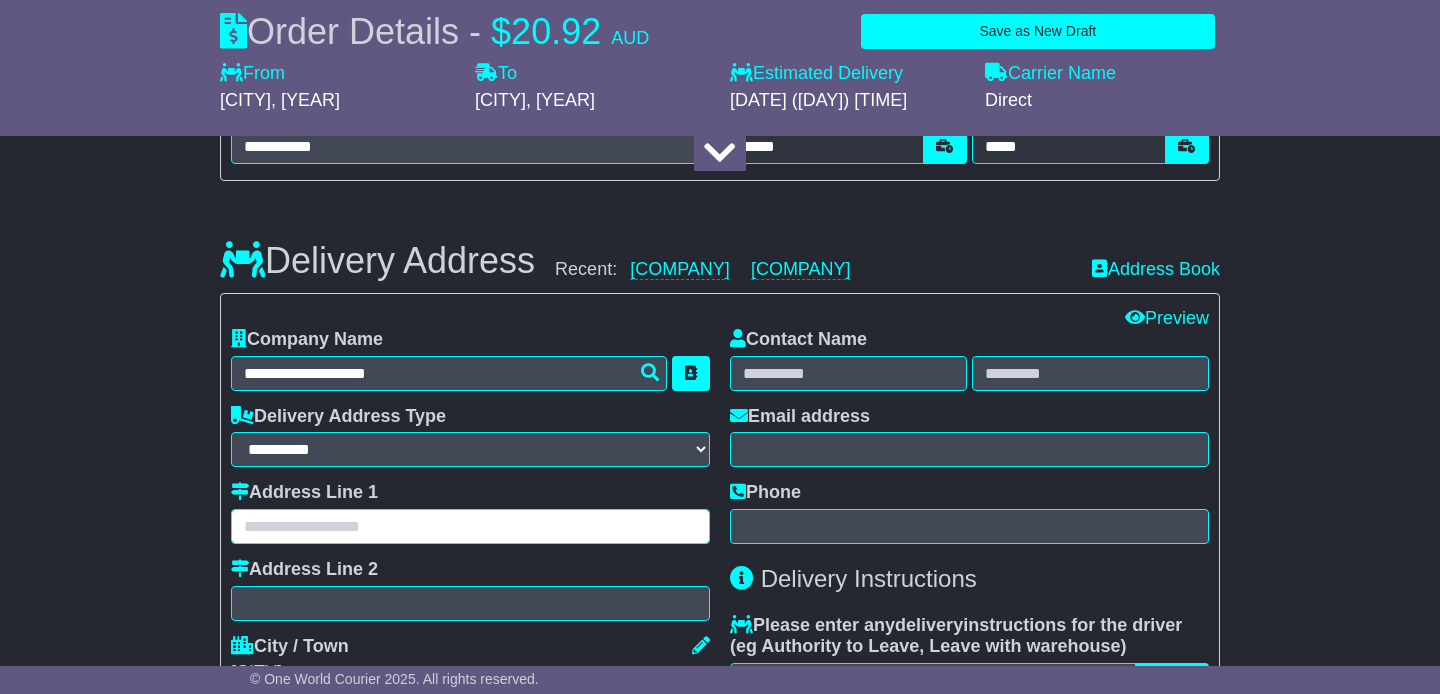 click at bounding box center [470, 526] 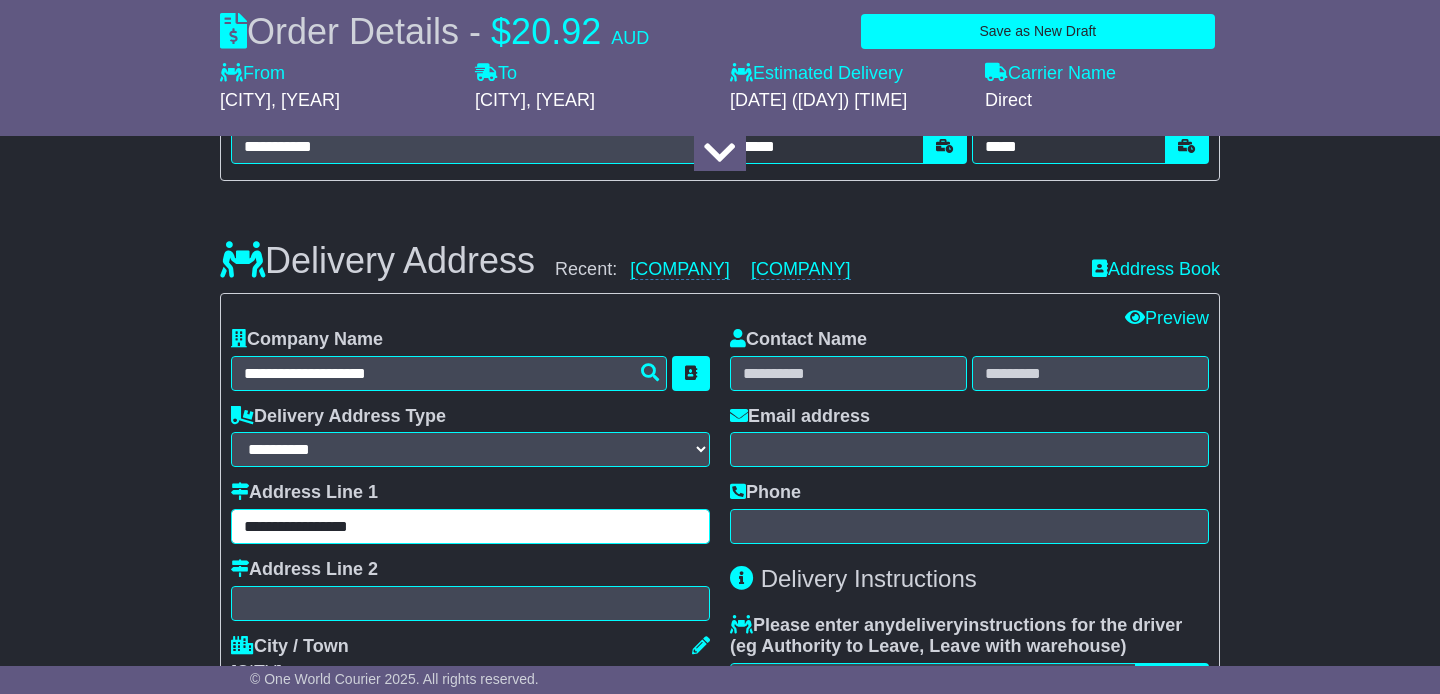 type on "**********" 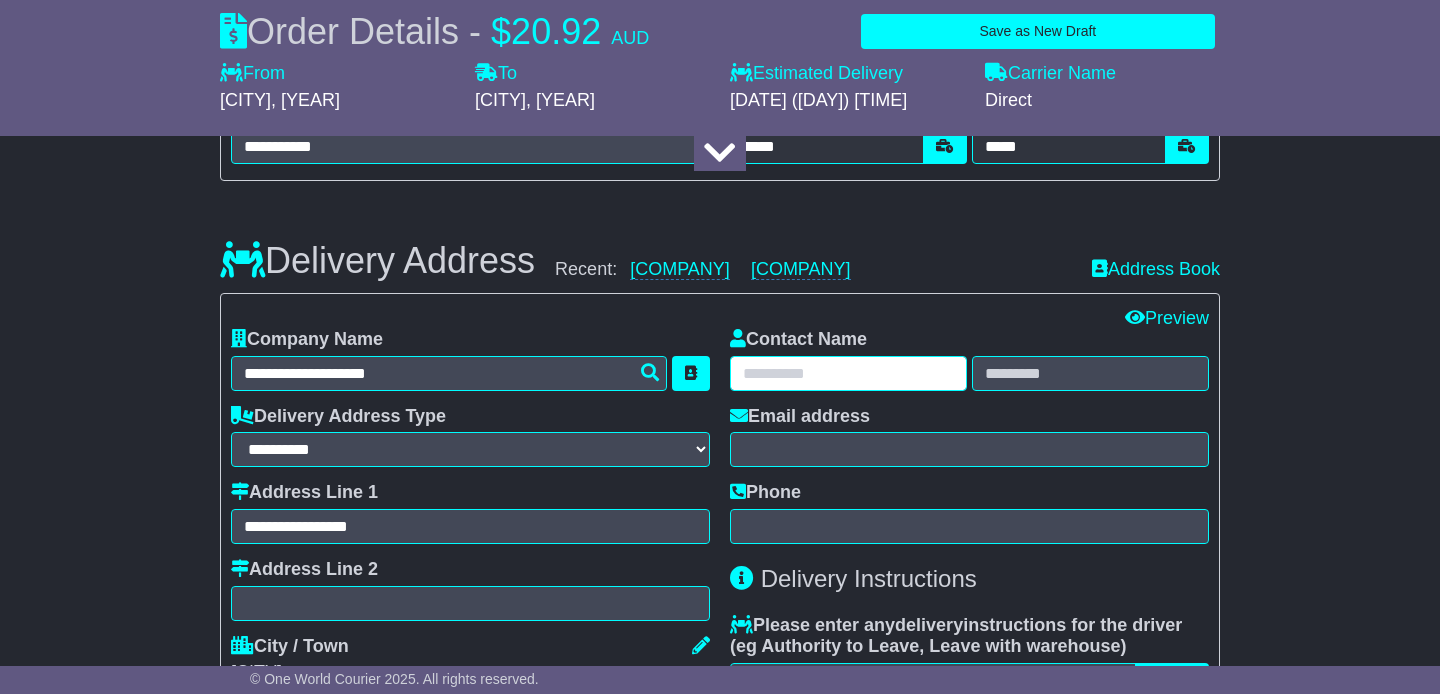 click at bounding box center (848, 373) 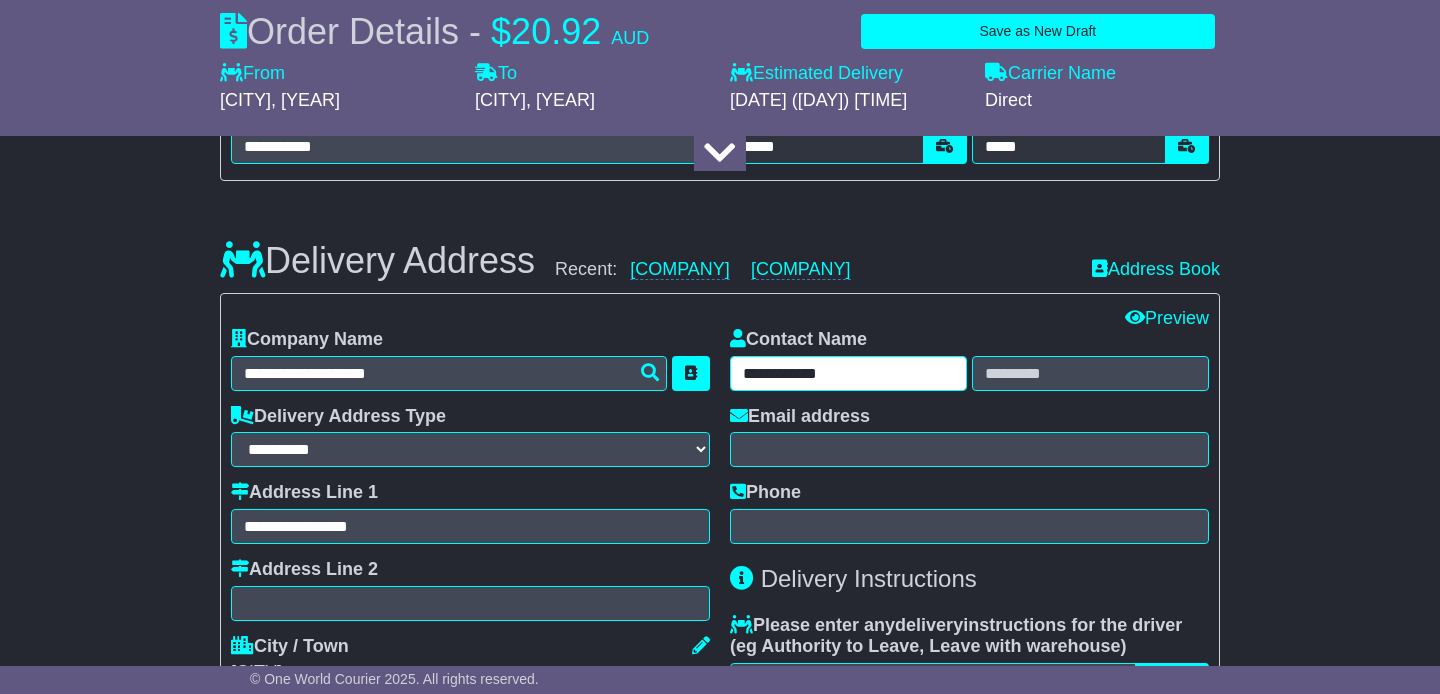 type on "**********" 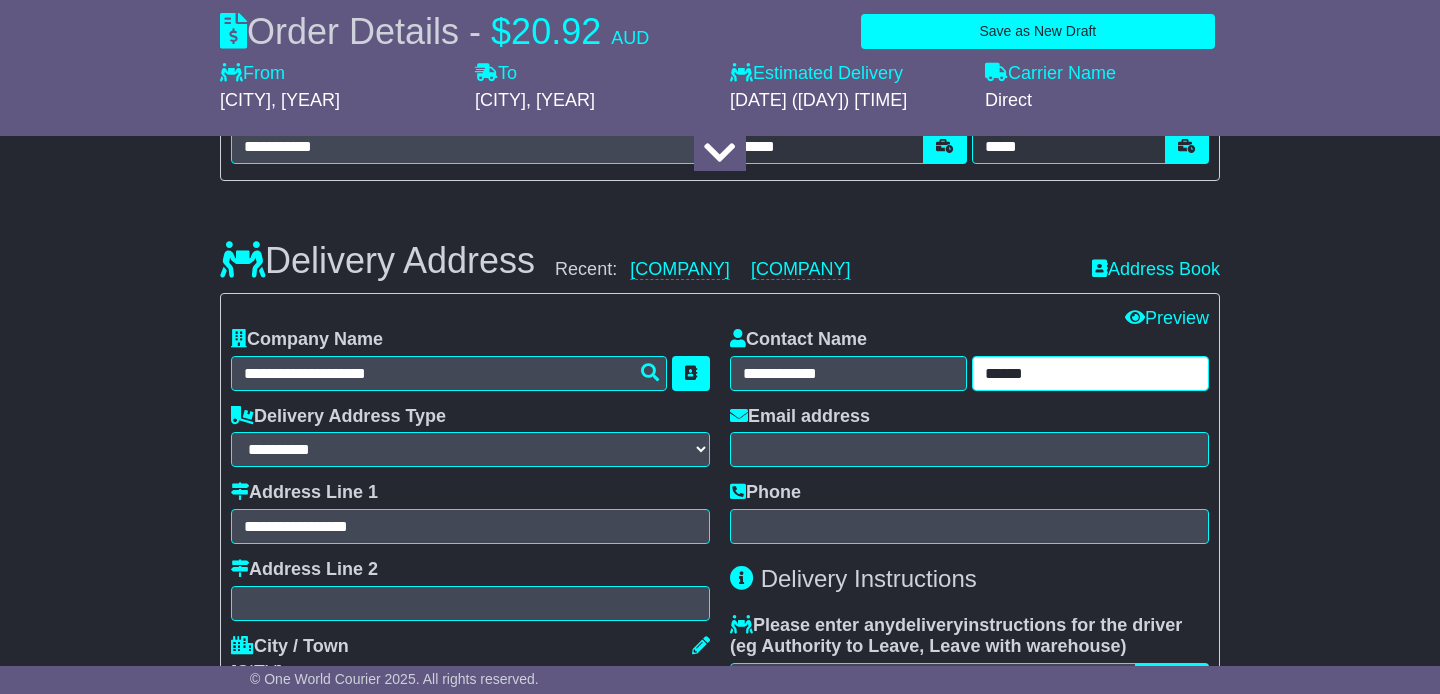 type on "******" 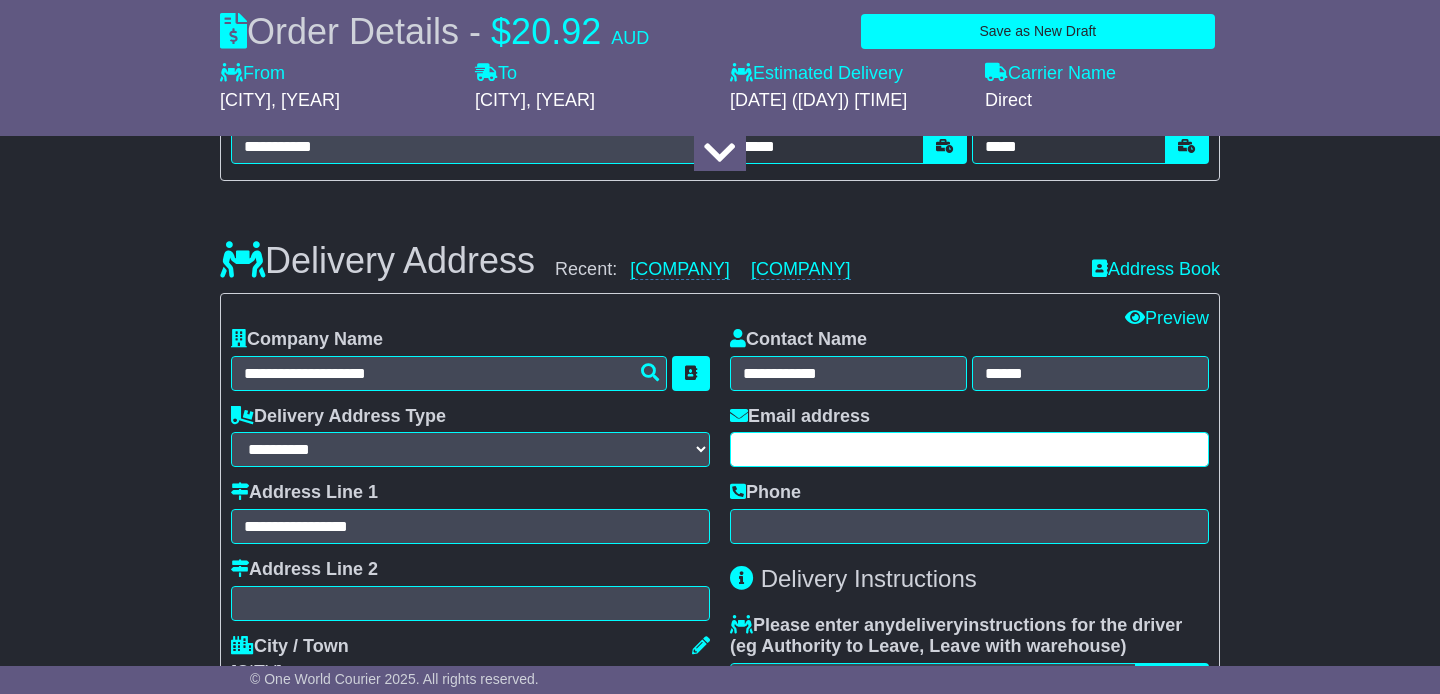 type on "*" 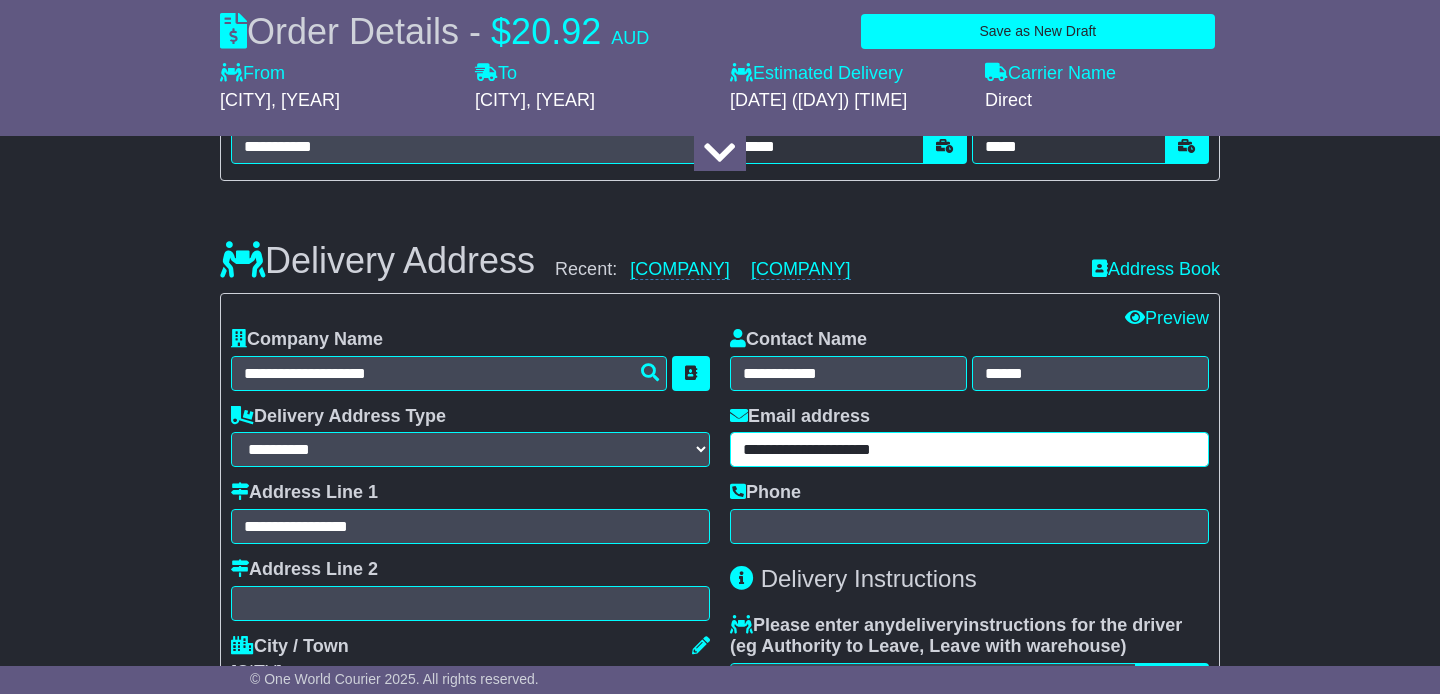 type on "**********" 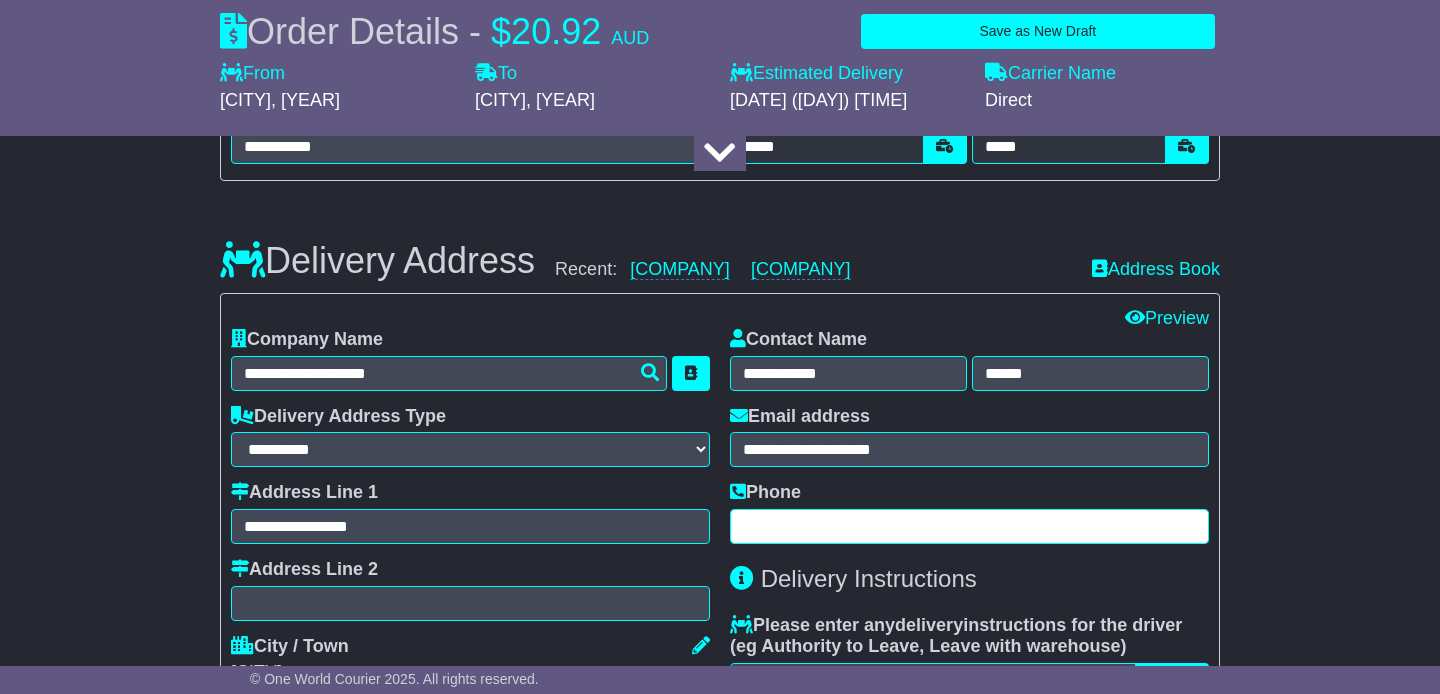 paste on "**********" 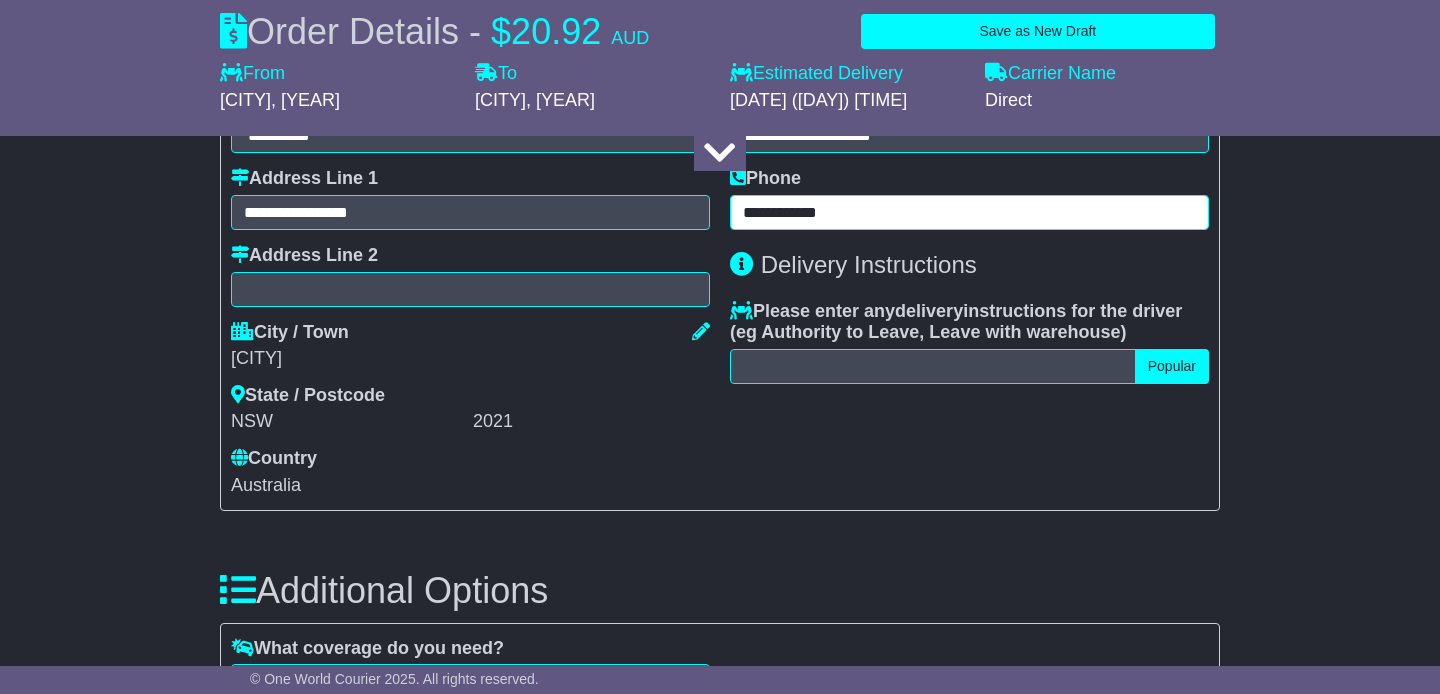 scroll, scrollTop: 1576, scrollLeft: 0, axis: vertical 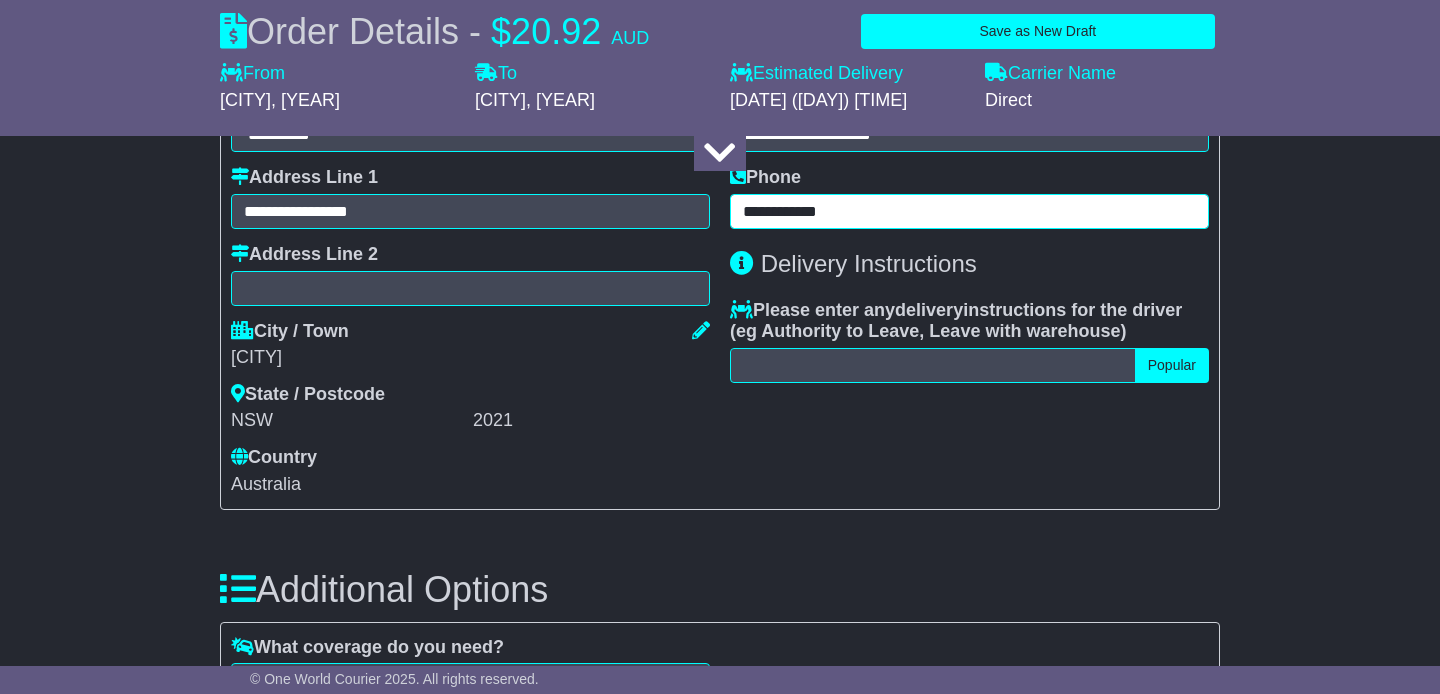 type on "**********" 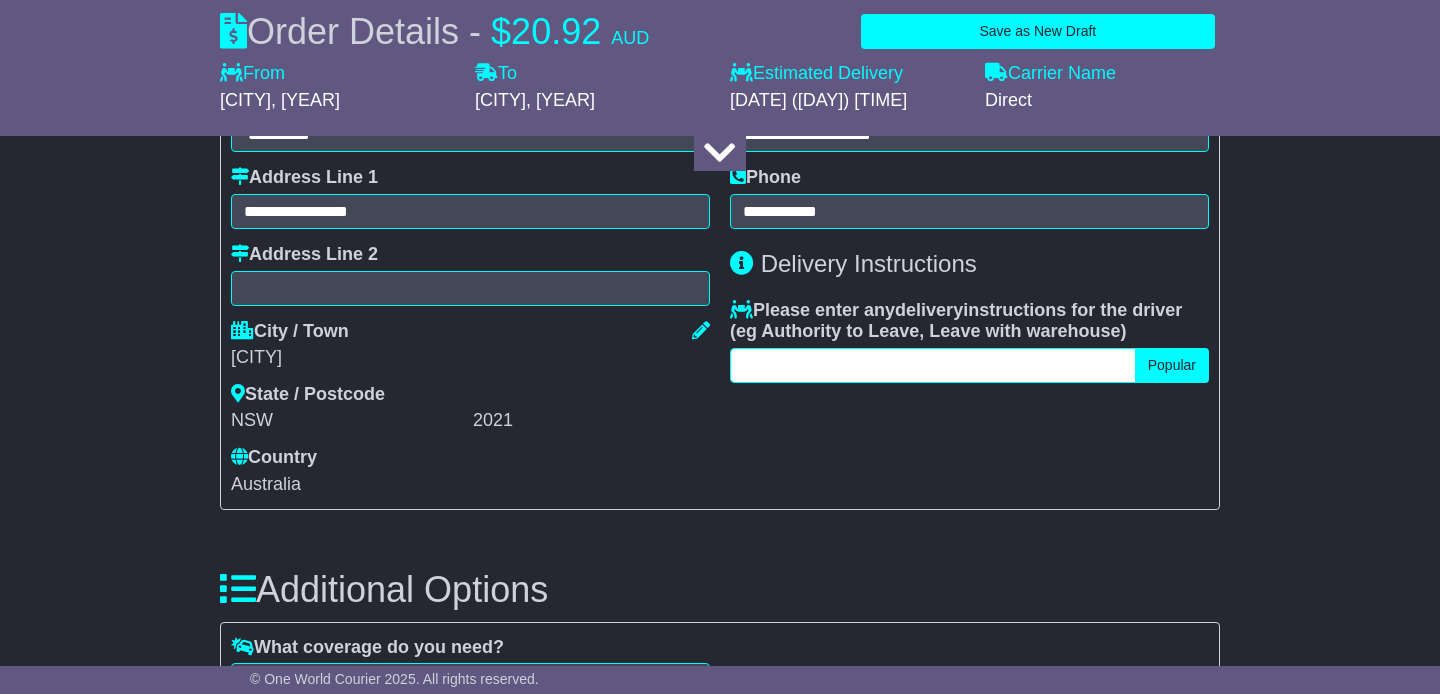 click at bounding box center (933, 365) 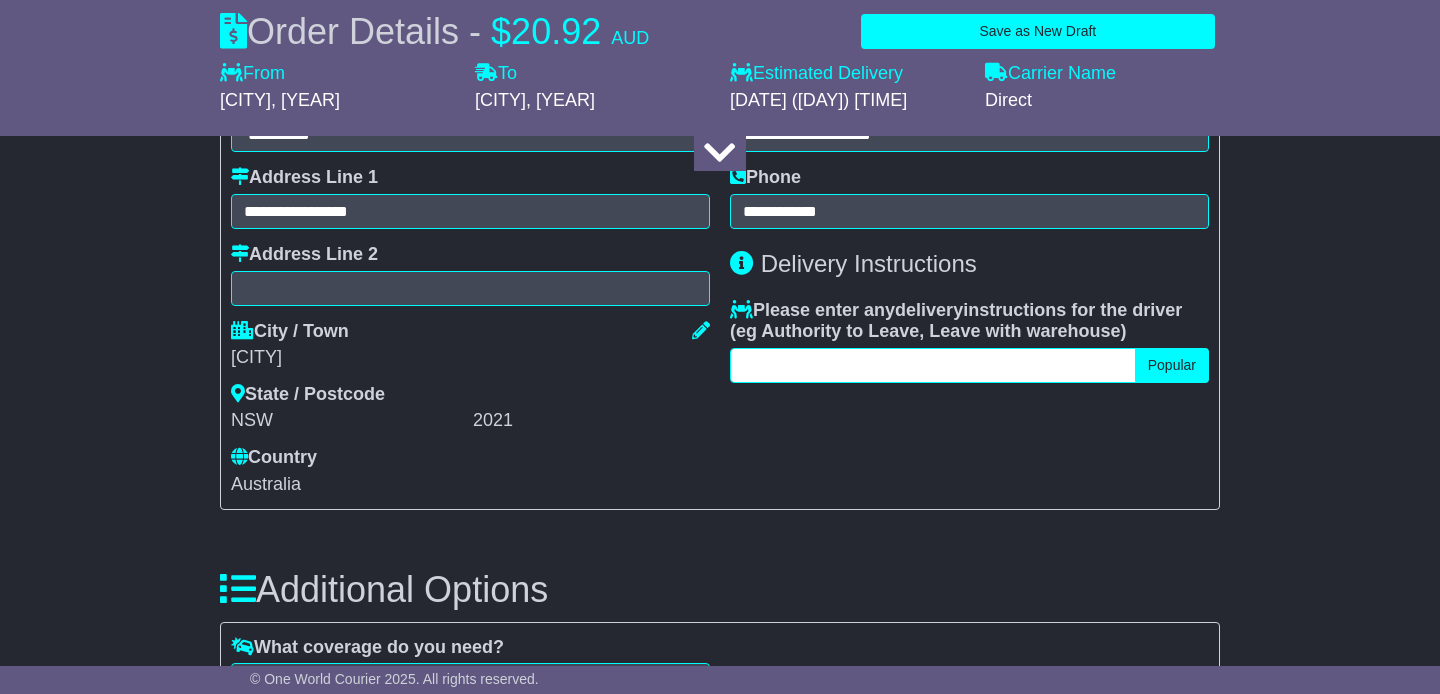 type on "*" 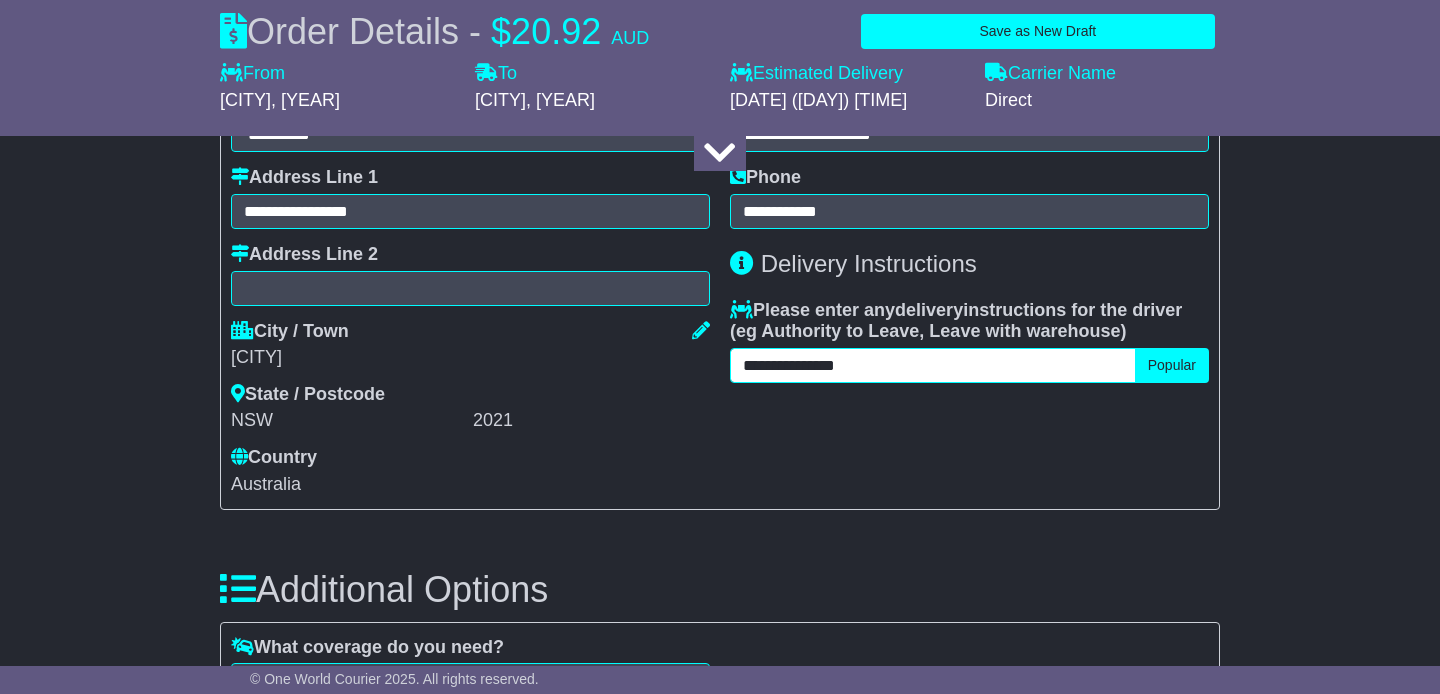 type on "**********" 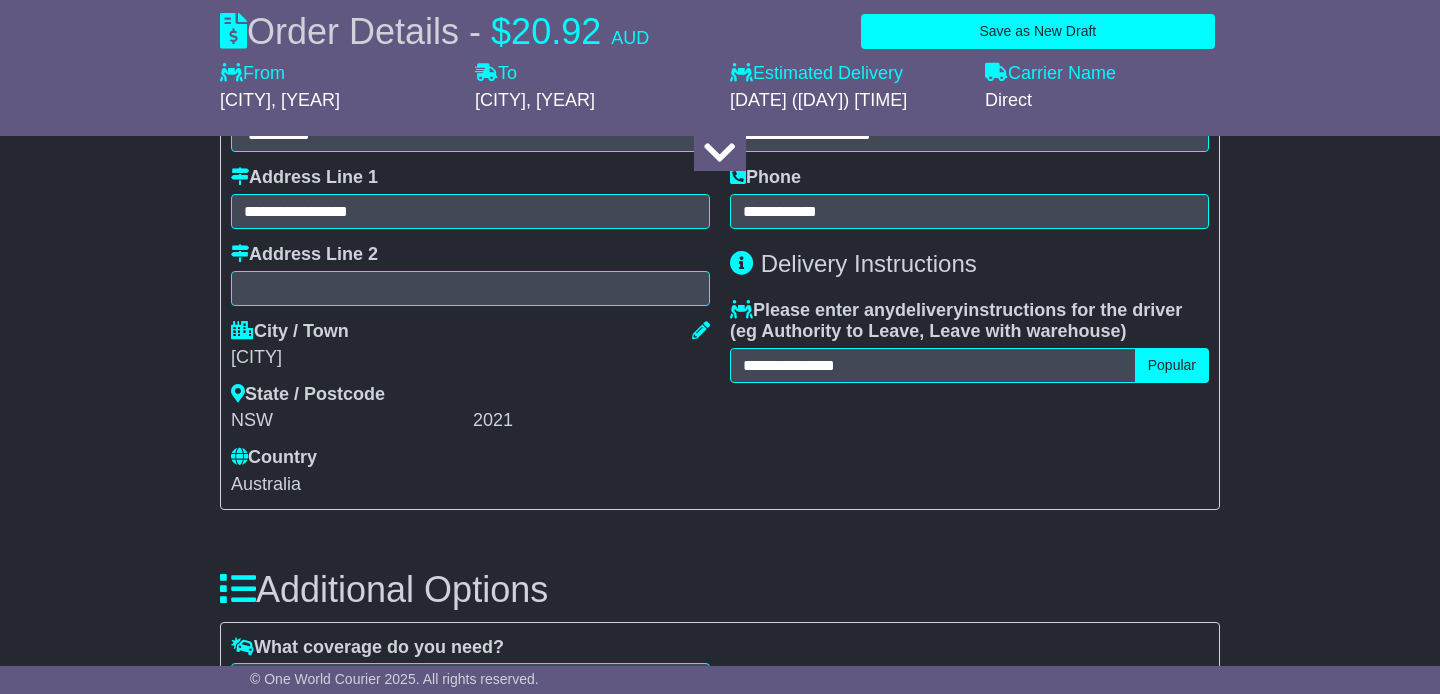 click on "**********" at bounding box center [720, 244] 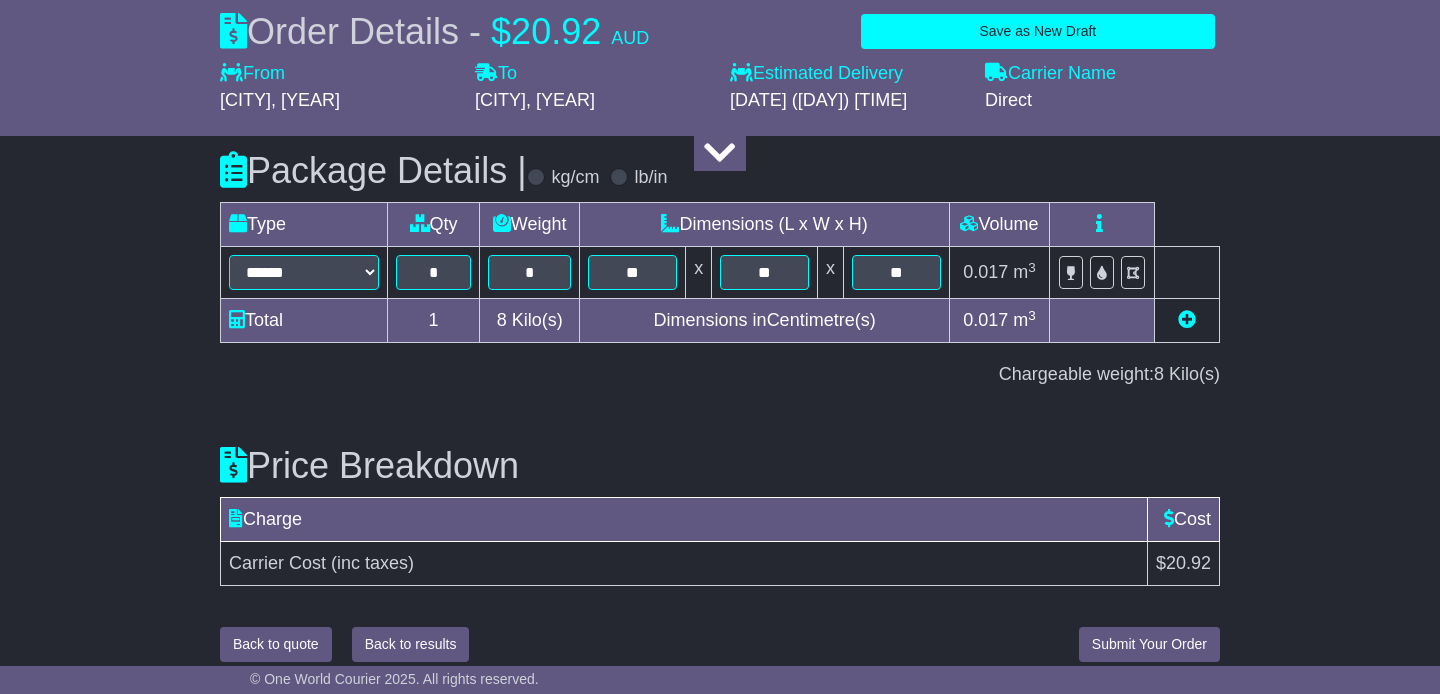 scroll, scrollTop: 2421, scrollLeft: 0, axis: vertical 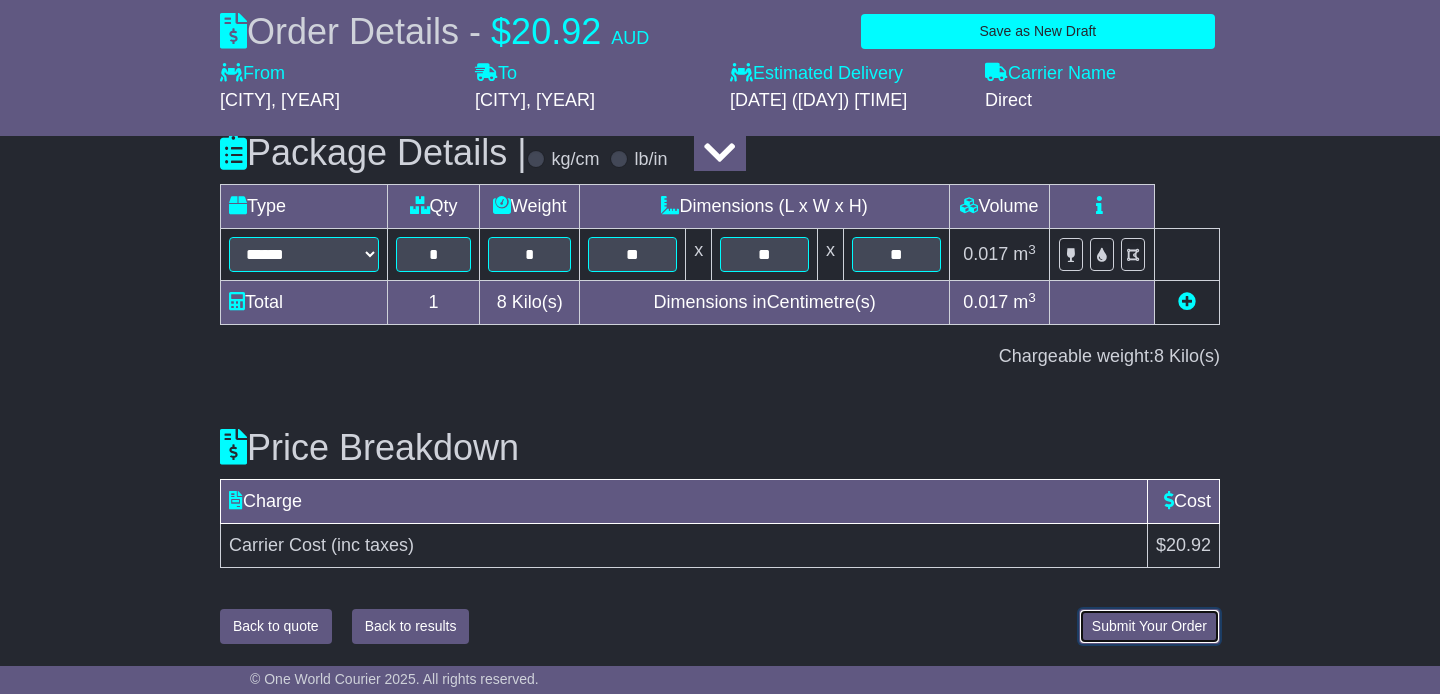 click on "Submit Your Order" at bounding box center [1149, 626] 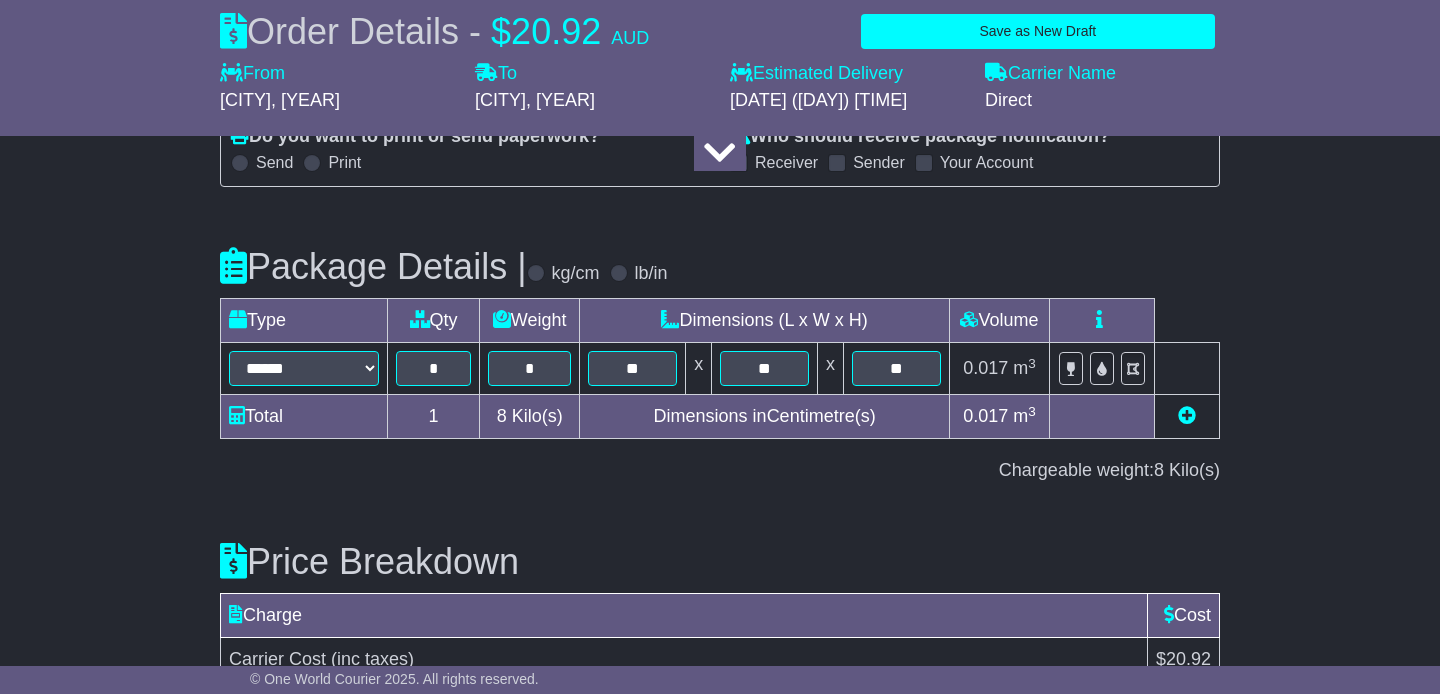 scroll, scrollTop: 2421, scrollLeft: 0, axis: vertical 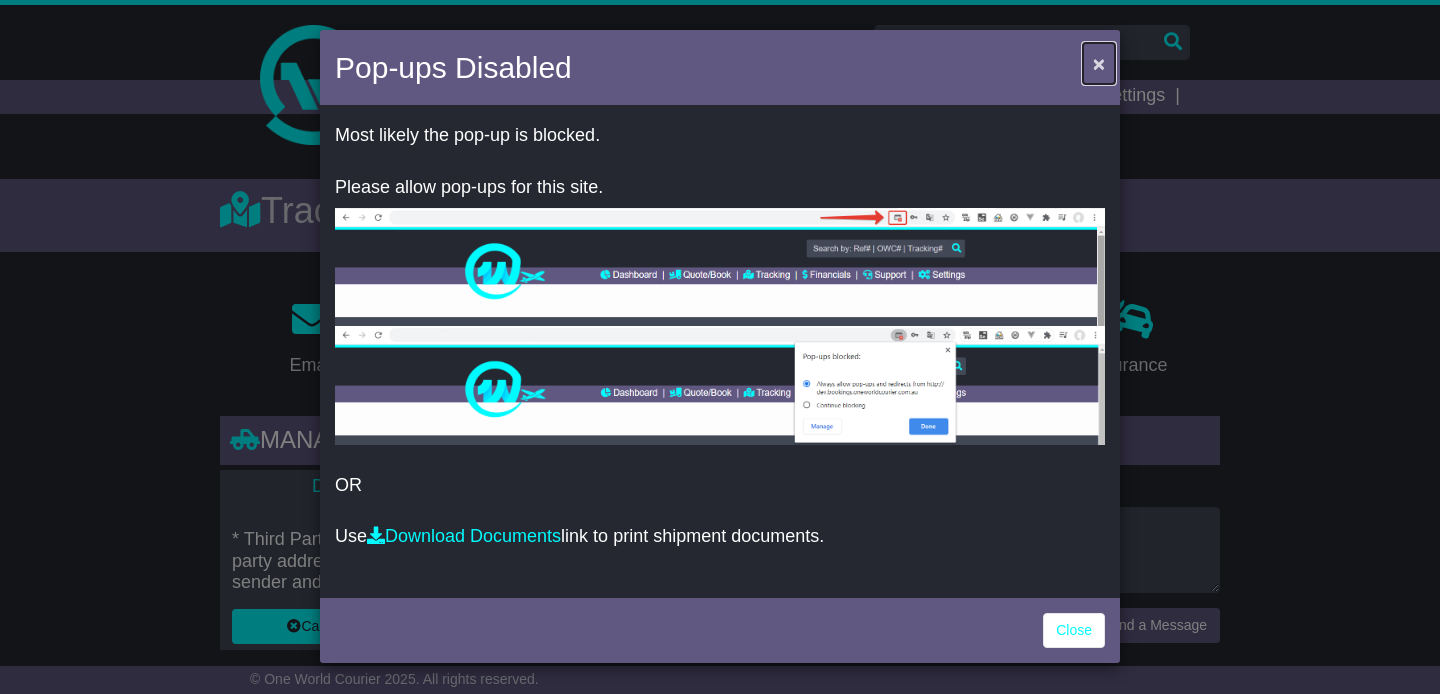 click on "×" at bounding box center (1099, 63) 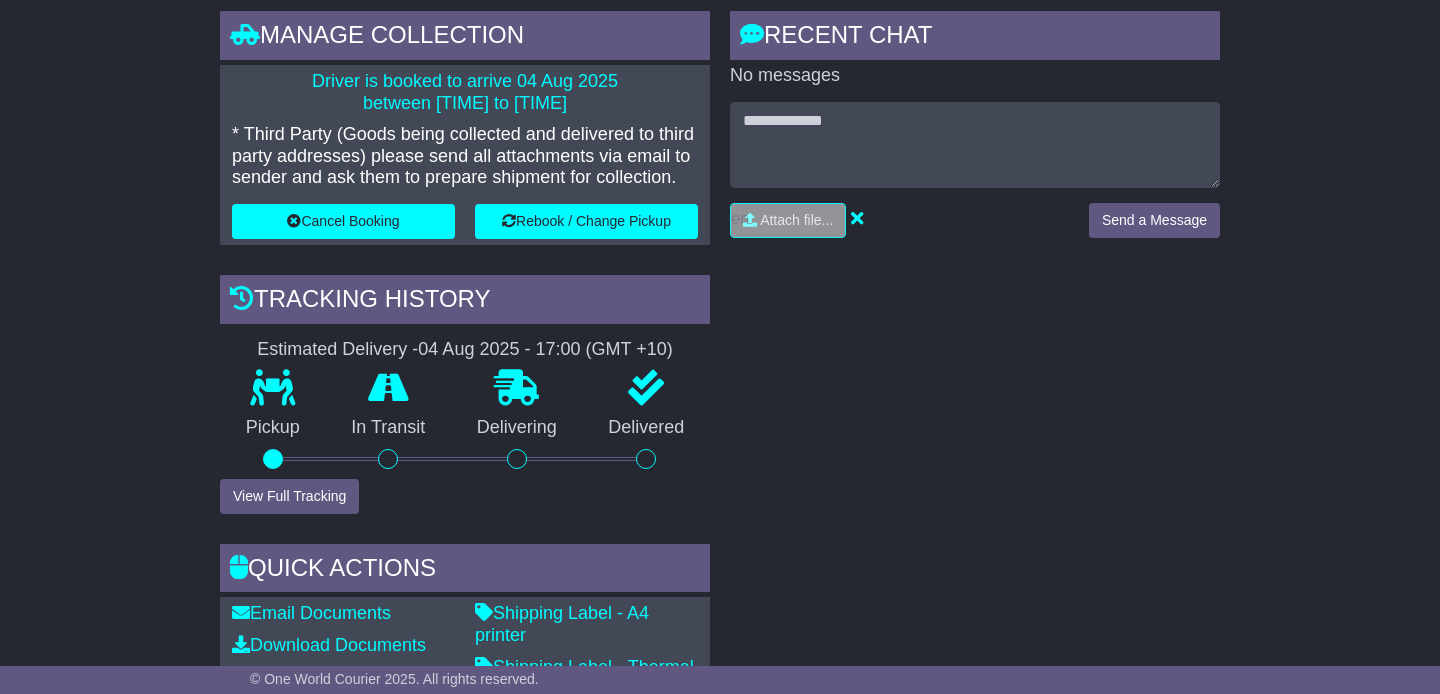scroll, scrollTop: 407, scrollLeft: 0, axis: vertical 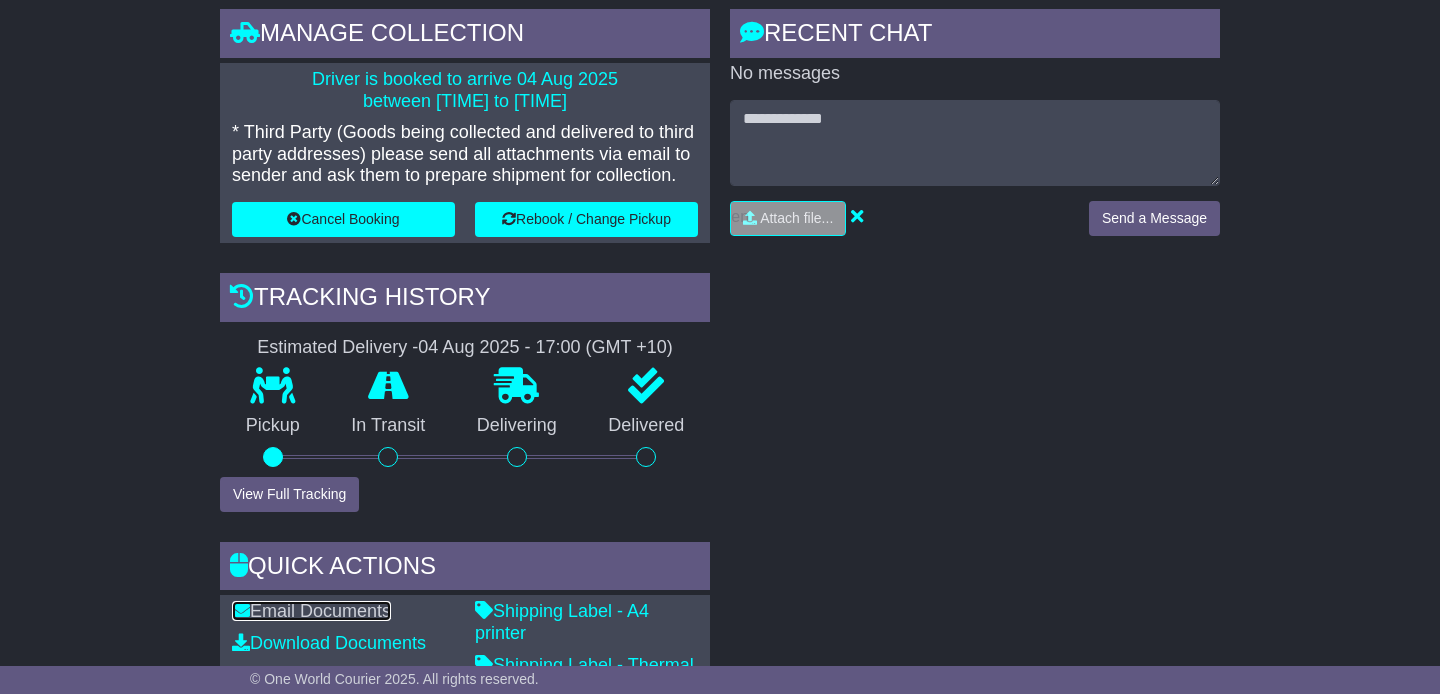 click on "Email Documents" at bounding box center [311, 611] 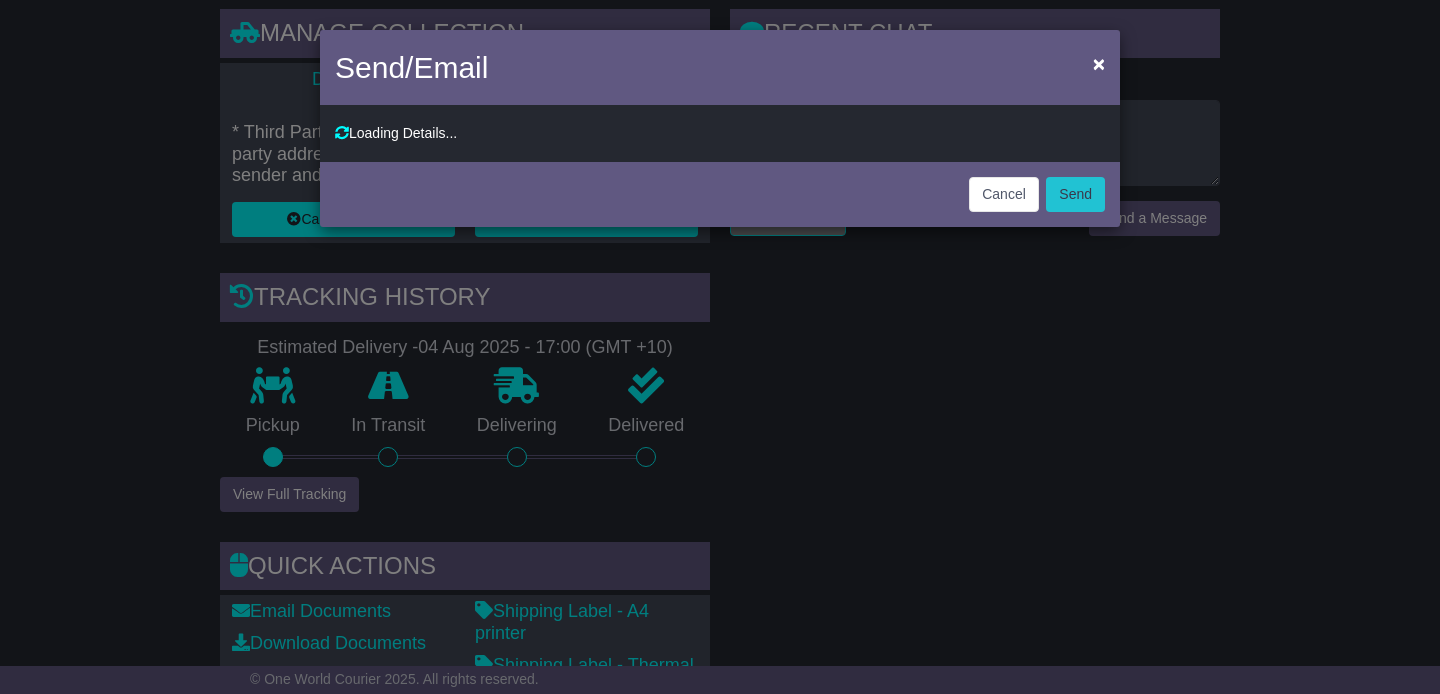 type on "**********" 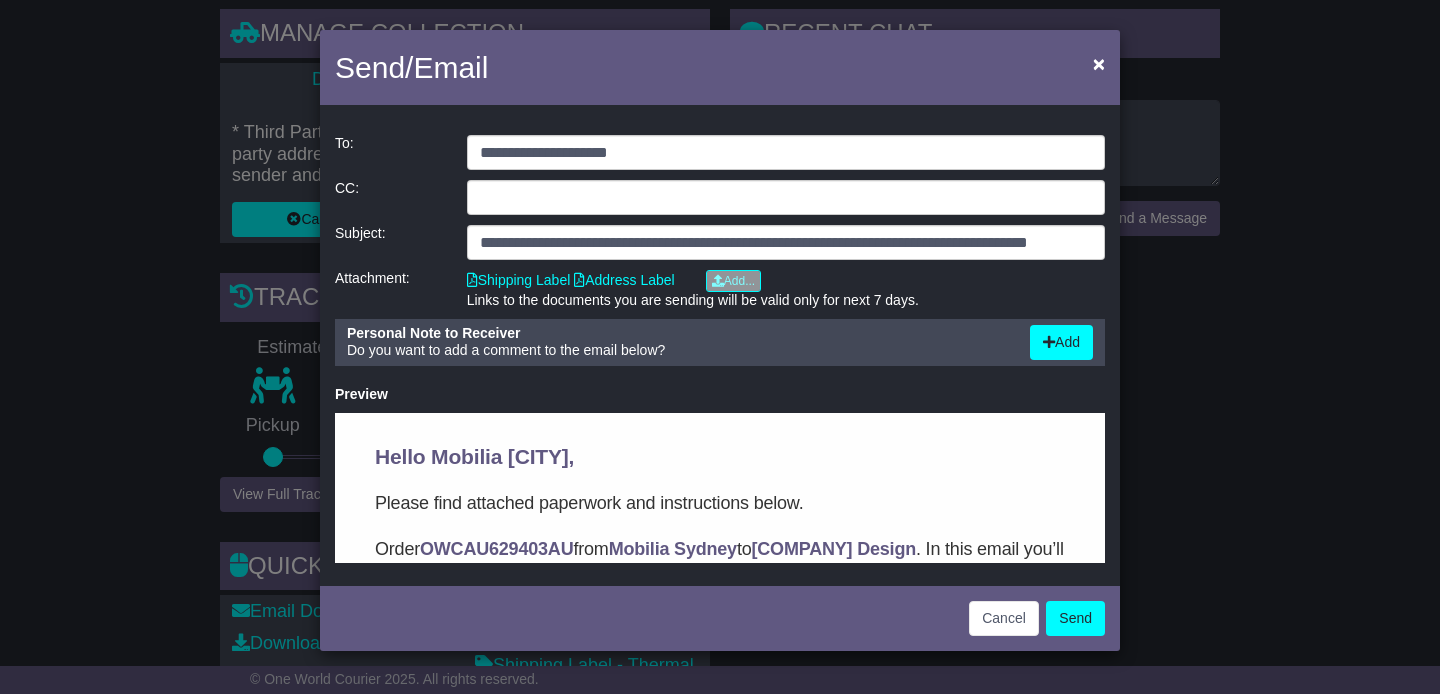 scroll, scrollTop: 0, scrollLeft: 0, axis: both 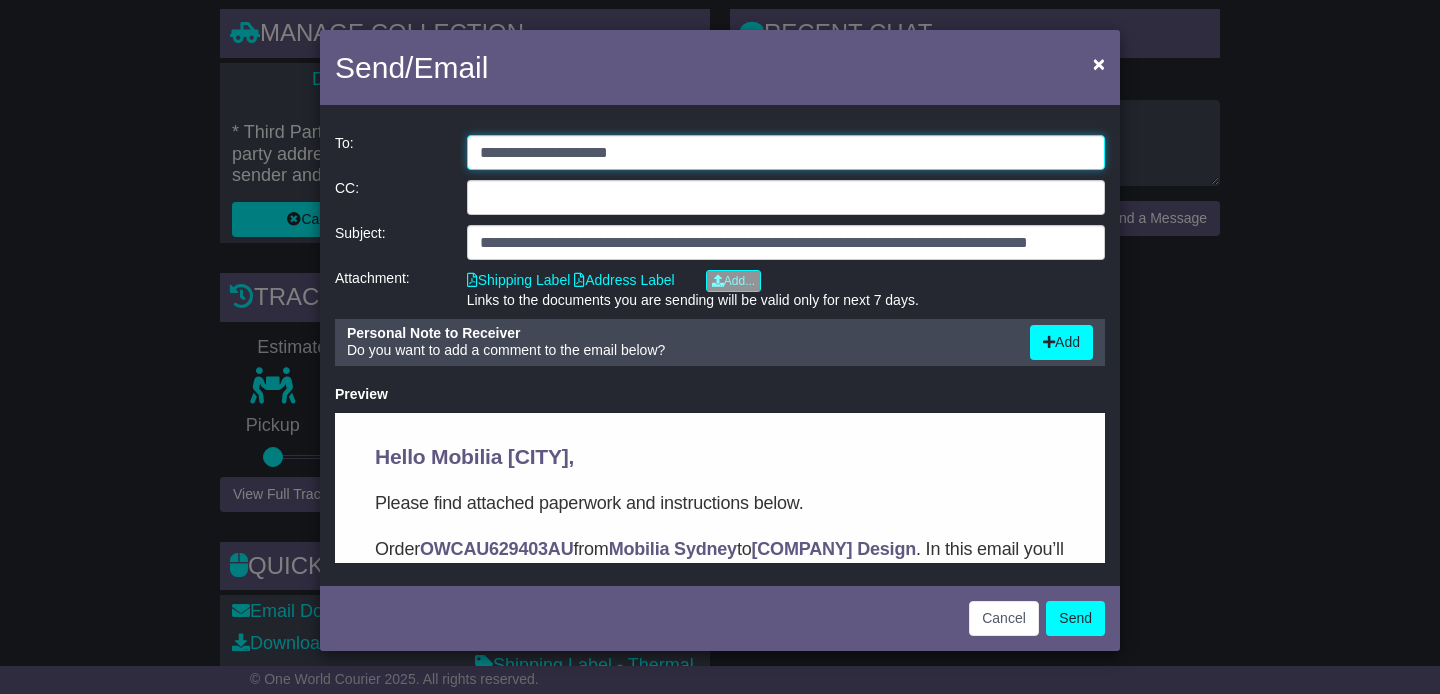 click on "**********" 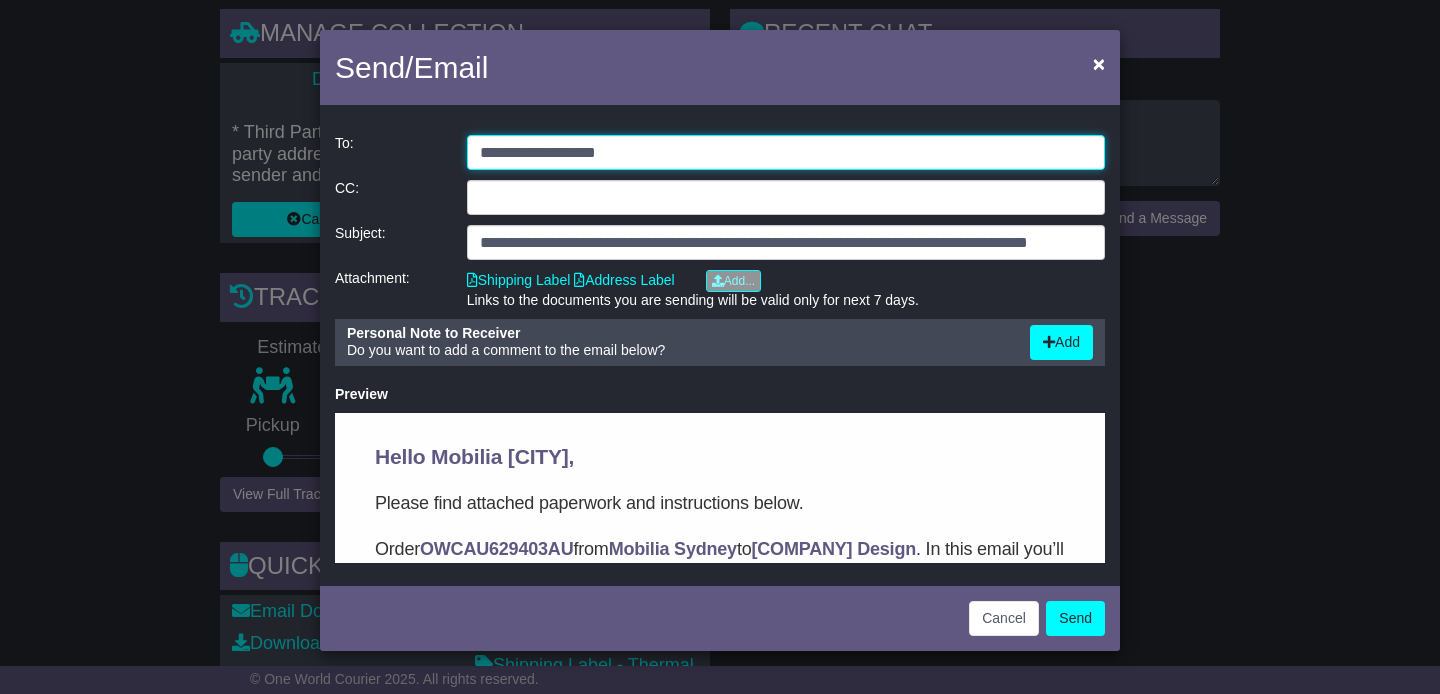 type on "**********" 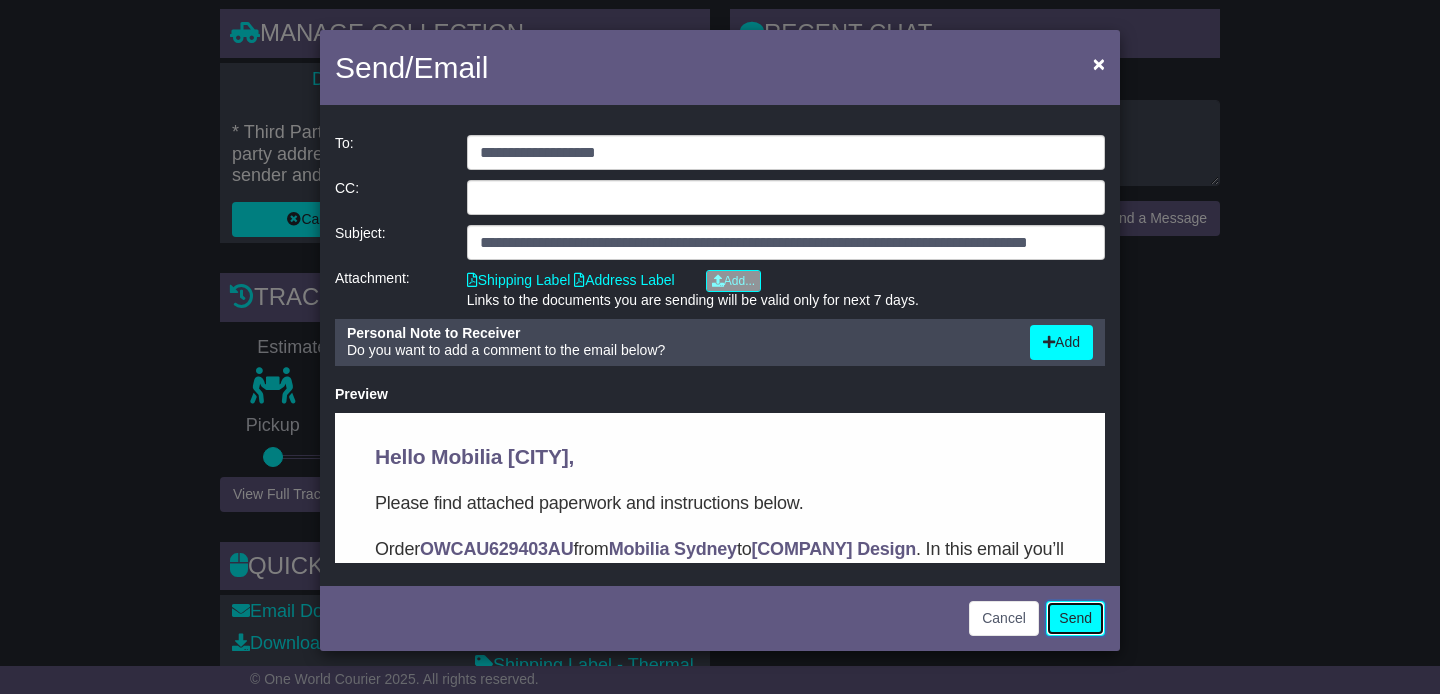 click on "Send" 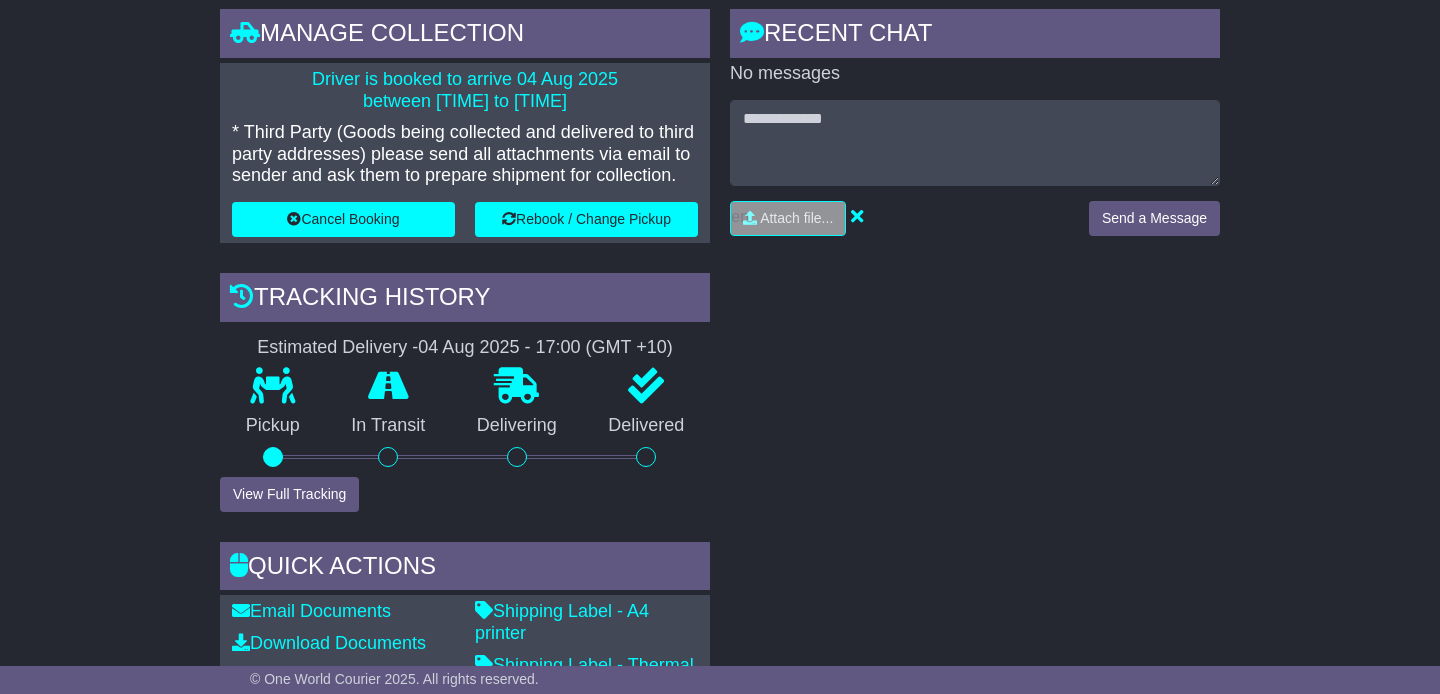 click on "RECENT CHAT
Loading...
No messages
Attach file..." at bounding box center [975, 393] 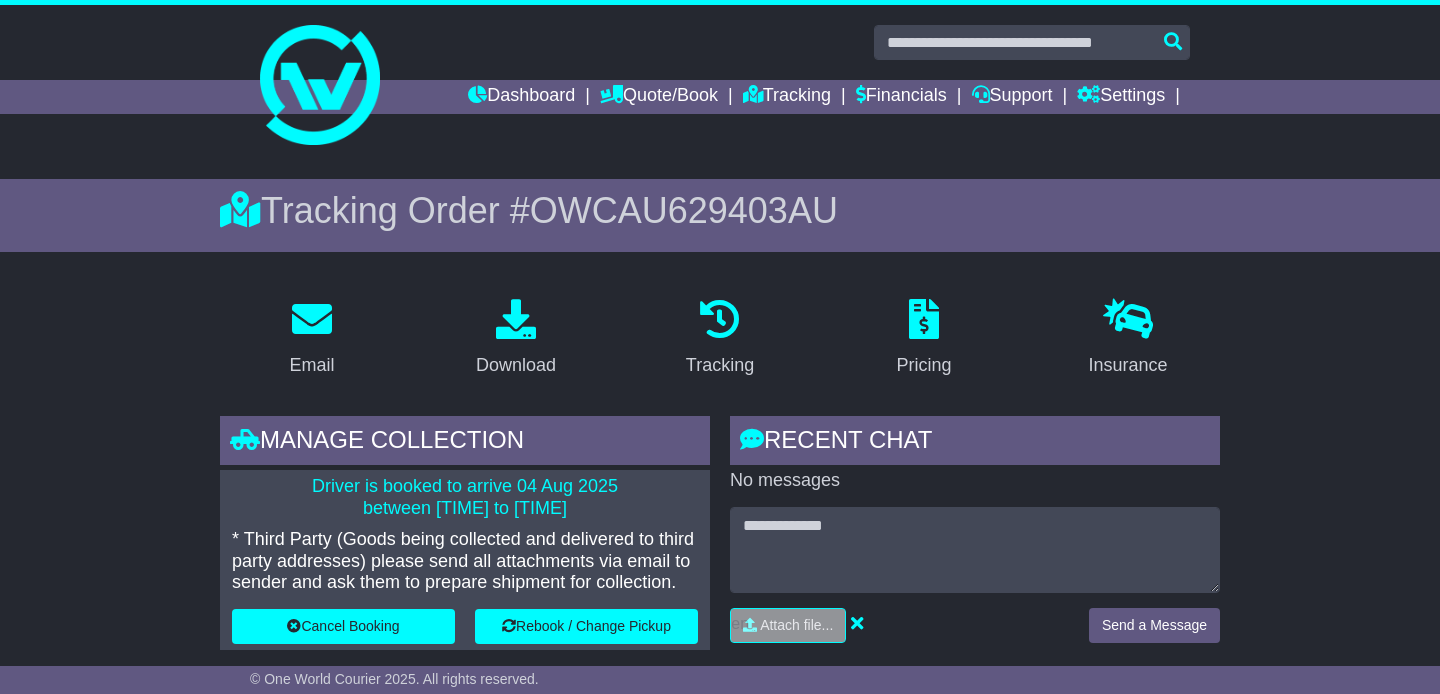 click on "Email
Download
Tracking
Pricing
Insurance" at bounding box center [720, 1421] 